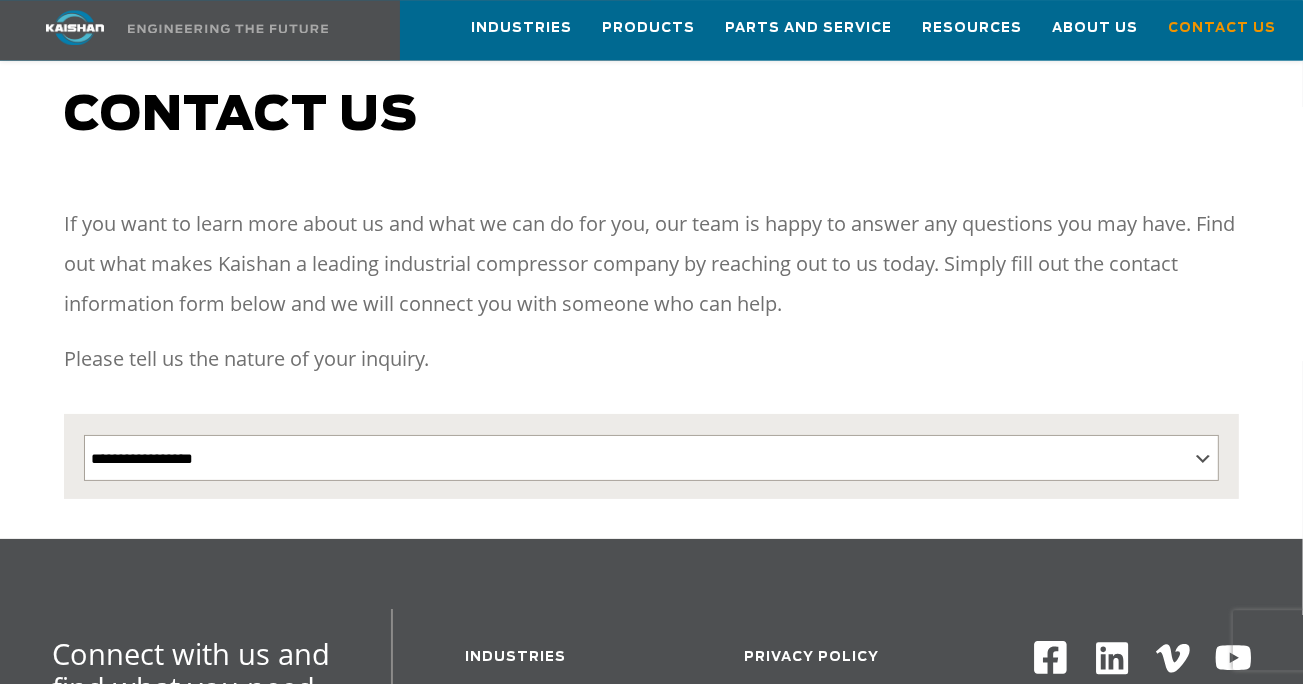 scroll, scrollTop: 105, scrollLeft: 0, axis: vertical 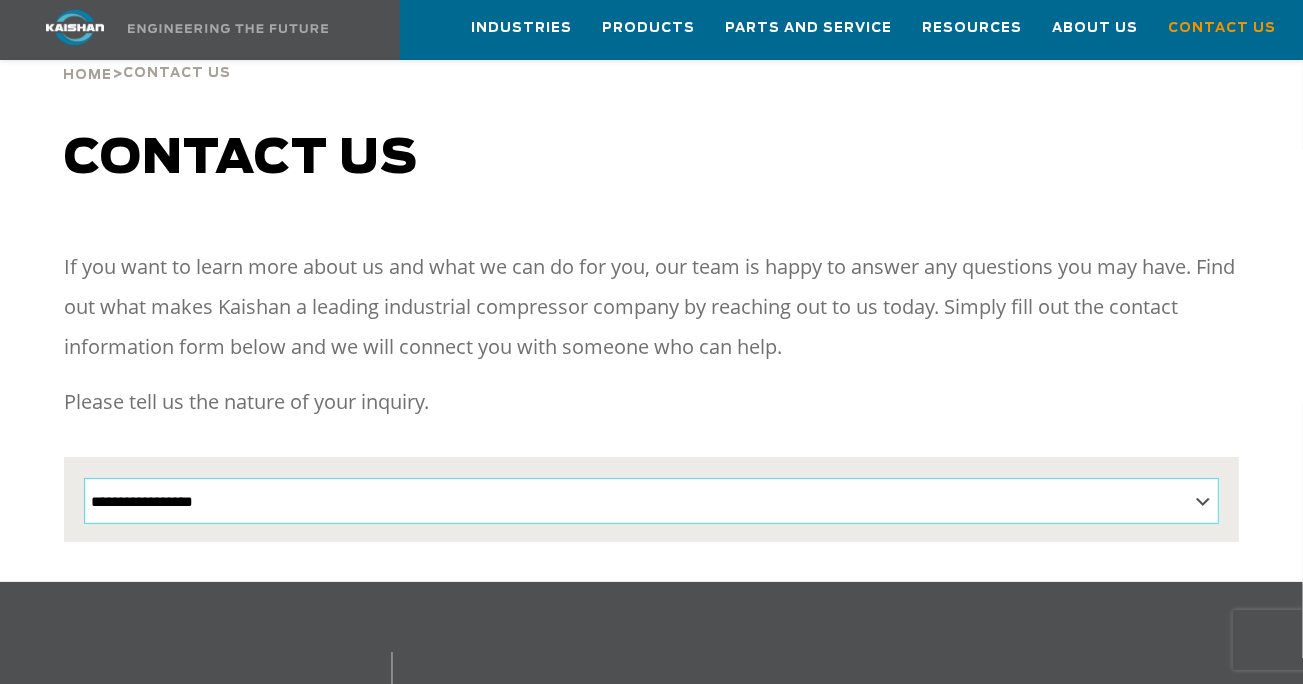click on "**********" at bounding box center (651, 501) 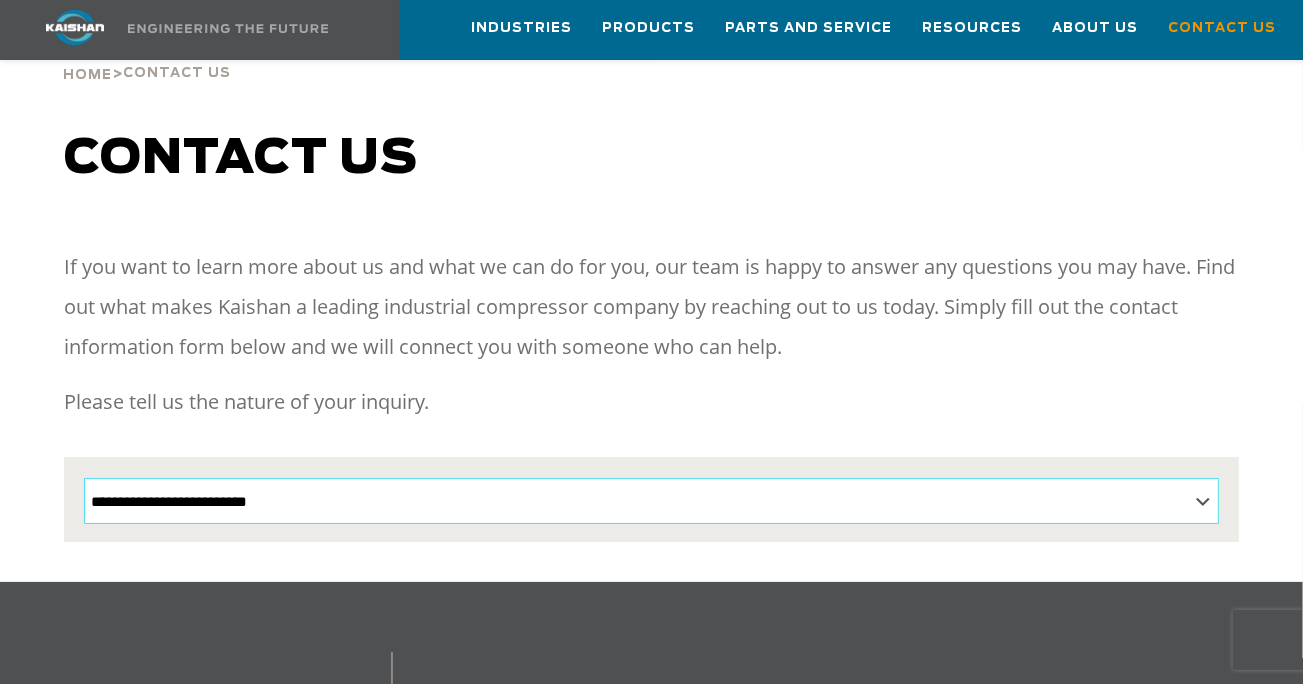 click on "**********" at bounding box center [0, 0] 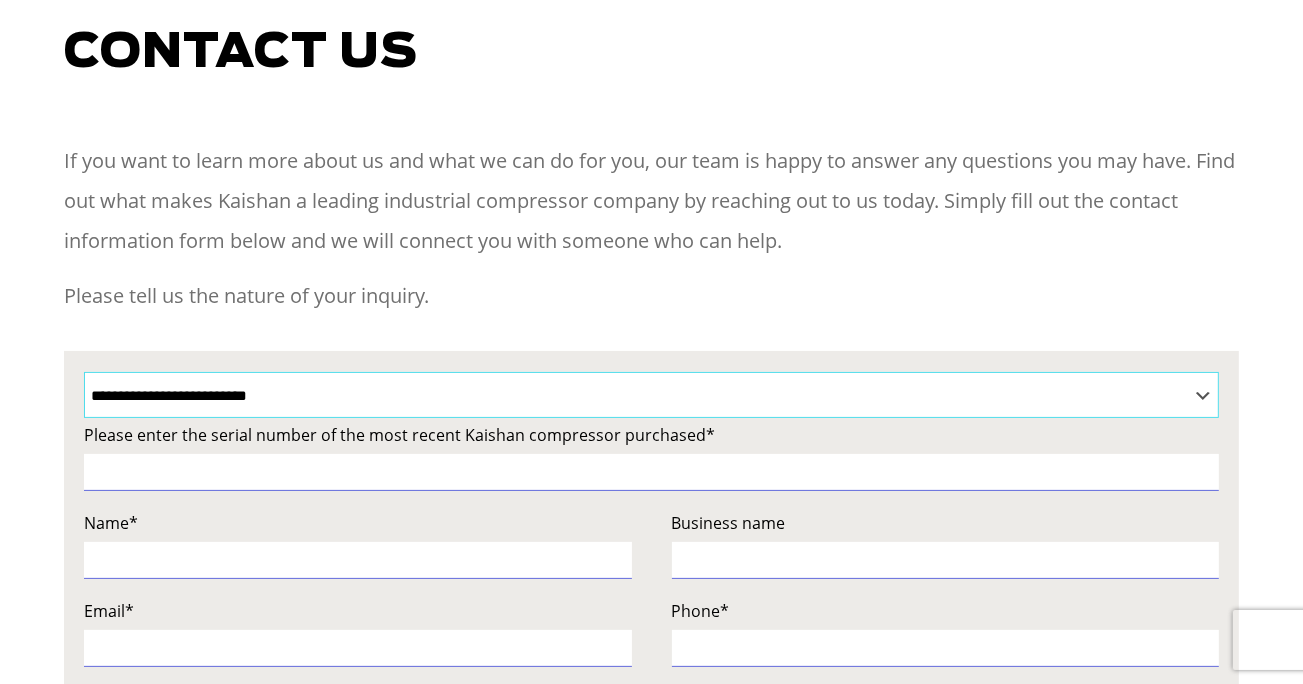 scroll, scrollTop: 0, scrollLeft: 0, axis: both 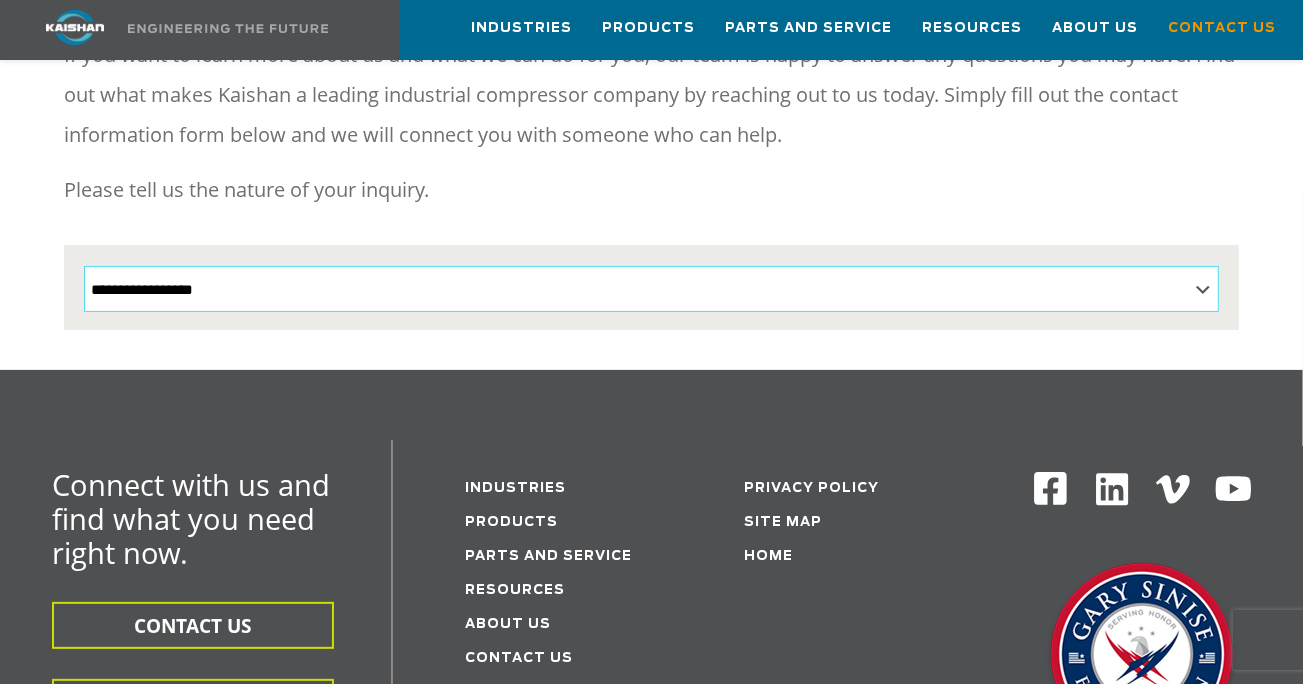 click on "**********" at bounding box center (651, 289) 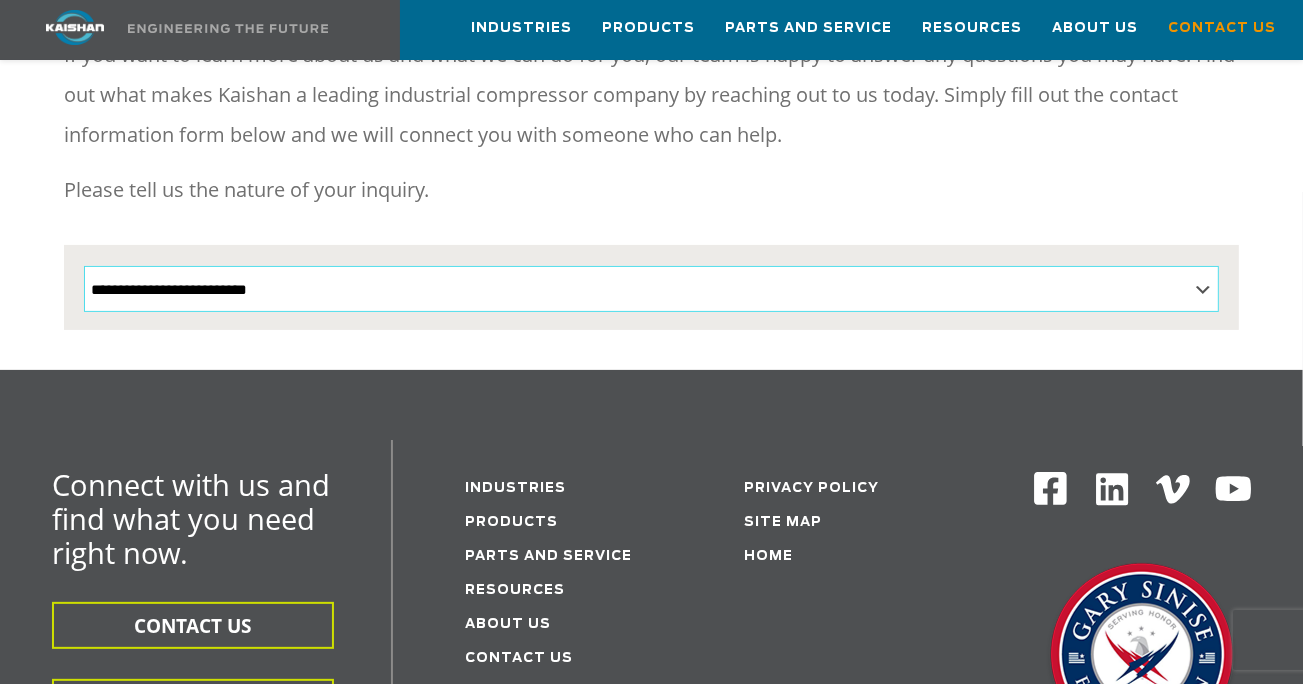 click on "**********" at bounding box center [0, 0] 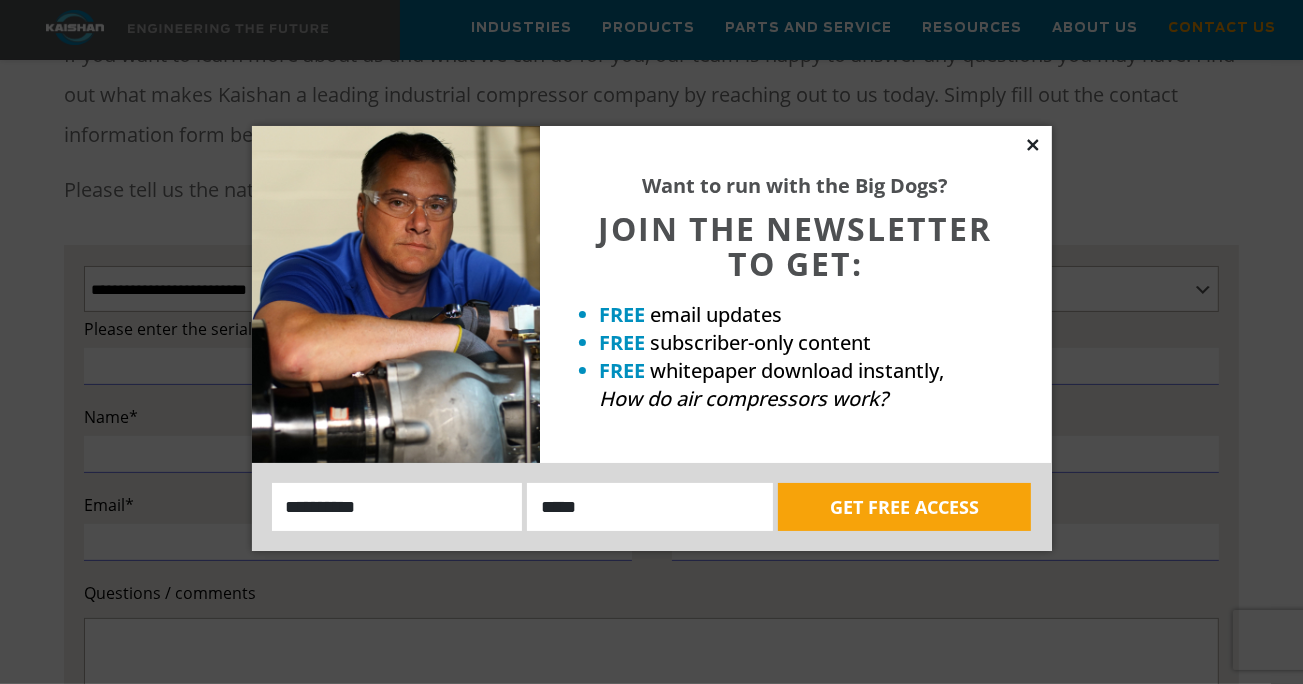 click 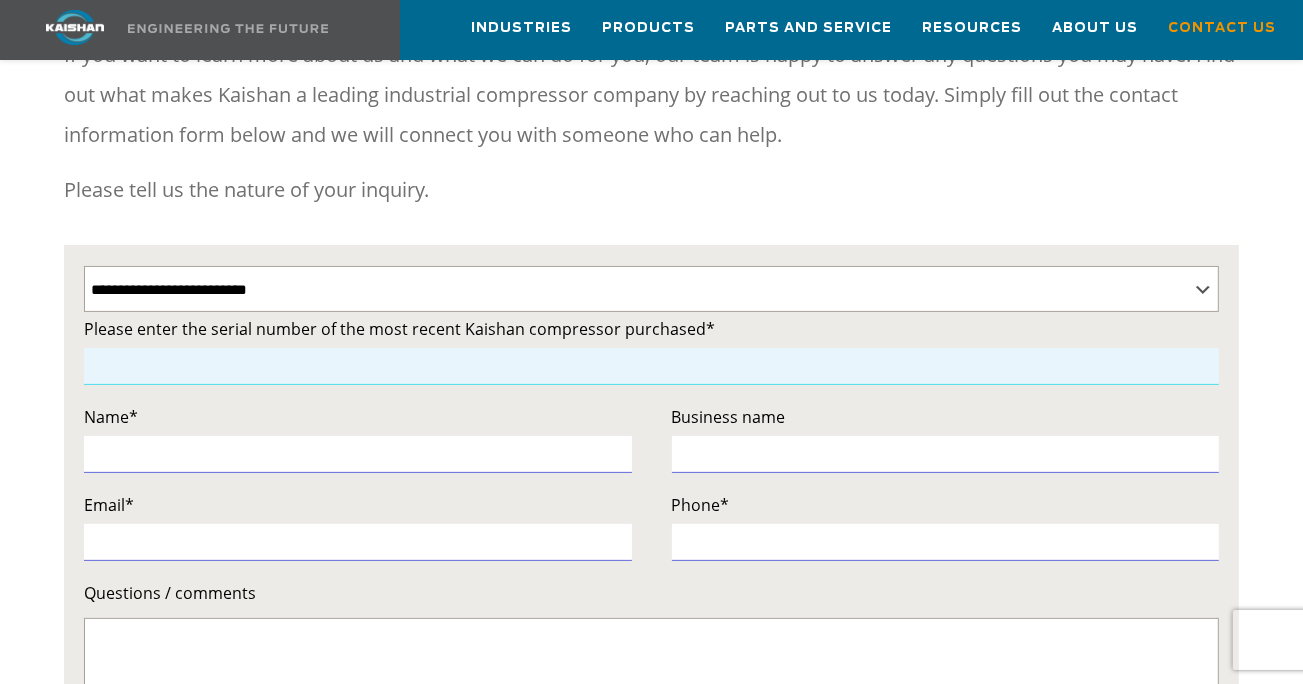 click at bounding box center (651, 366) 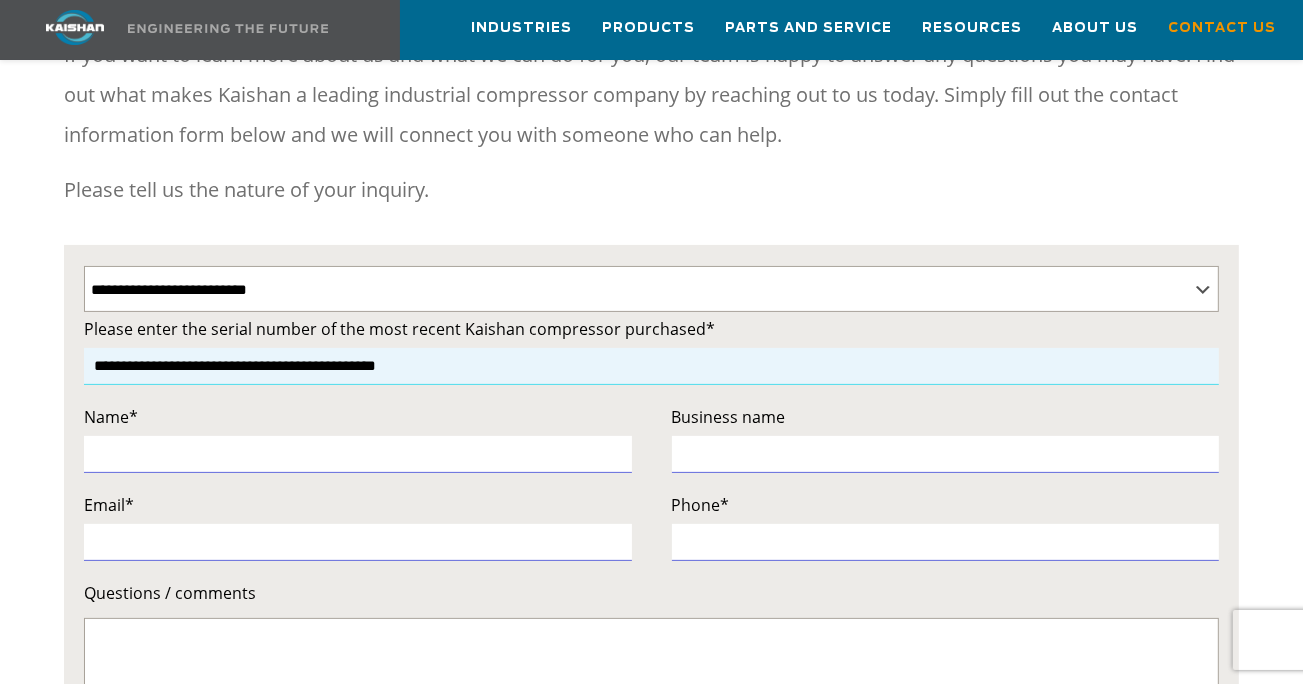 type on "**********" 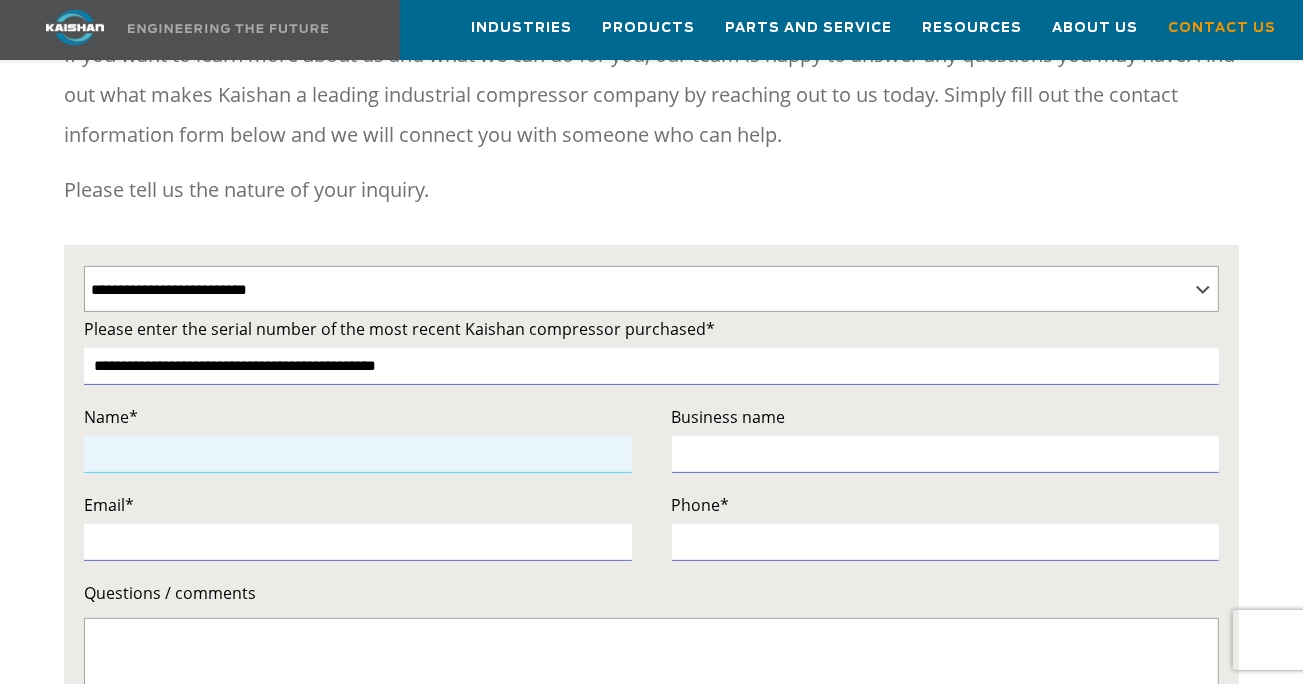 click at bounding box center (357, 454) 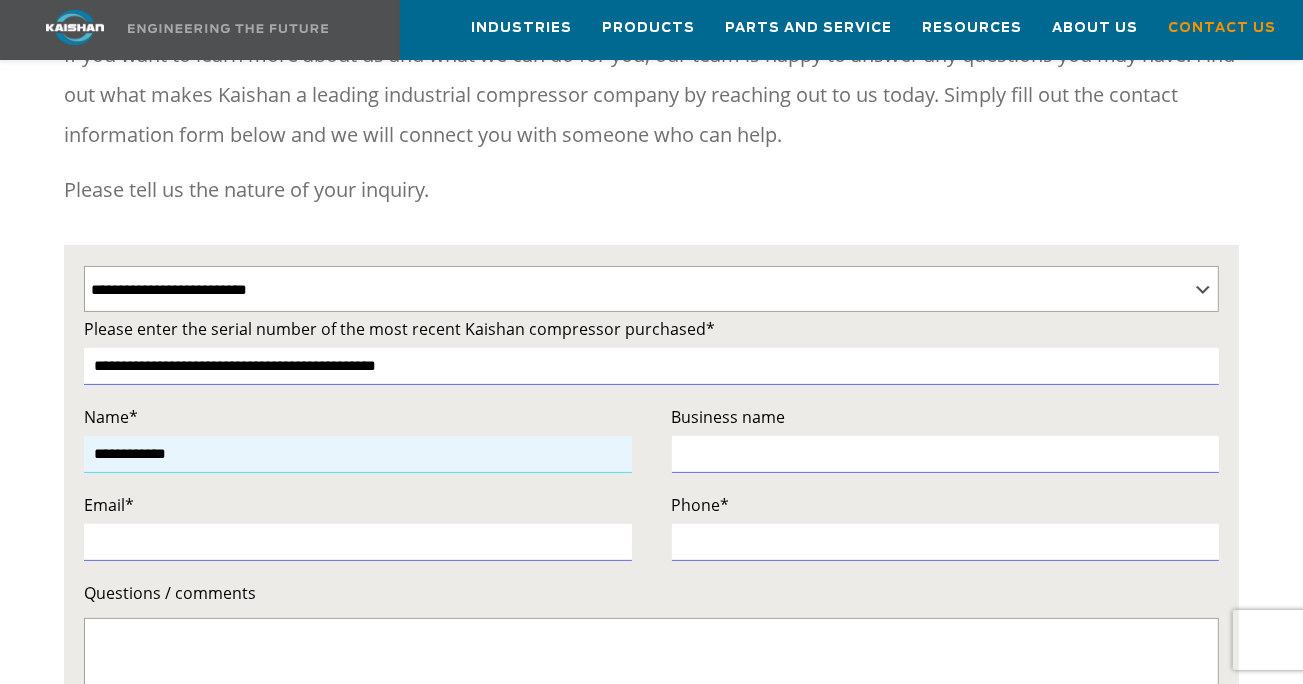 type on "**********" 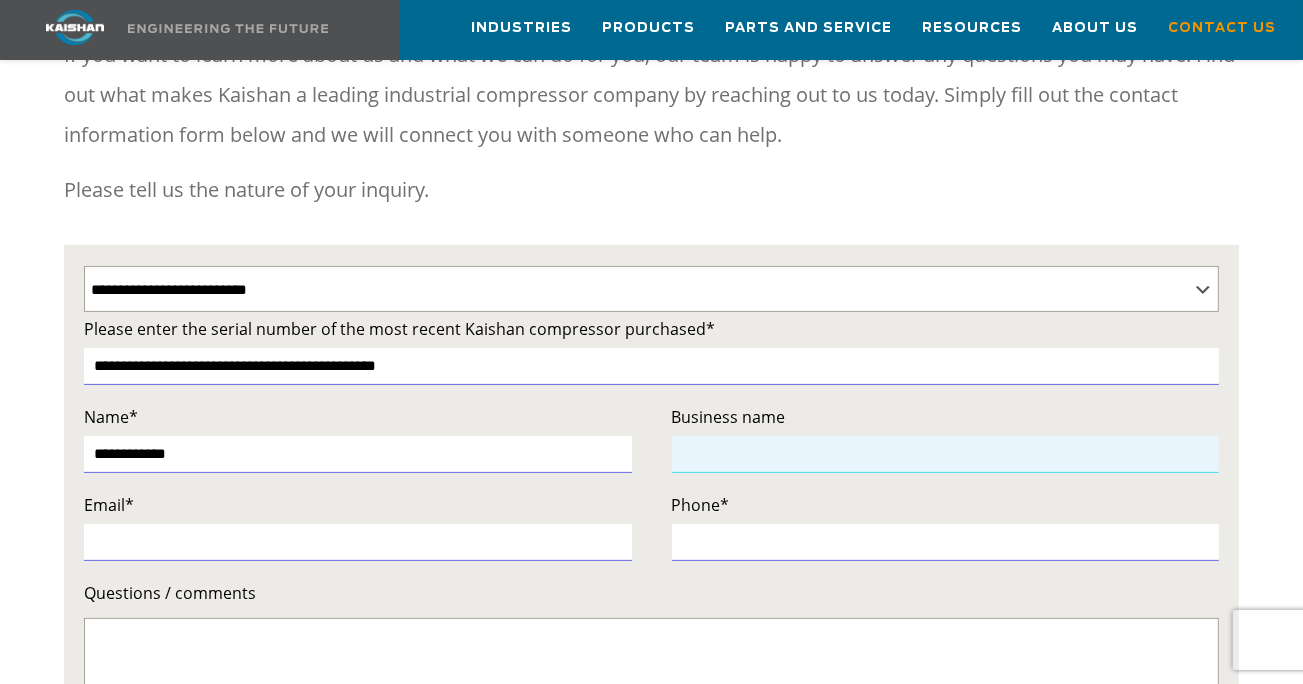 type on "**********" 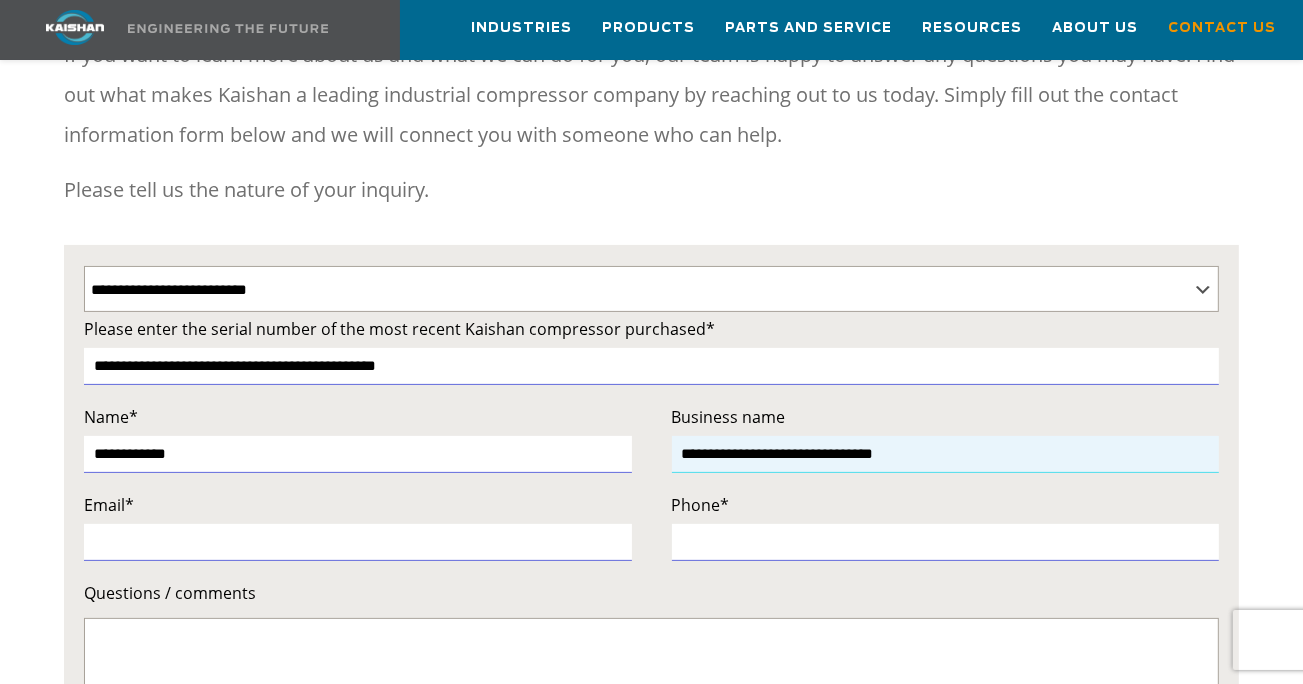 type on "**********" 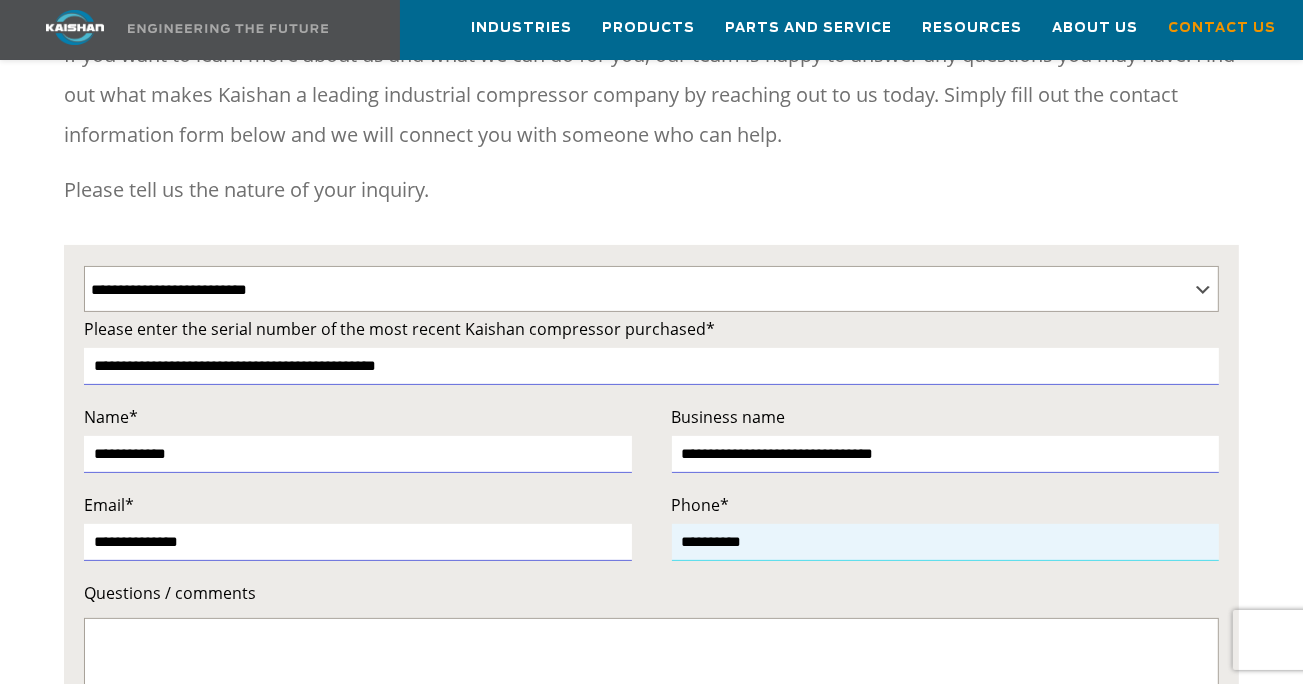 click on "**********" at bounding box center [945, 542] 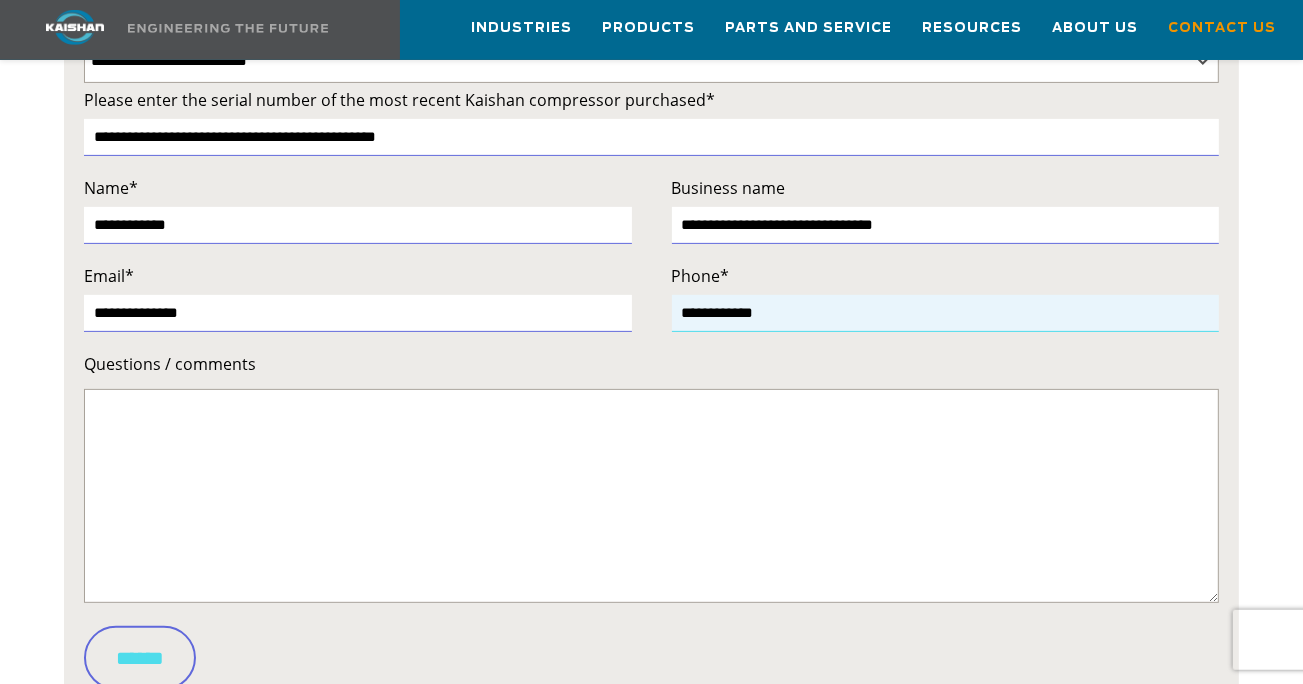 scroll, scrollTop: 528, scrollLeft: 0, axis: vertical 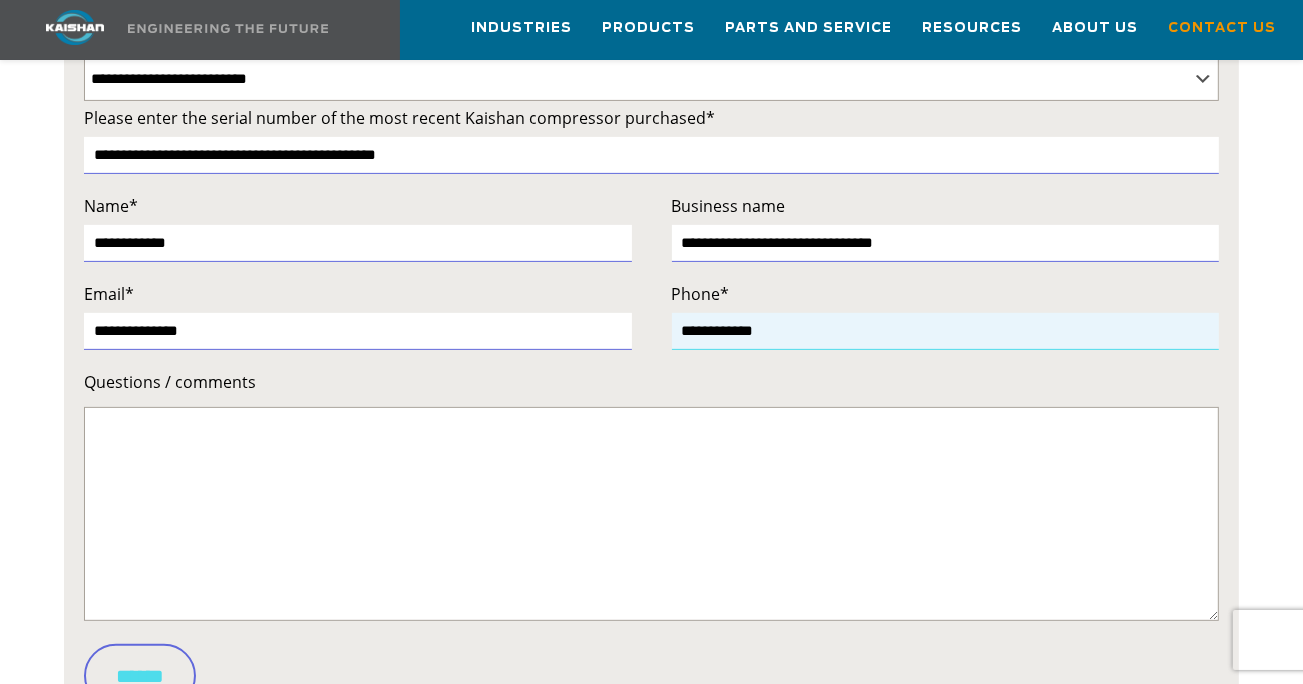 type on "**********" 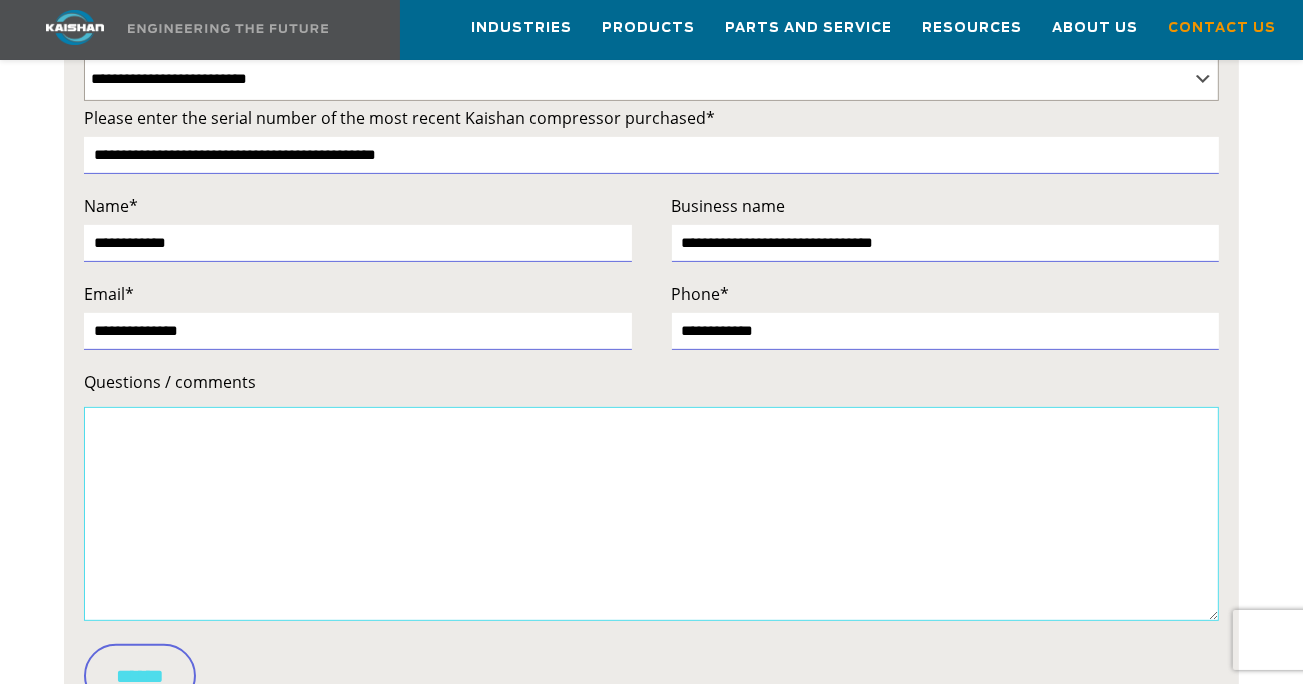 click on "Questions / comments" at bounding box center (651, 514) 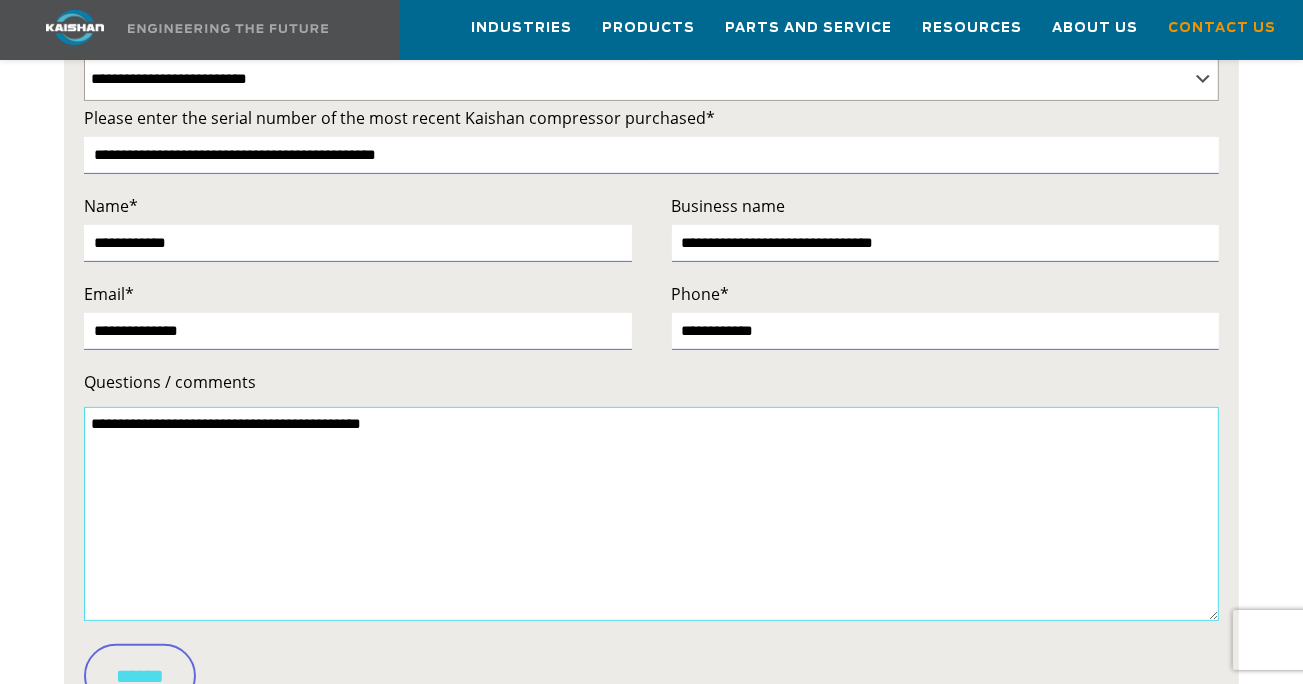 click on "**********" at bounding box center [651, 514] 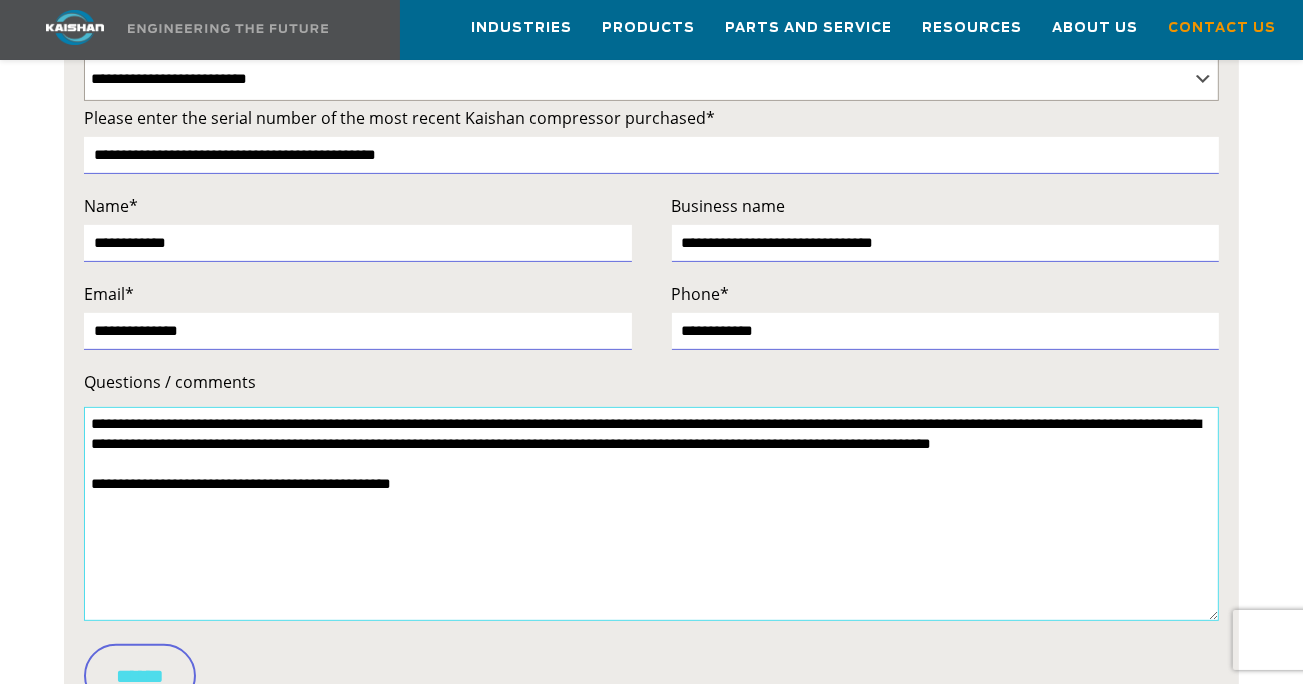 click on "**********" at bounding box center (651, 514) 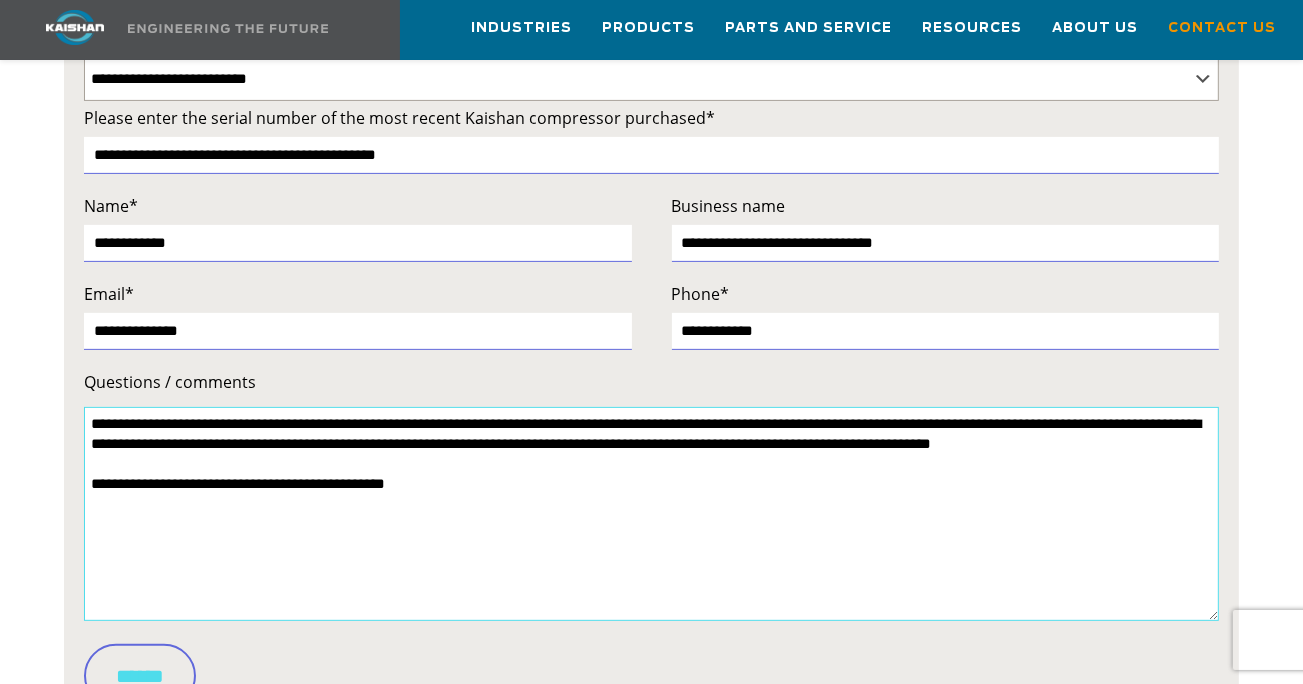 click on "**********" at bounding box center (651, 514) 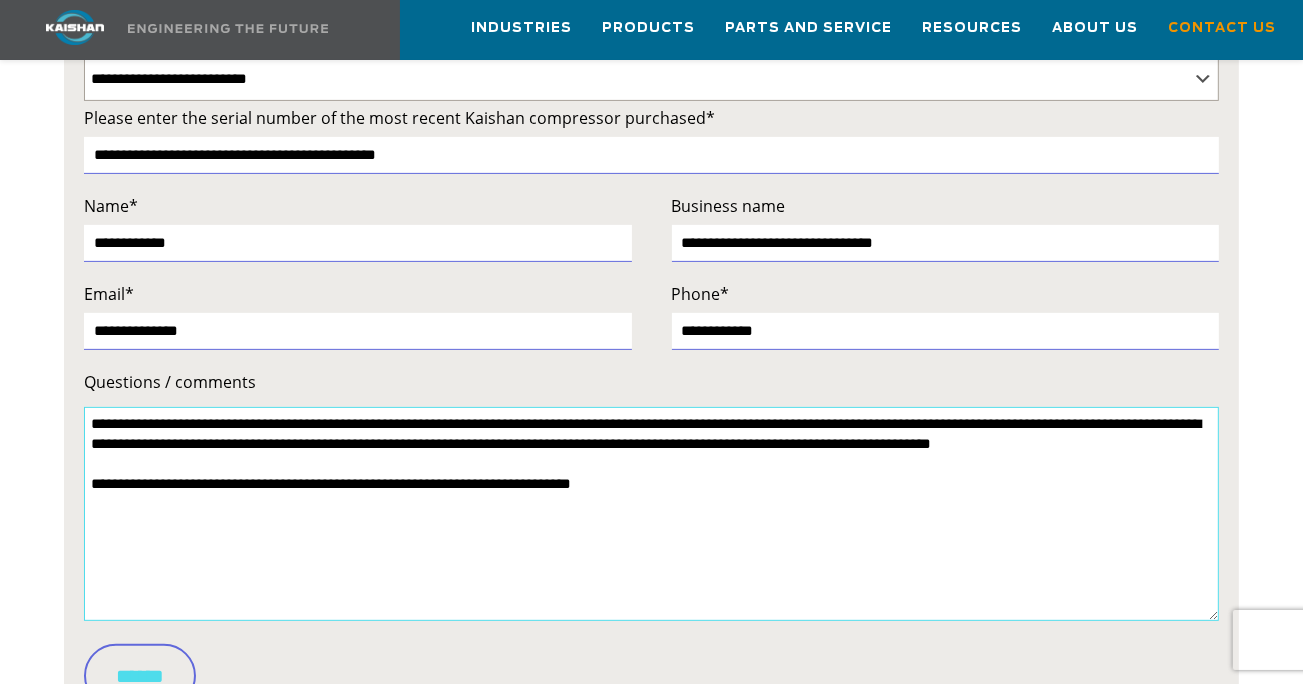click on "**********" at bounding box center (651, 514) 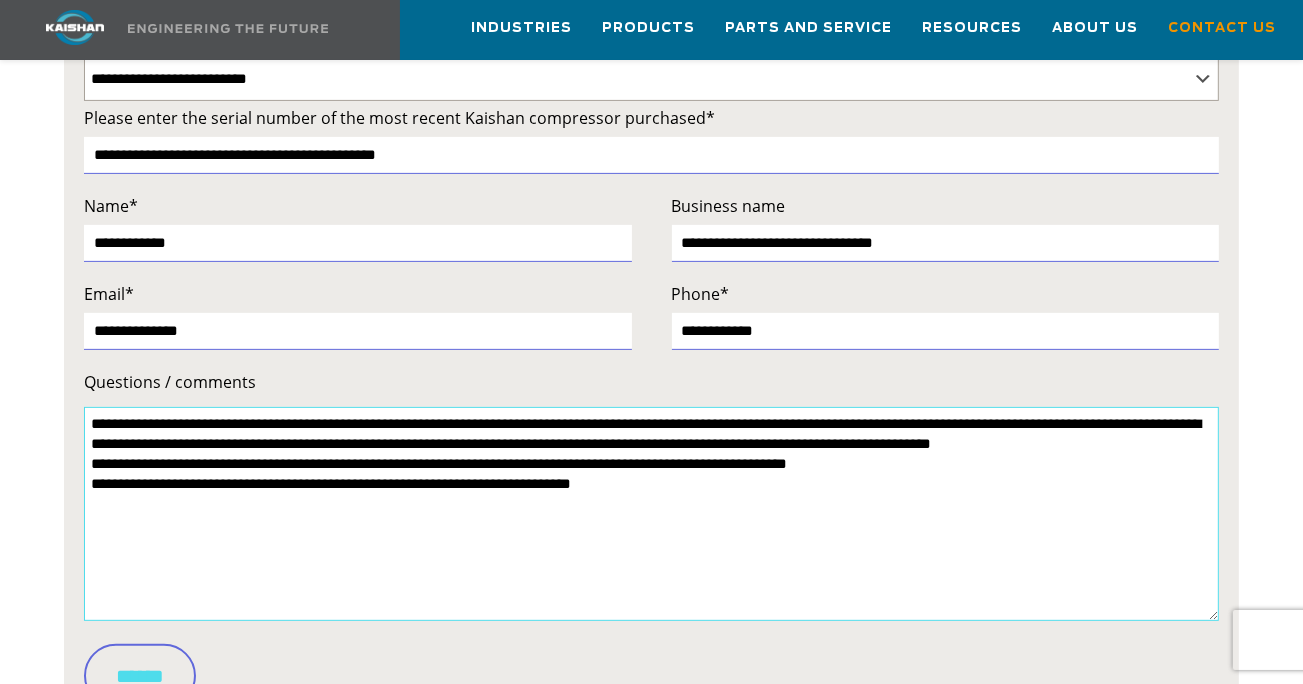 click on "**********" at bounding box center [651, 514] 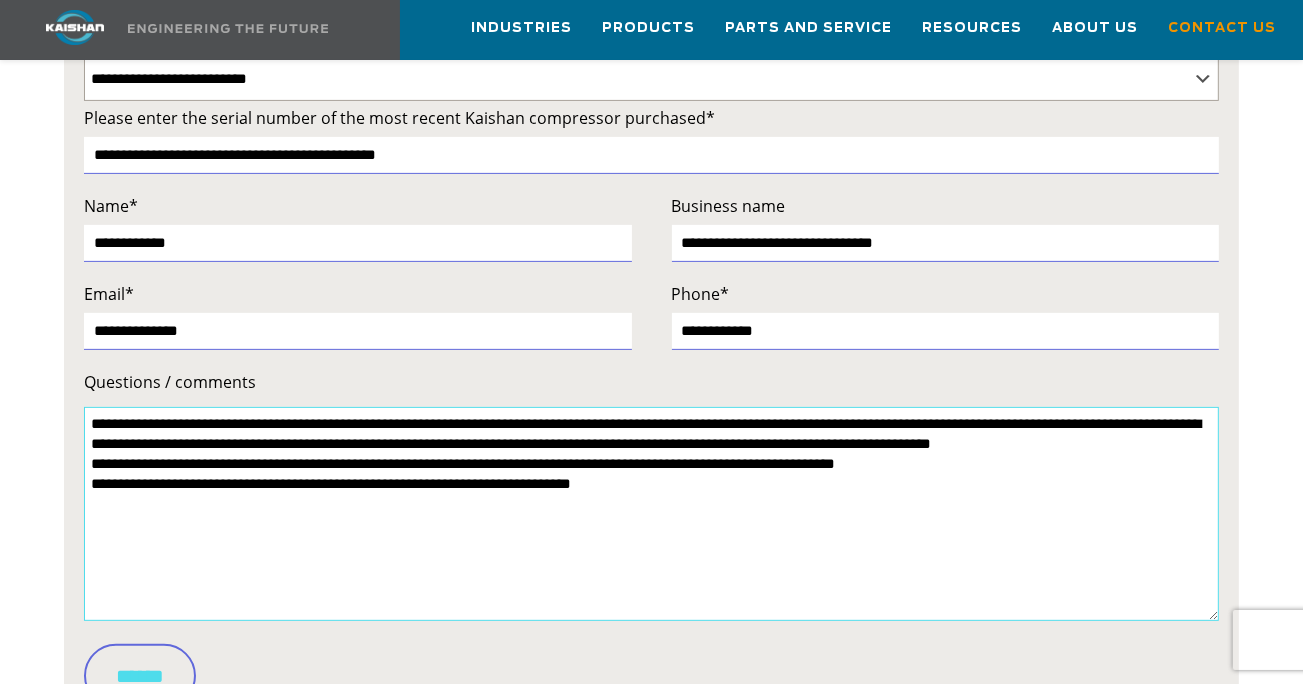 click on "**********" at bounding box center (651, 514) 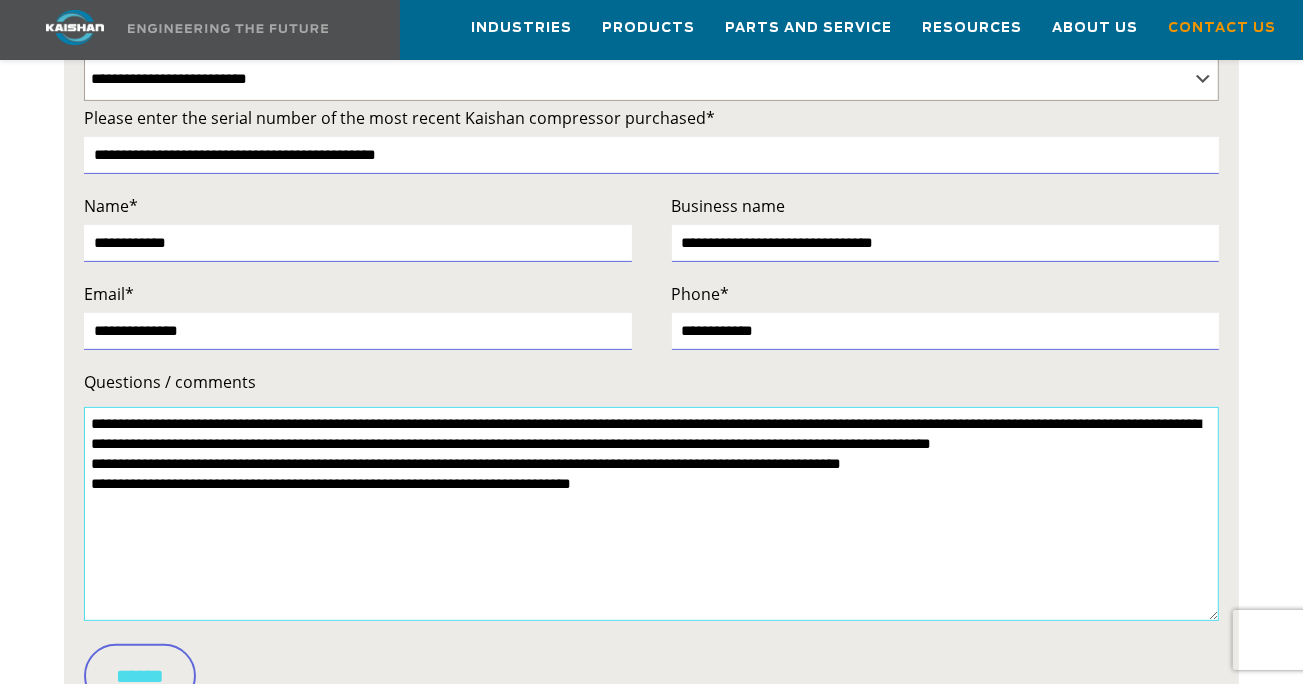 click on "**********" at bounding box center [651, 514] 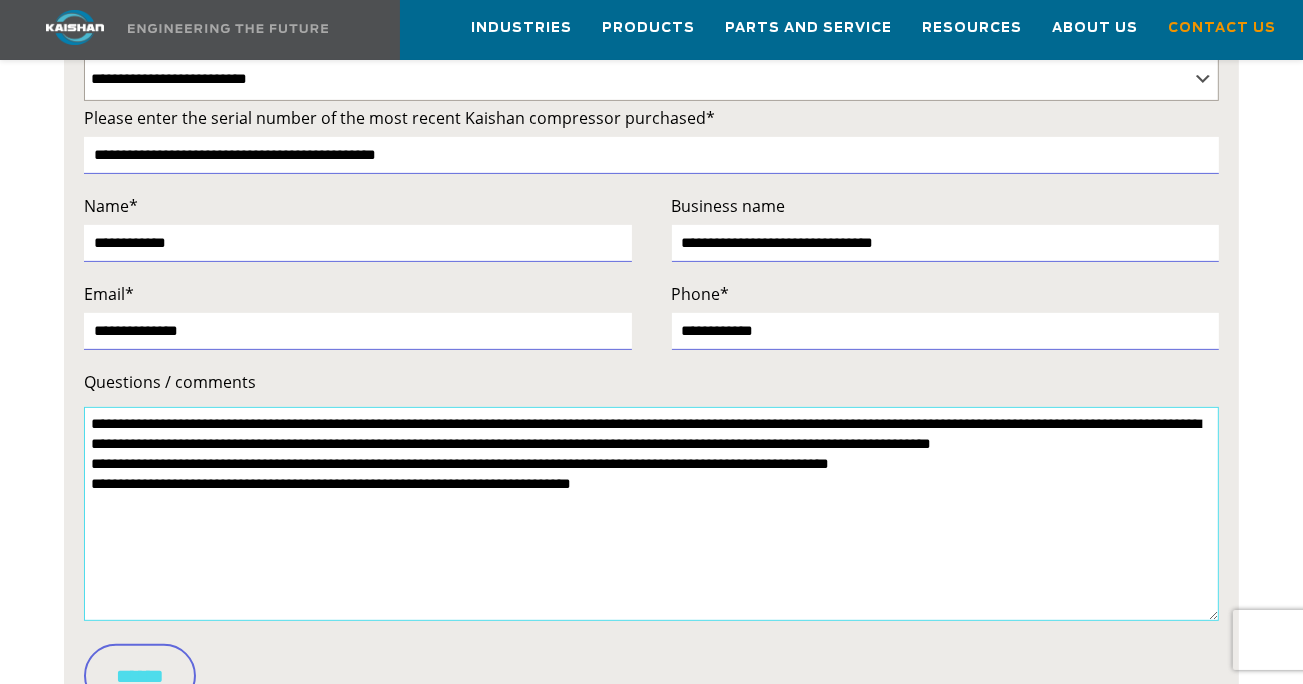 click on "**********" at bounding box center [651, 514] 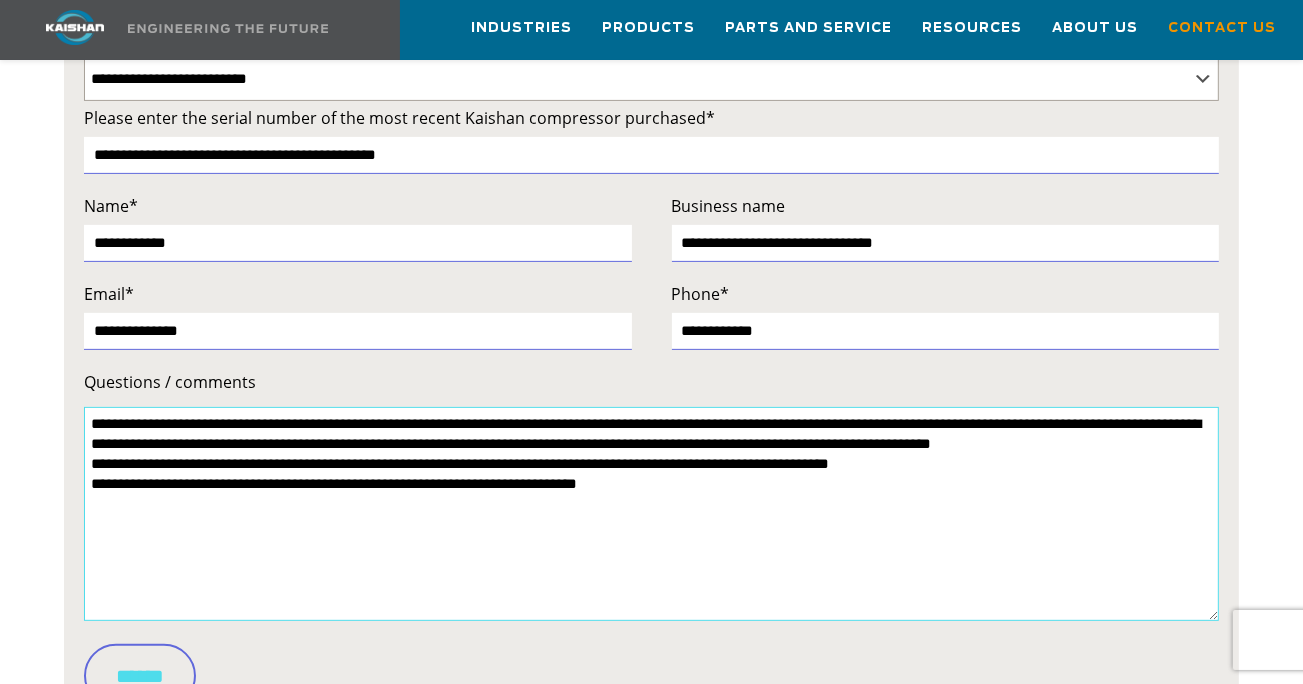 click on "**********" at bounding box center [651, 514] 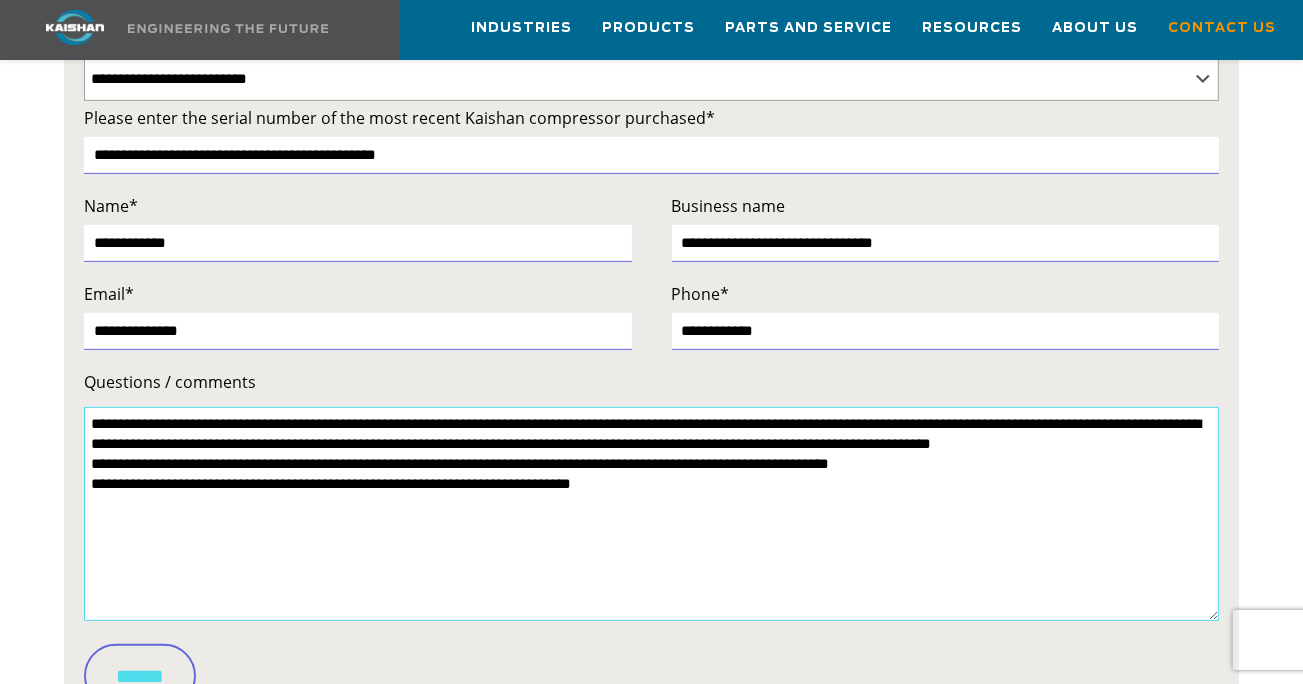 click on "**********" at bounding box center [651, 514] 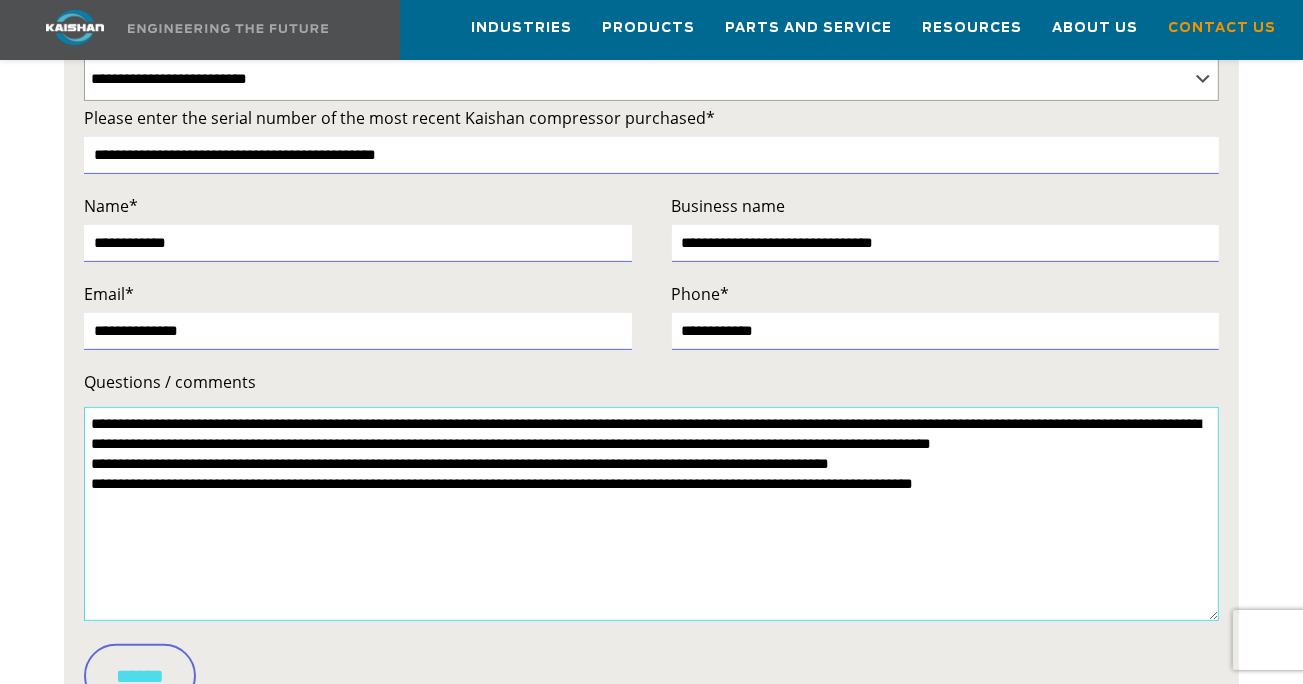 click on "**********" at bounding box center (651, 514) 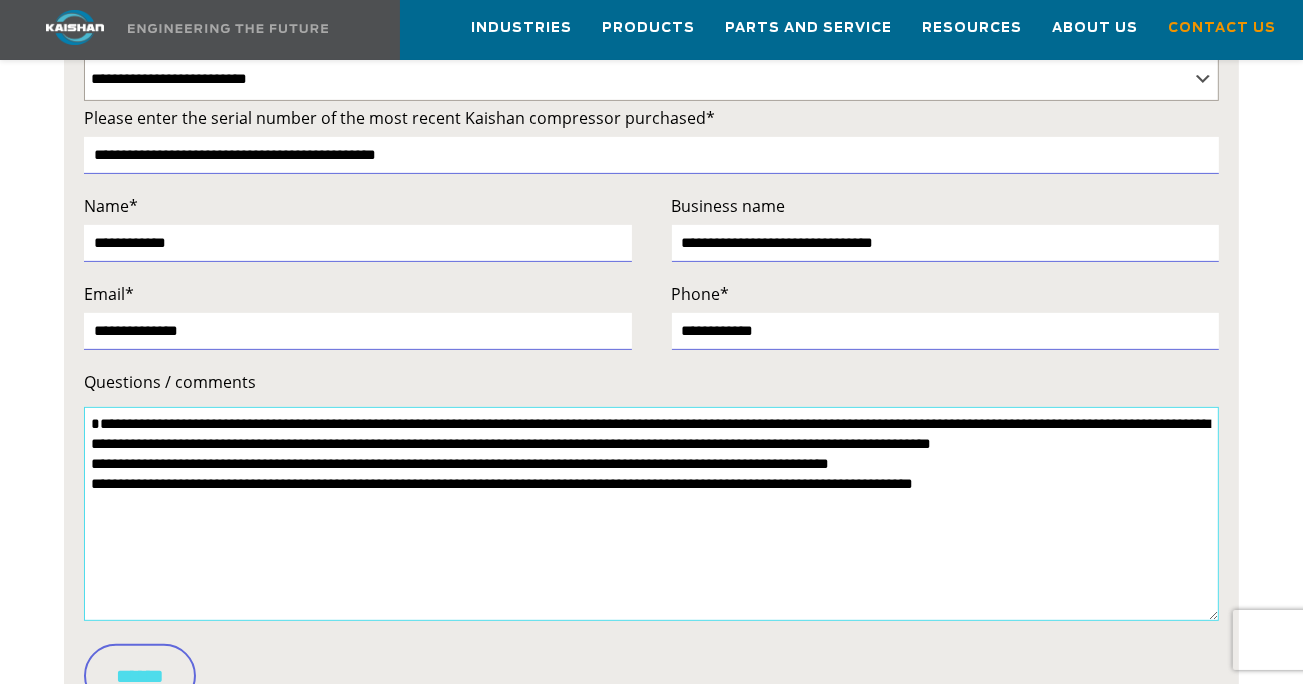 click on "**********" at bounding box center [651, 514] 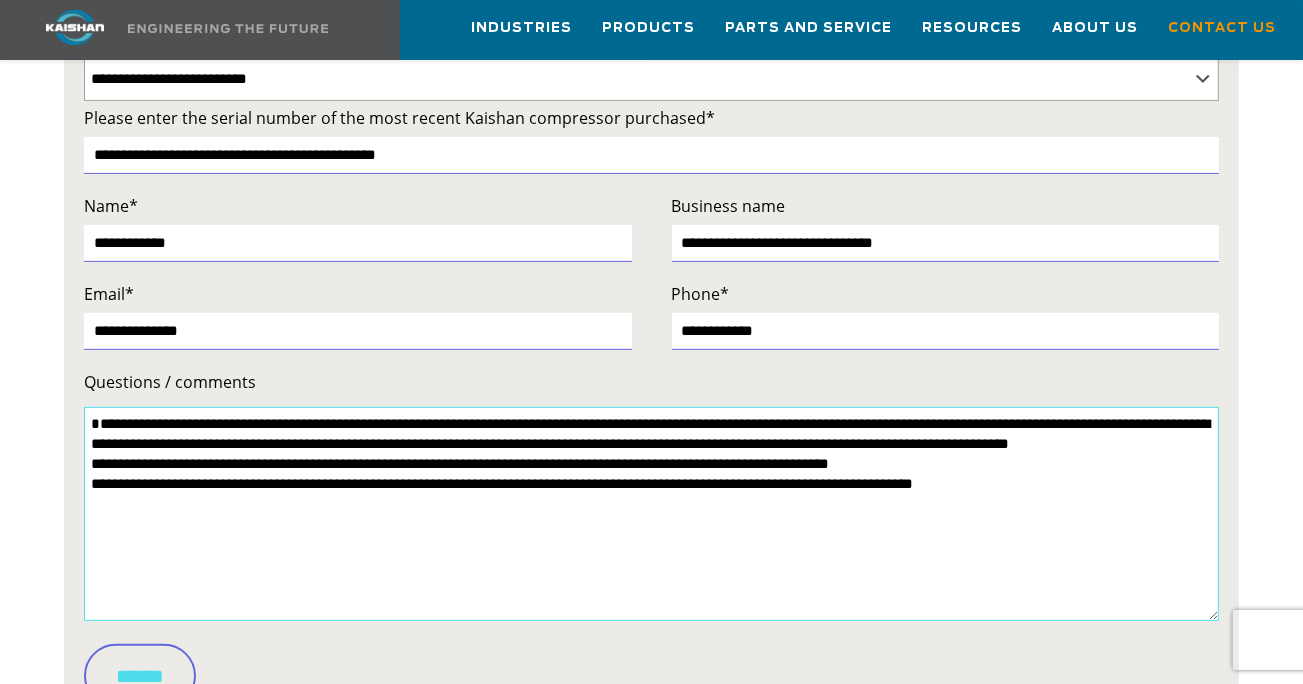 click on "**********" at bounding box center (651, 514) 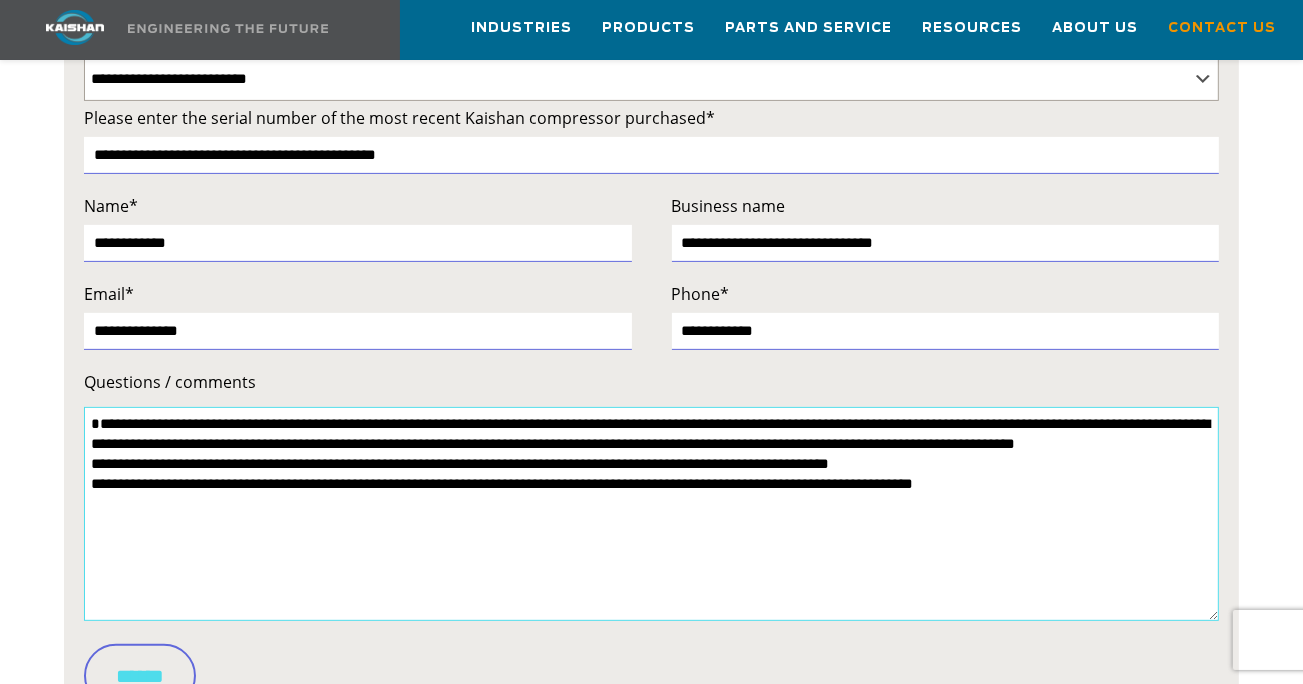 drag, startPoint x: 88, startPoint y: 458, endPoint x: 568, endPoint y: 468, distance: 480.10416 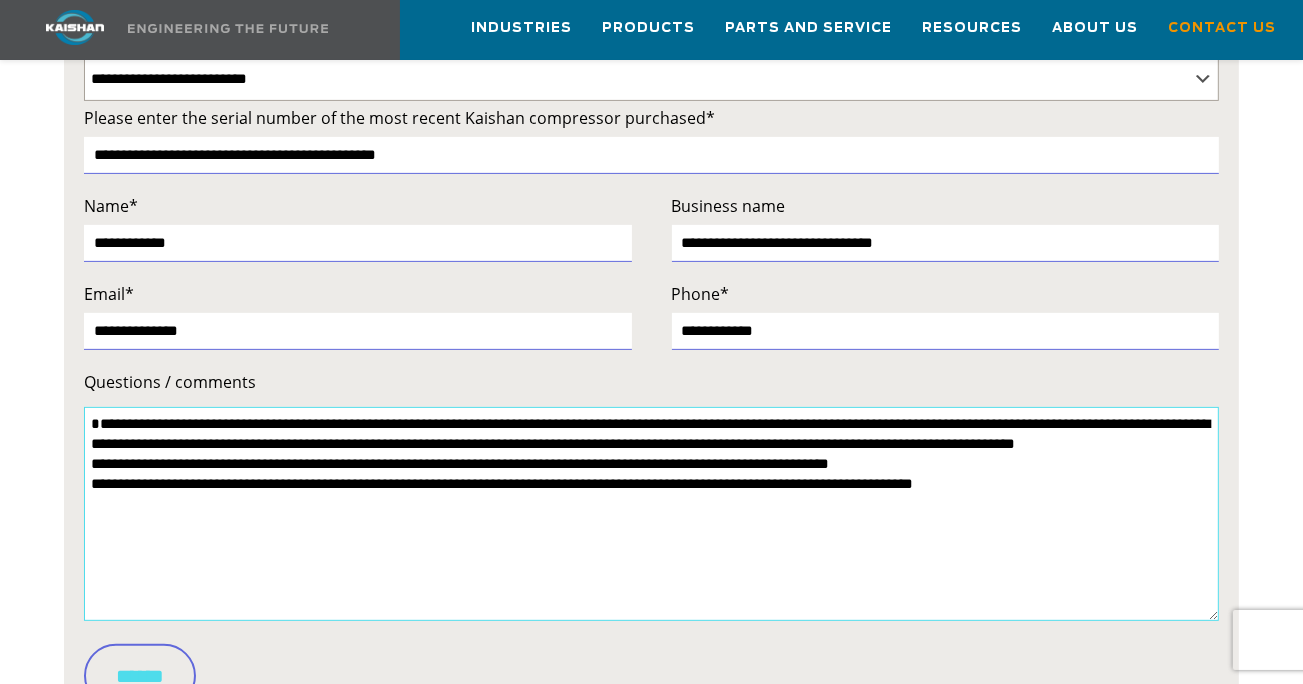 click on "**********" at bounding box center [651, 514] 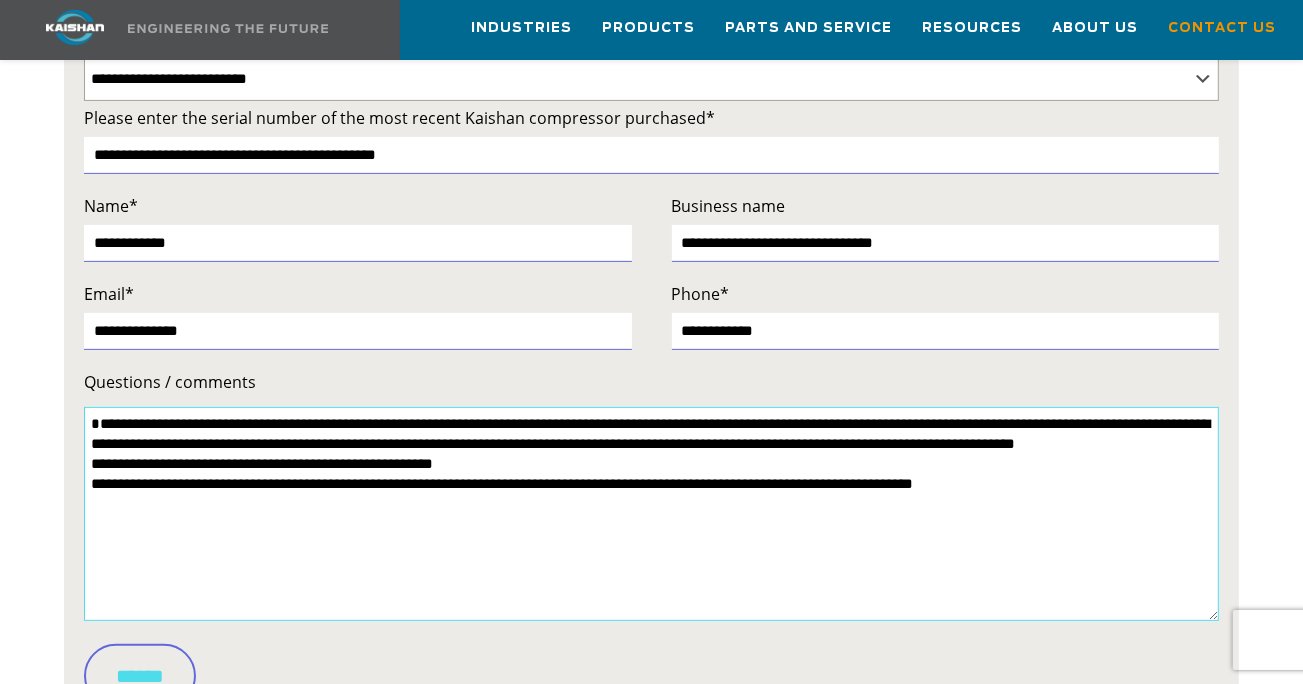 click on "**********" at bounding box center (651, 514) 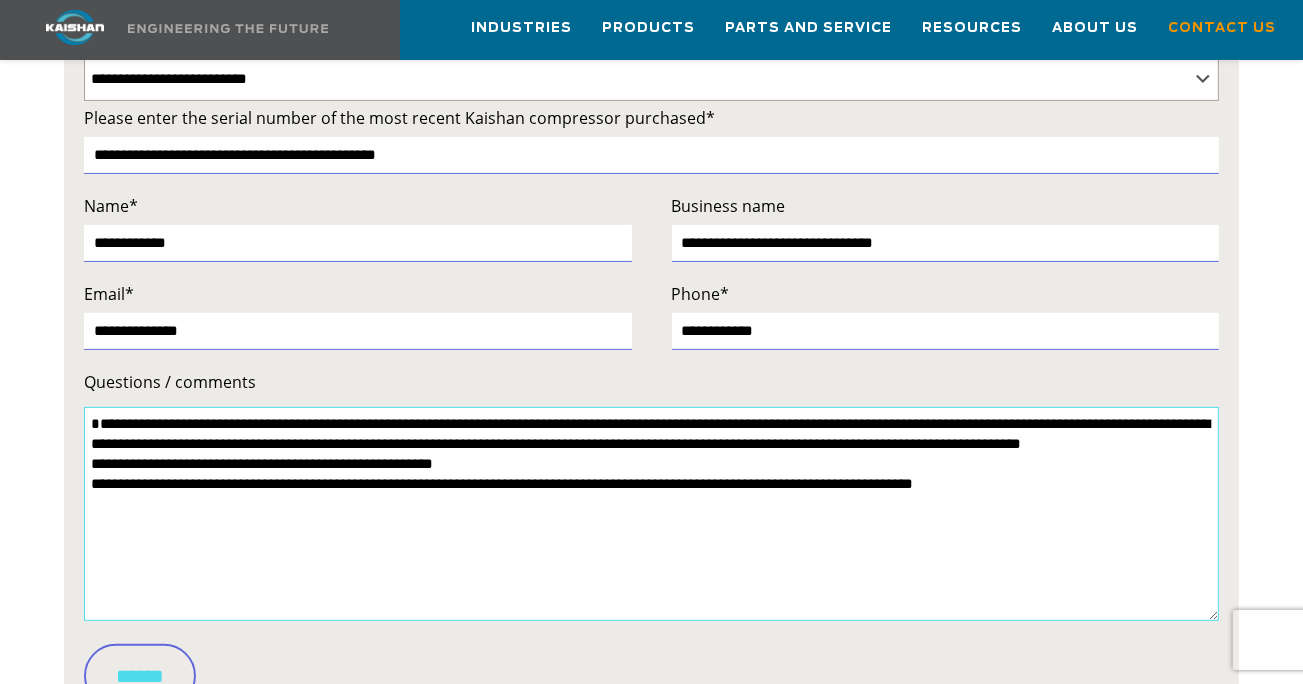 paste on "**********" 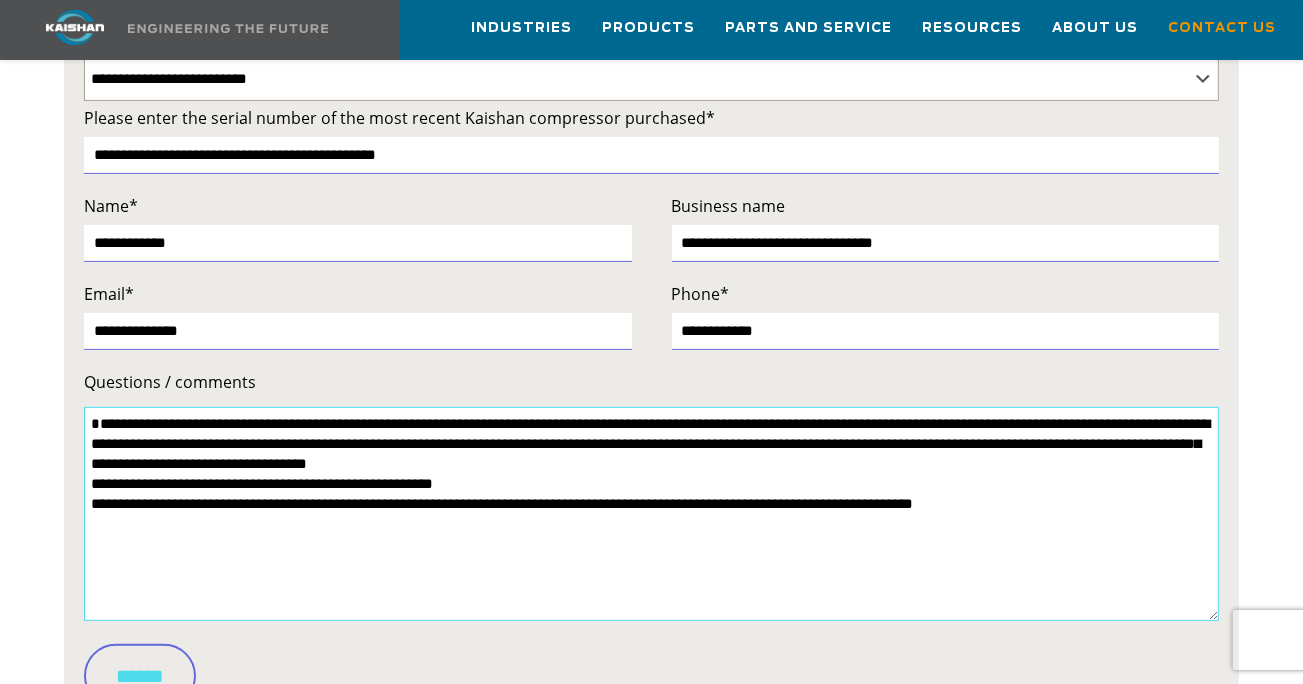 click on "**********" at bounding box center (651, 514) 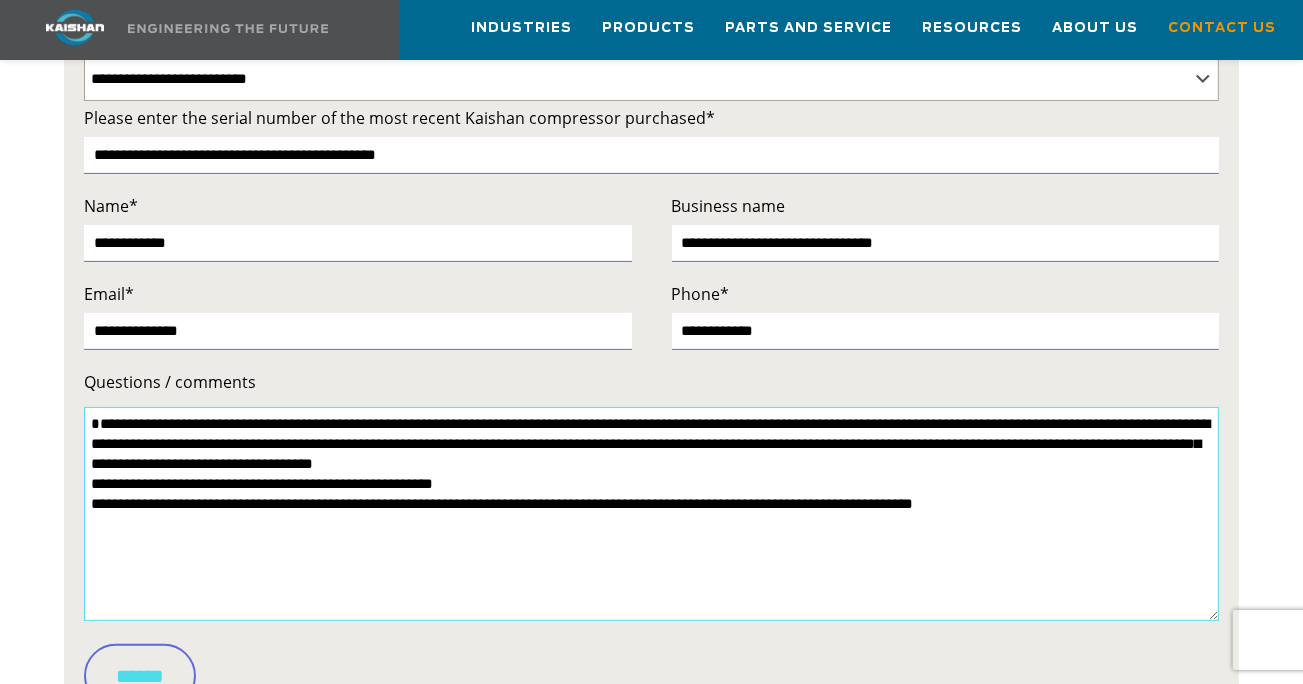 drag, startPoint x: 87, startPoint y: 459, endPoint x: 489, endPoint y: 467, distance: 402.0796 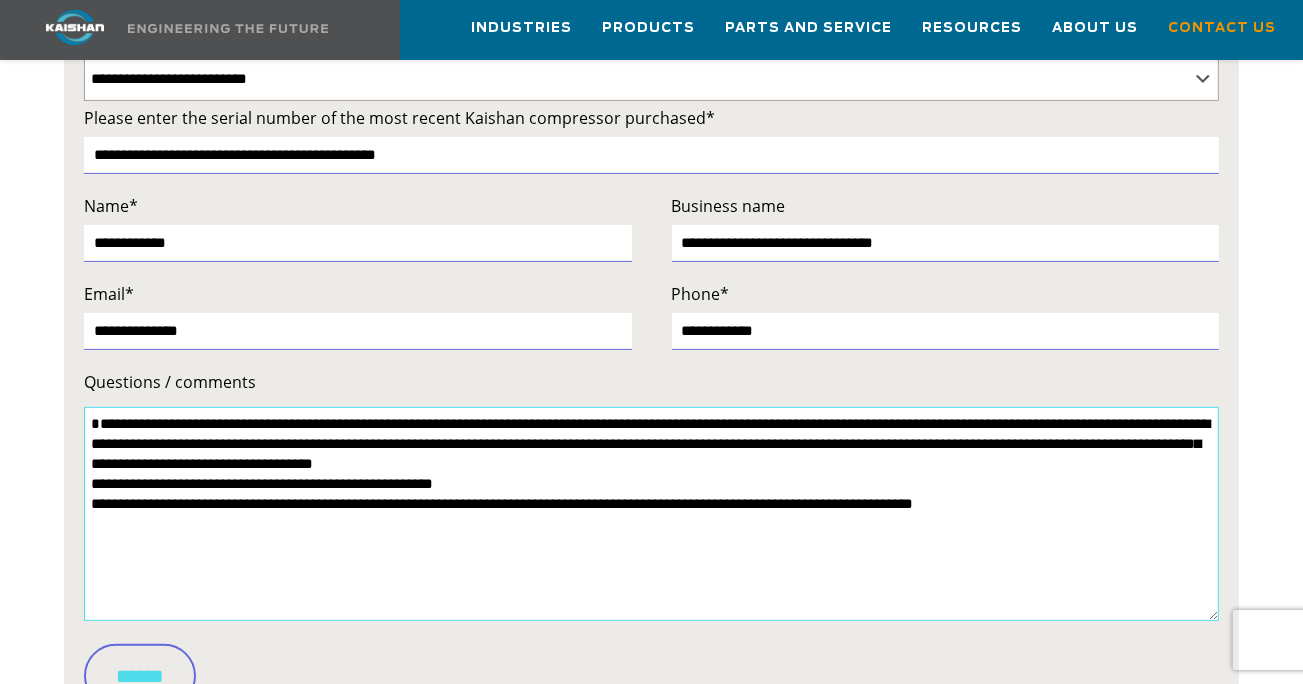 click on "**********" at bounding box center [651, 514] 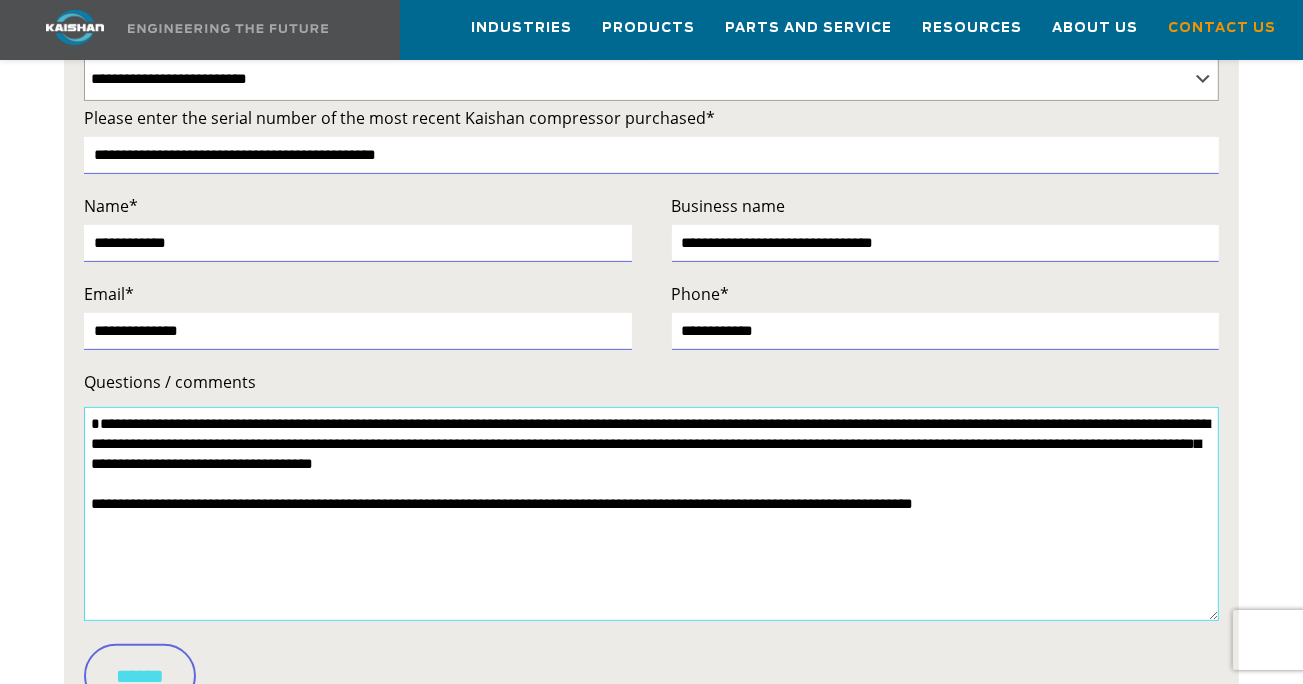 click on "**********" at bounding box center [651, 514] 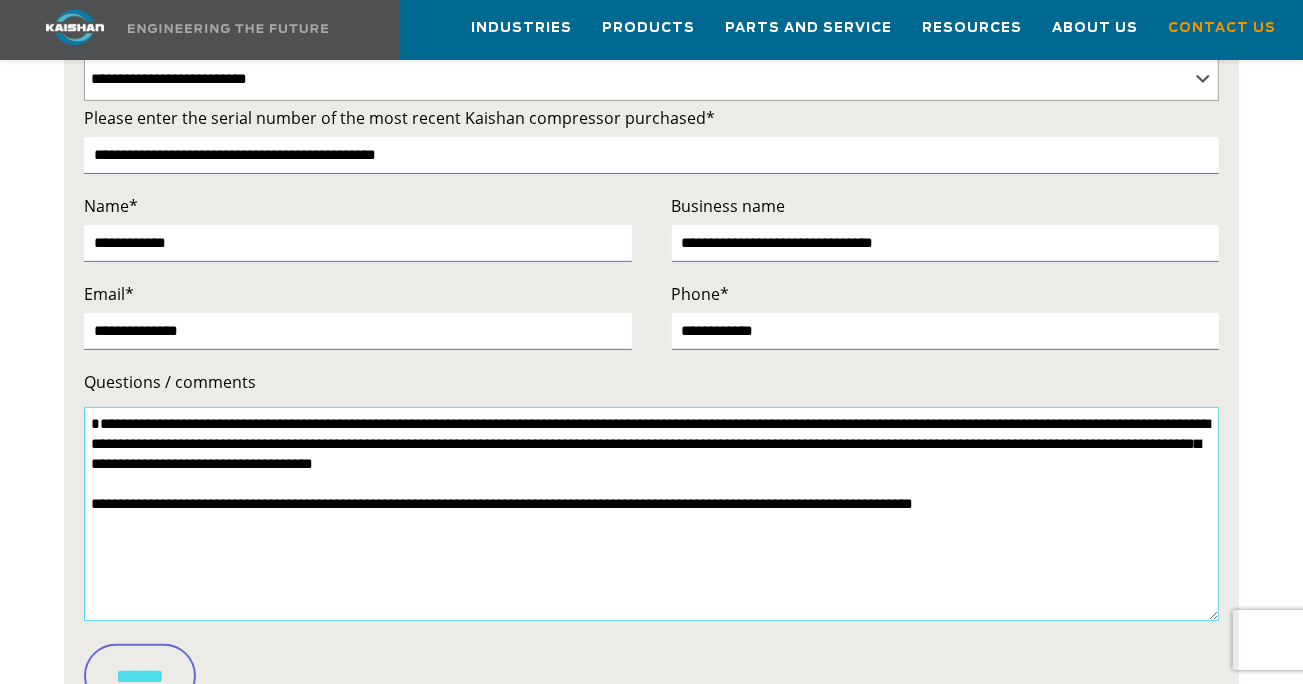 paste on "**********" 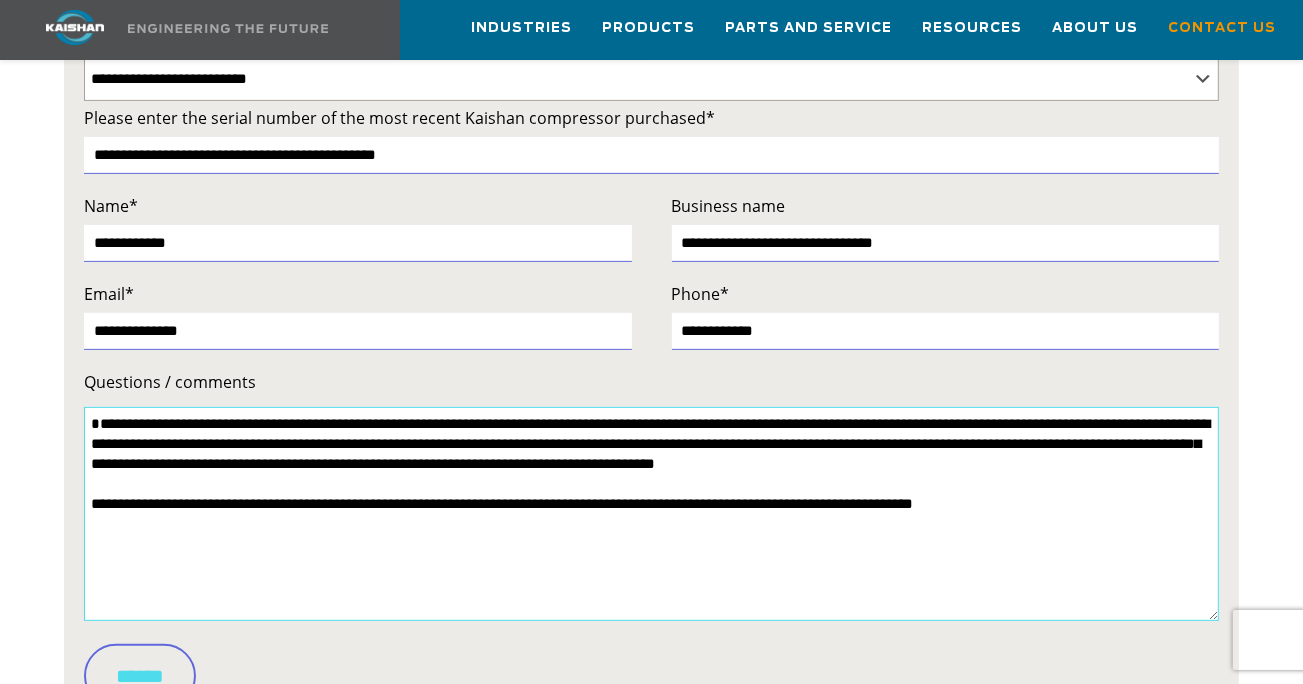 drag, startPoint x: 375, startPoint y: 442, endPoint x: 854, endPoint y: 451, distance: 479.08453 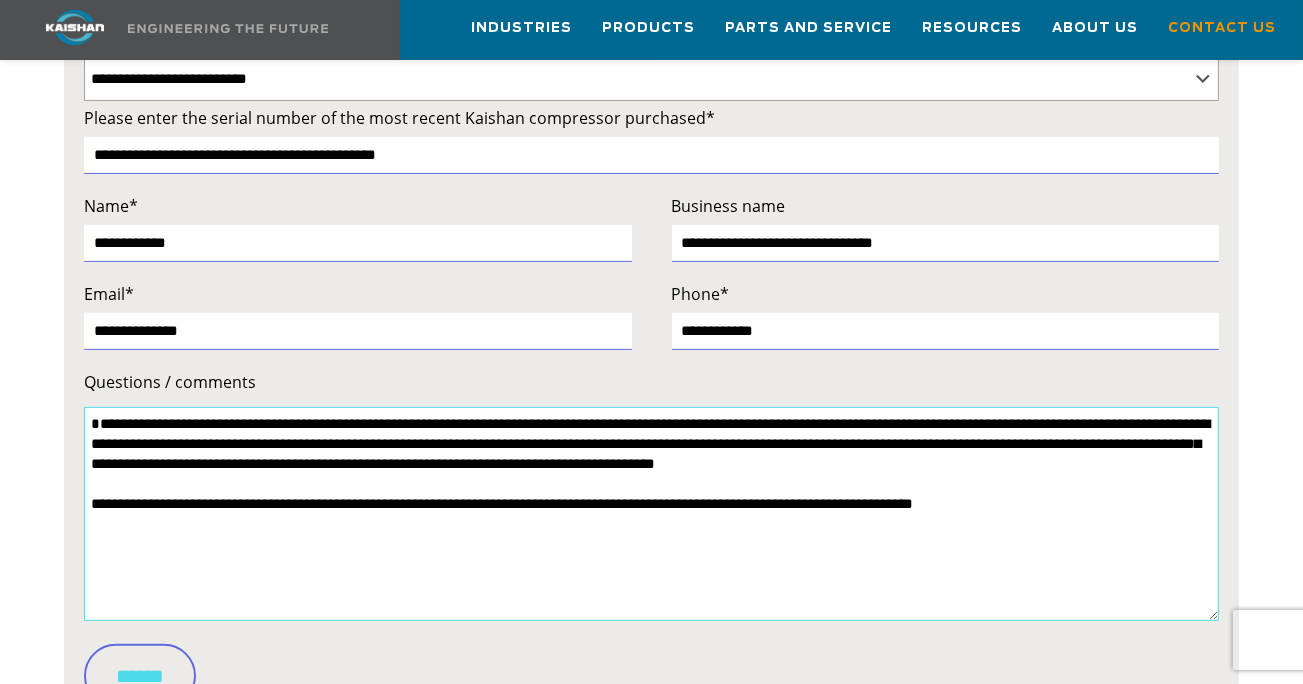 click on "**********" at bounding box center [651, 514] 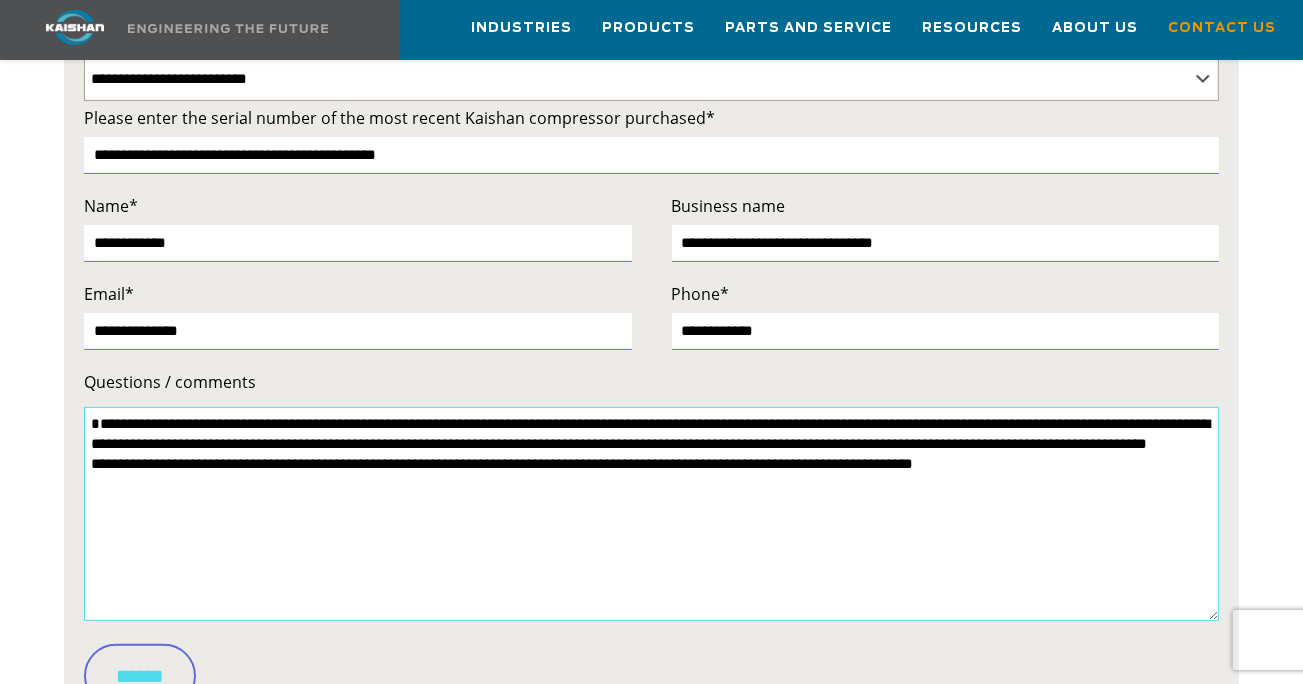 click on "**********" at bounding box center [651, 514] 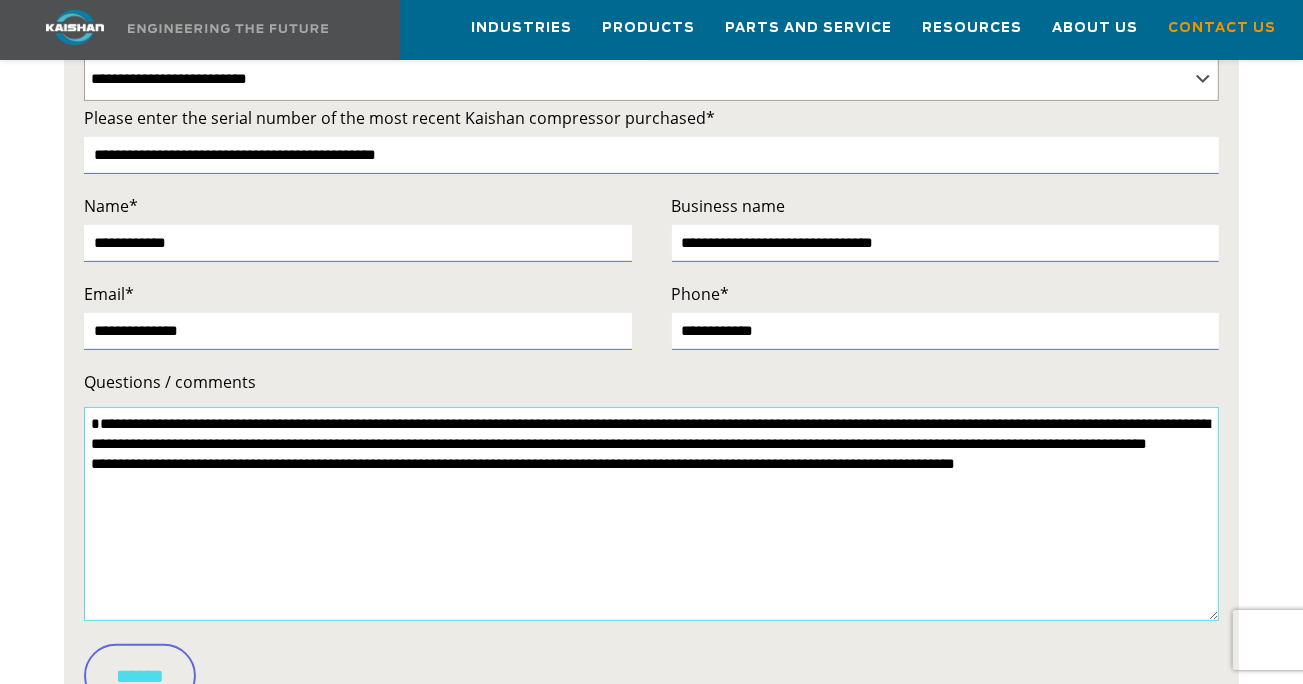 click on "**********" at bounding box center (651, 514) 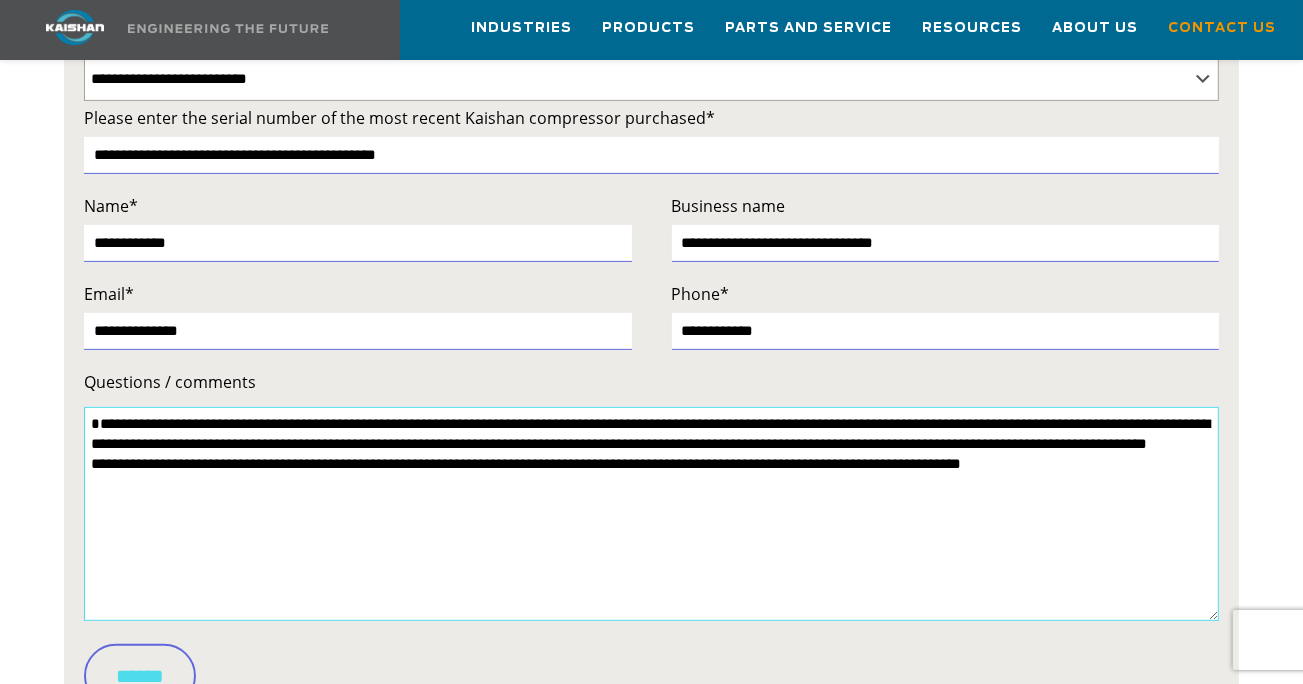 click on "**********" at bounding box center (651, 514) 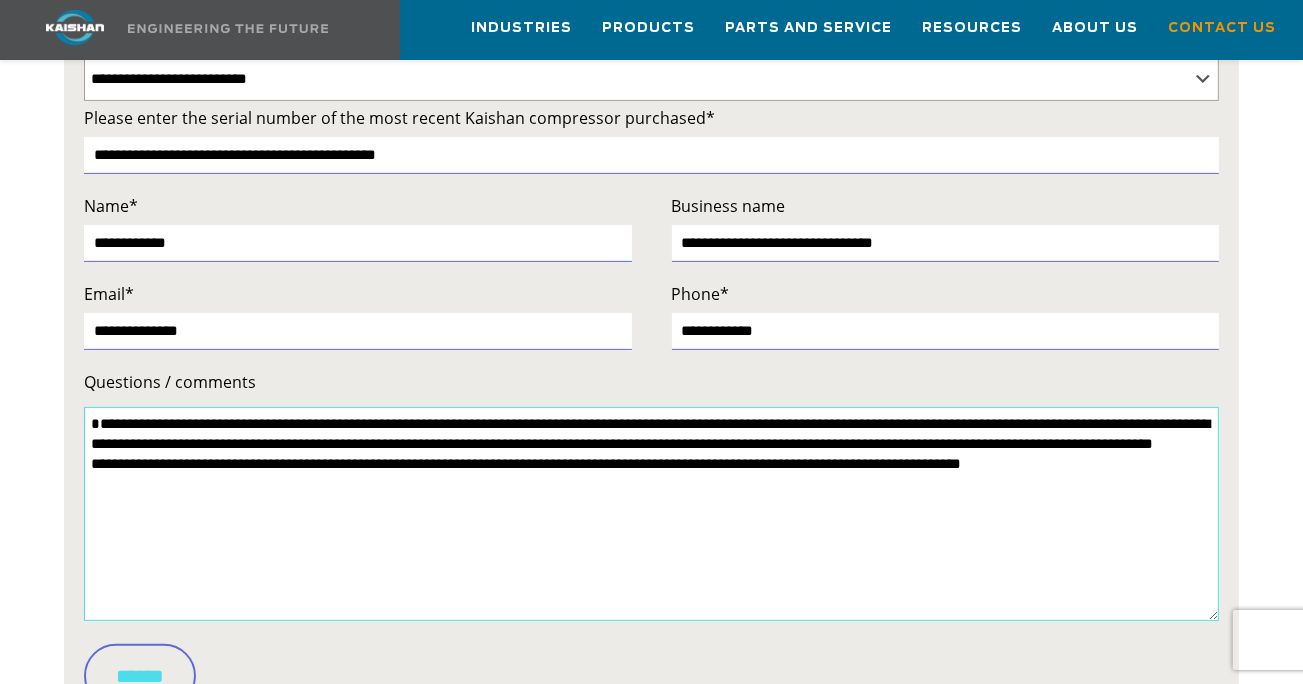 click on "**********" at bounding box center [651, 514] 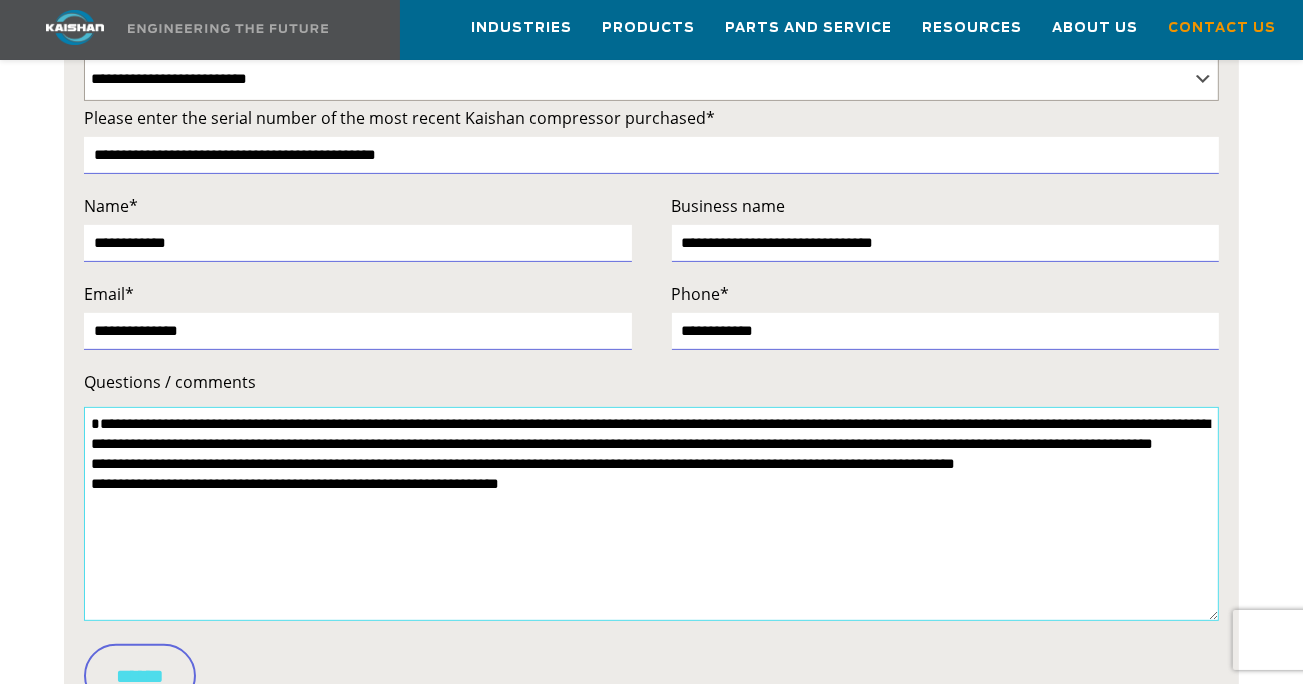 click on "**********" at bounding box center [651, 514] 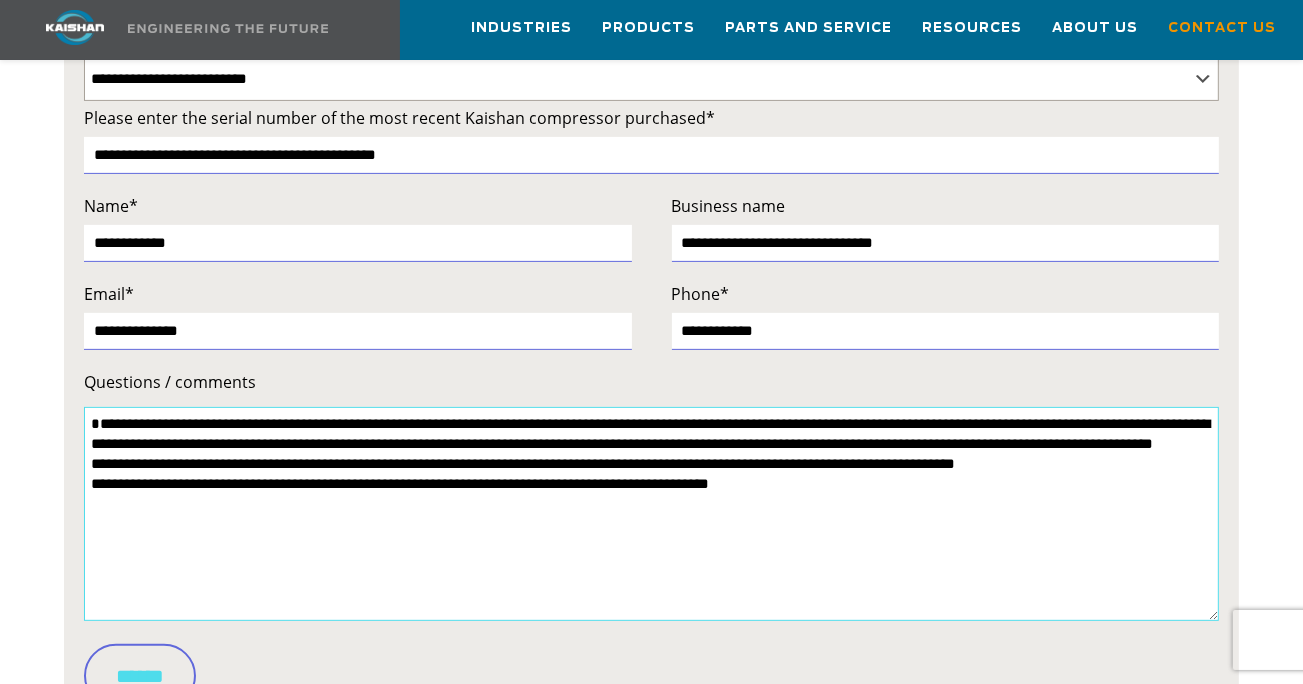 type on "**********" 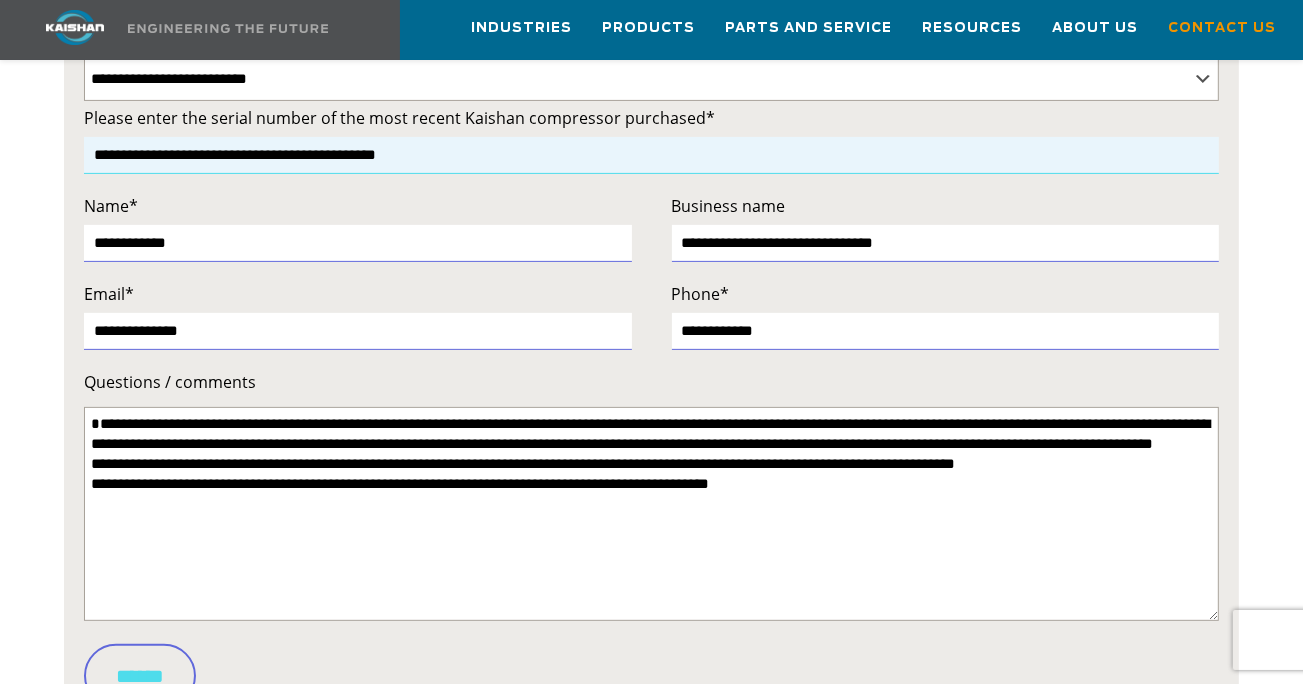 drag, startPoint x: 136, startPoint y: 126, endPoint x: 298, endPoint y: 142, distance: 162.78821 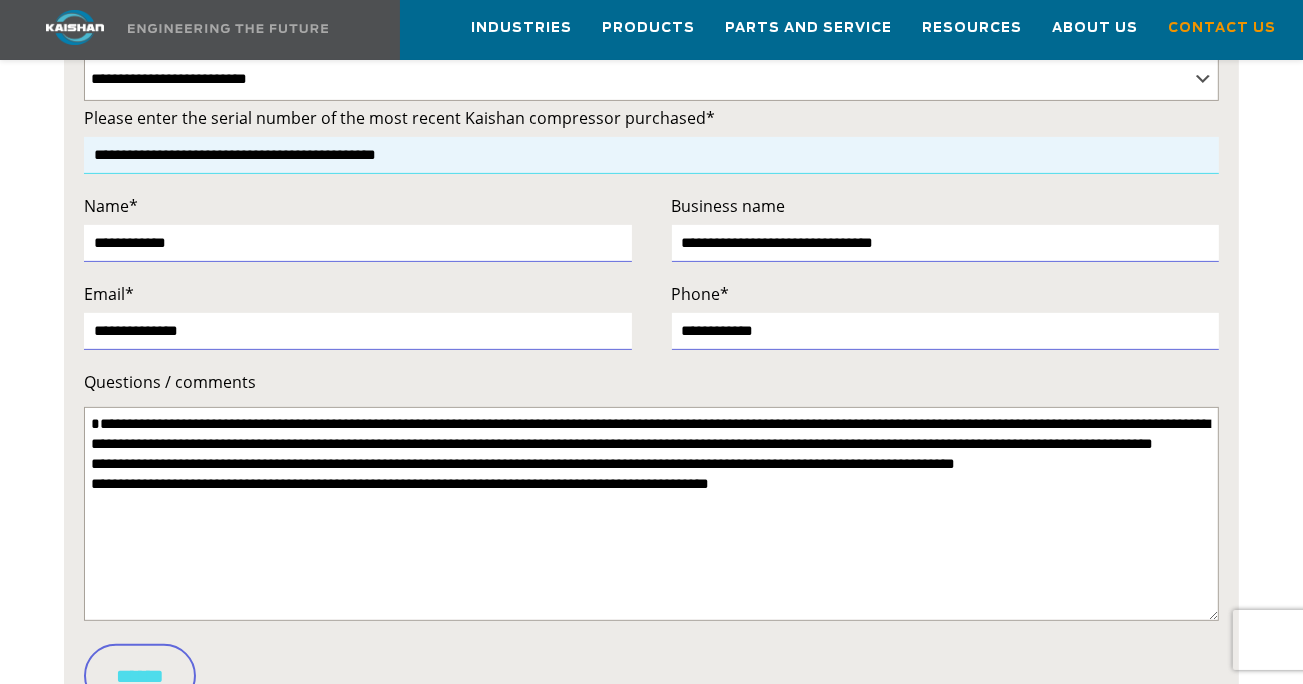 click on "**********" at bounding box center [651, 155] 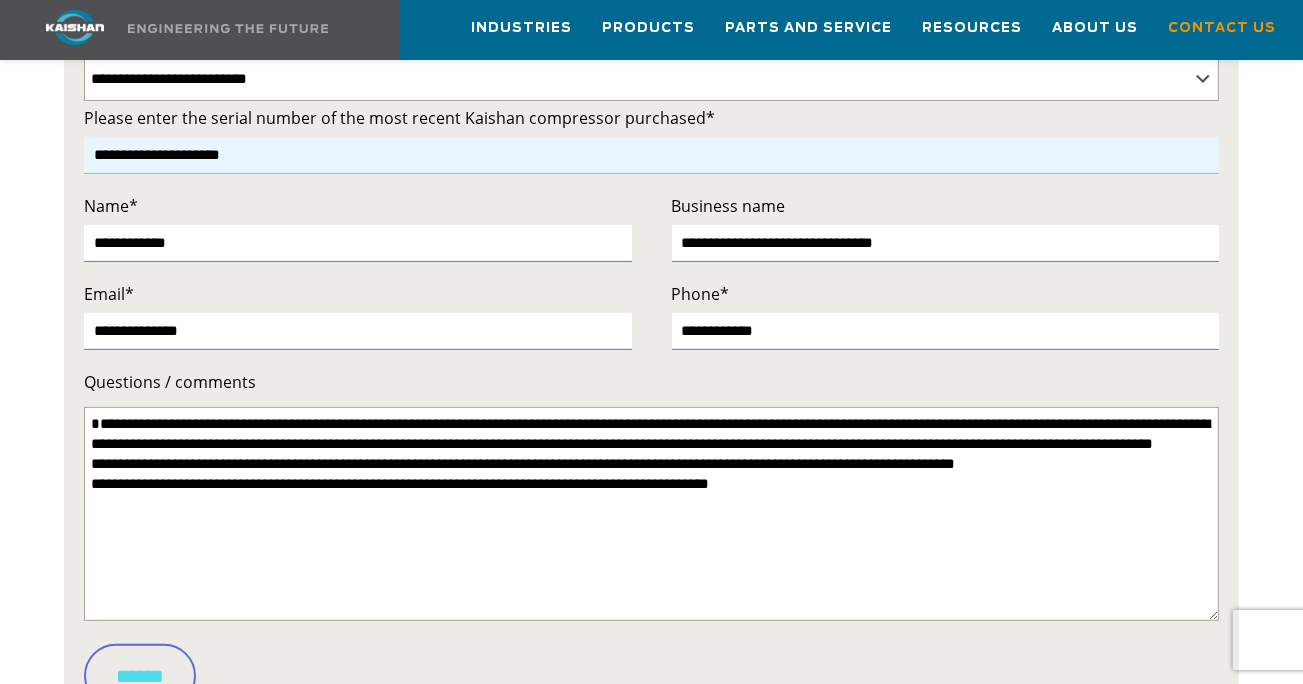 type on "**********" 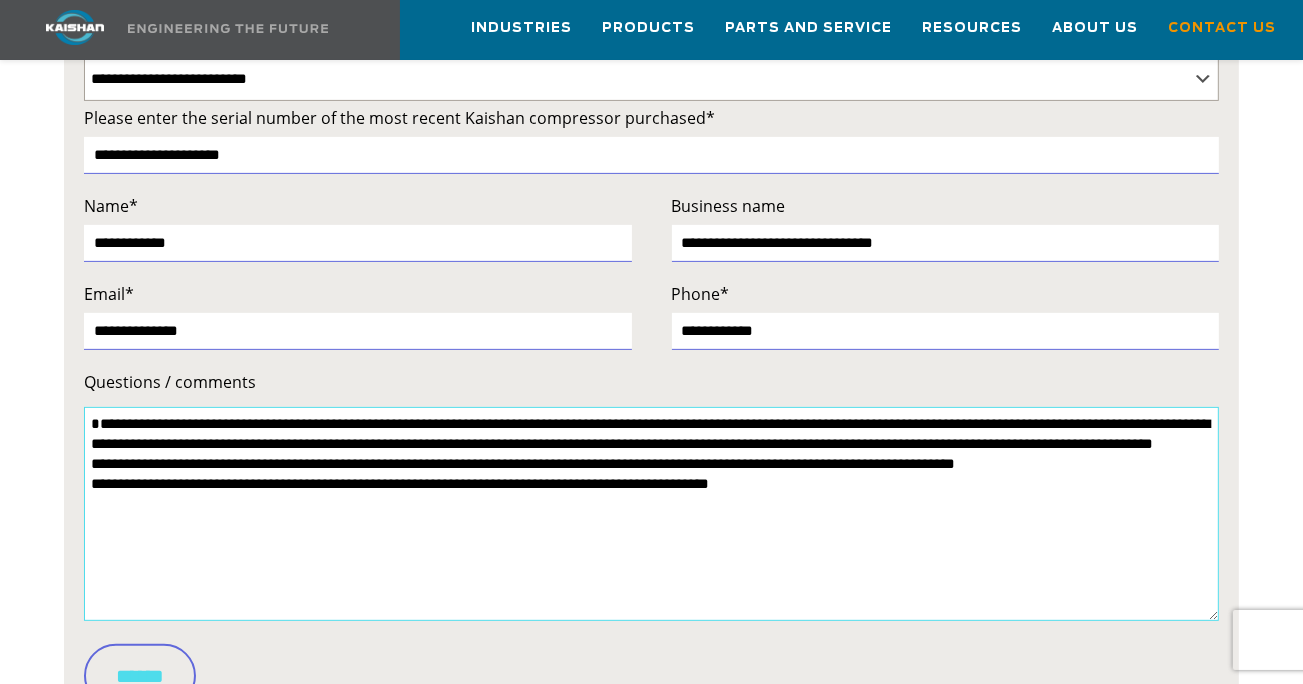 click on "**********" at bounding box center [651, 514] 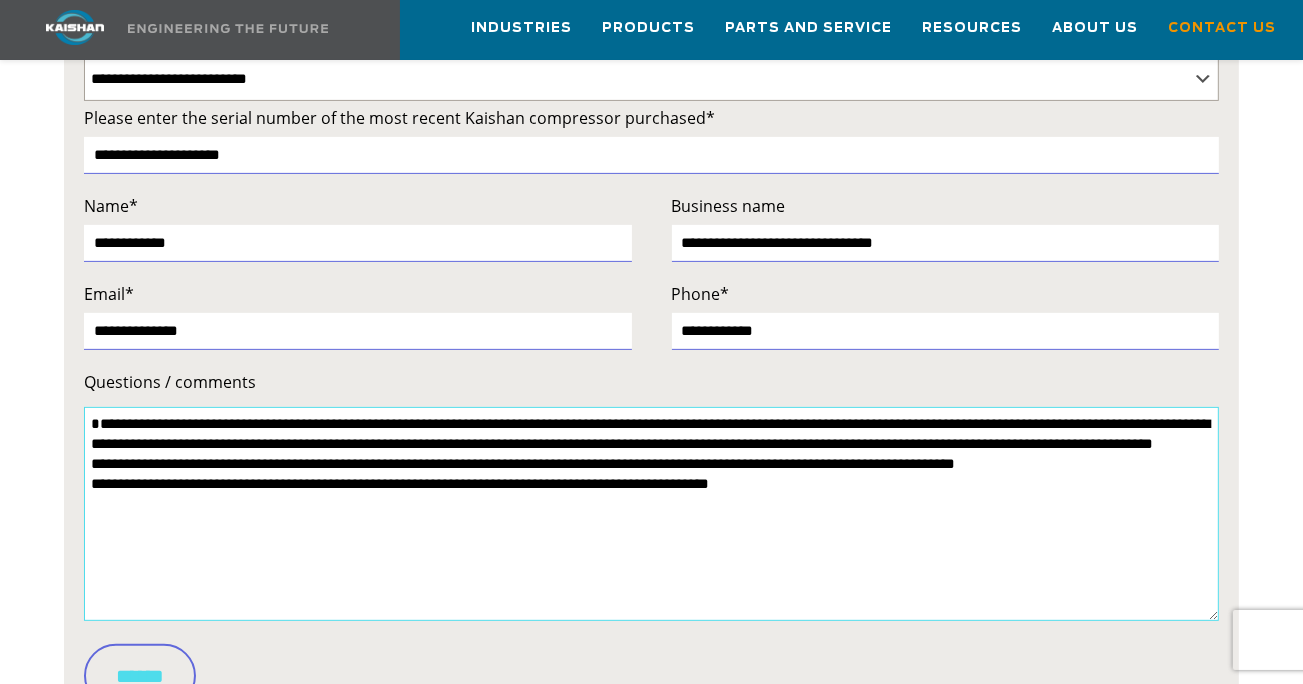 paste on "**********" 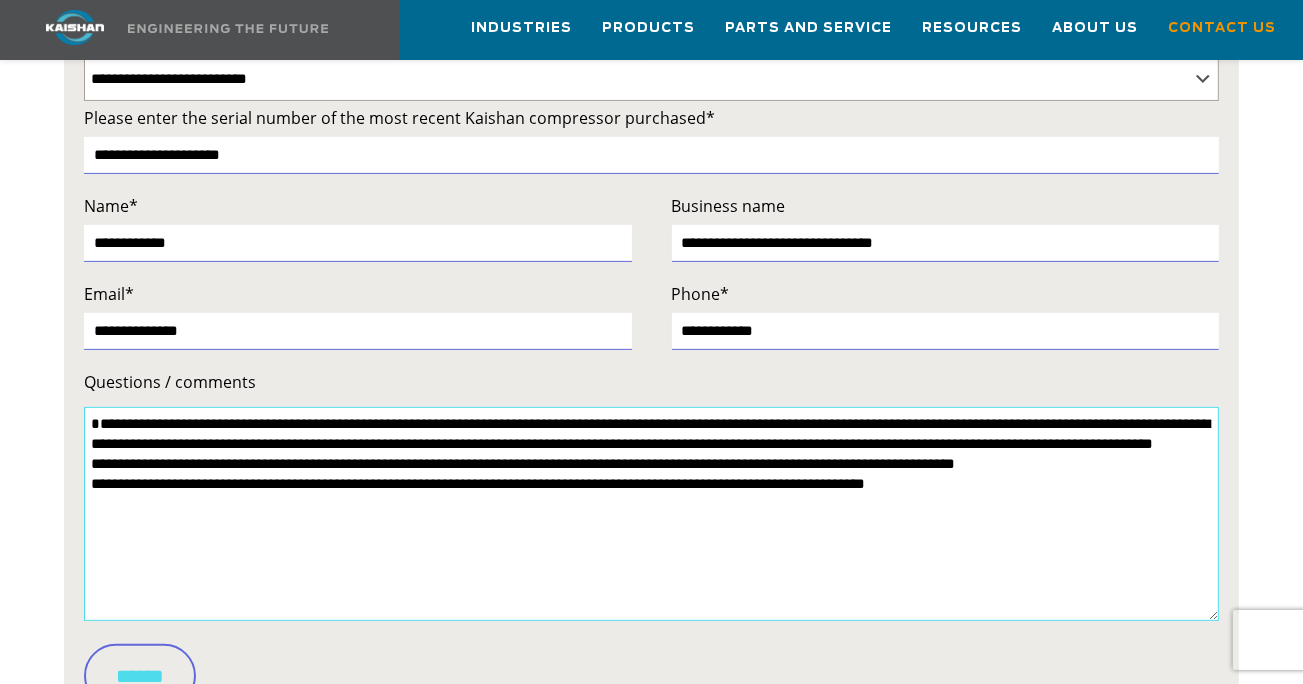 click on "**********" at bounding box center (651, 514) 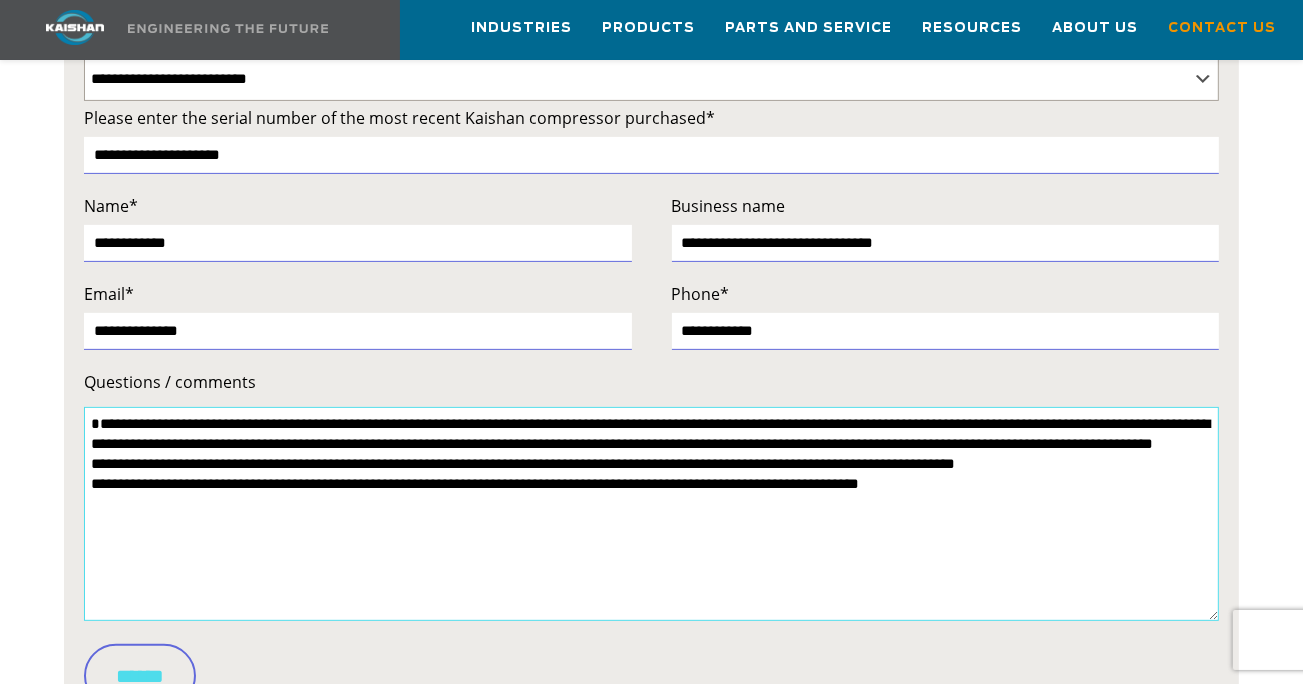 type on "**********" 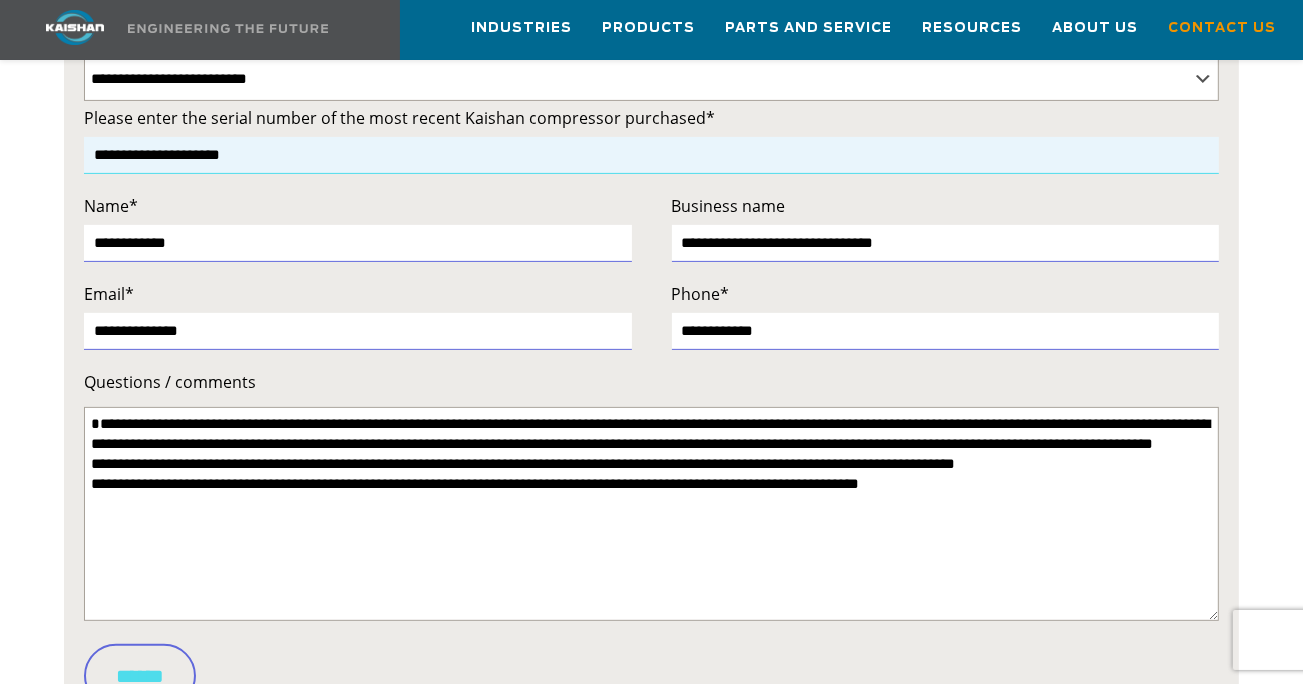 click on "**********" at bounding box center (651, 155) 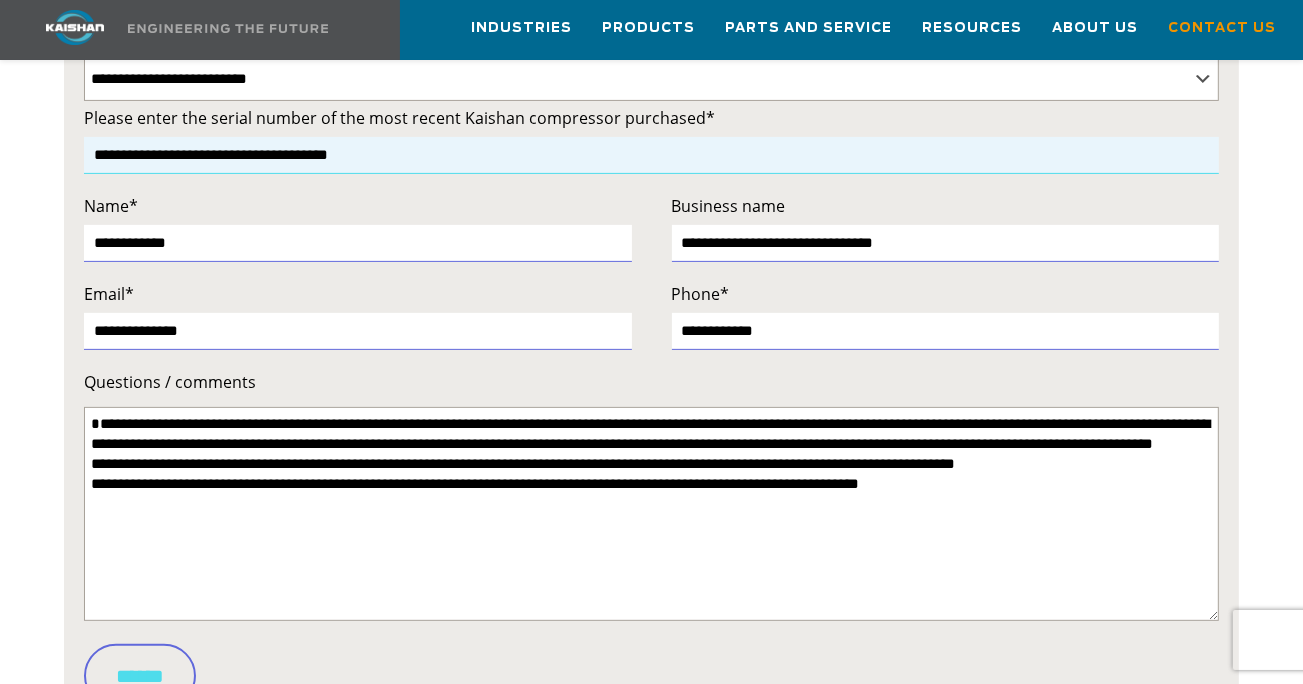 type on "**********" 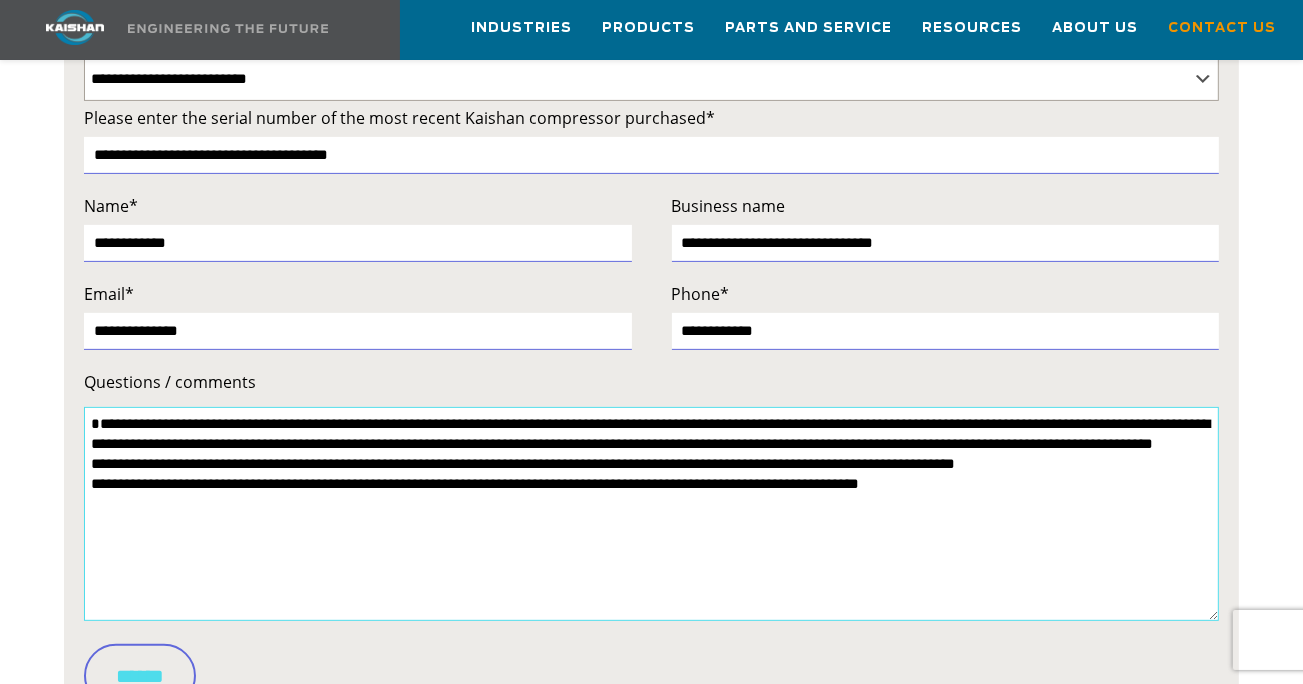 drag, startPoint x: 315, startPoint y: 402, endPoint x: 338, endPoint y: 436, distance: 41.04875 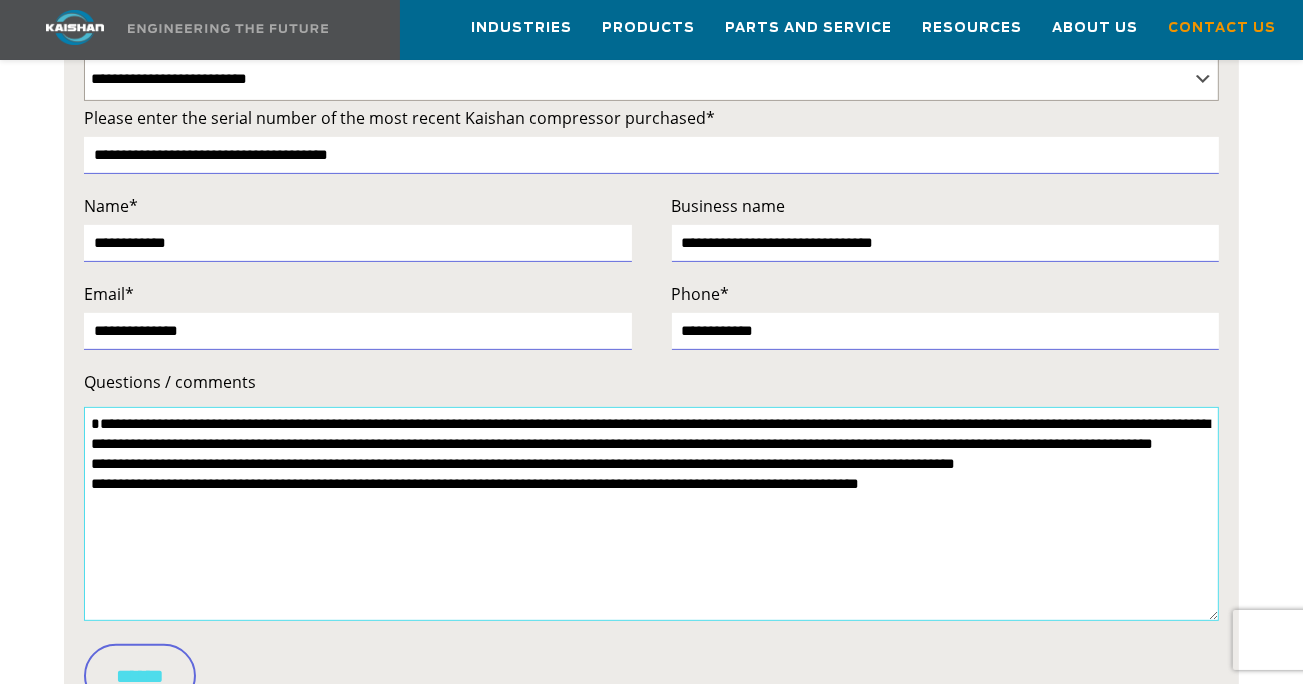 click on "**********" at bounding box center [651, 514] 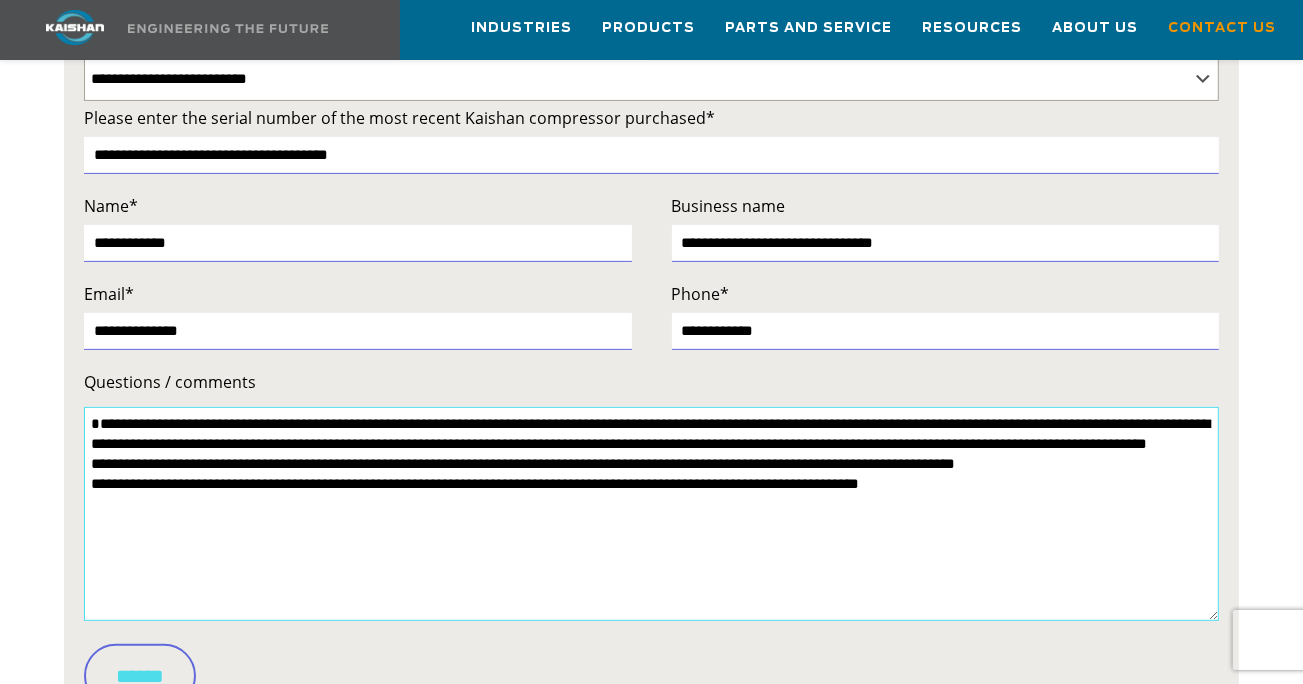 click on "**********" at bounding box center (651, 514) 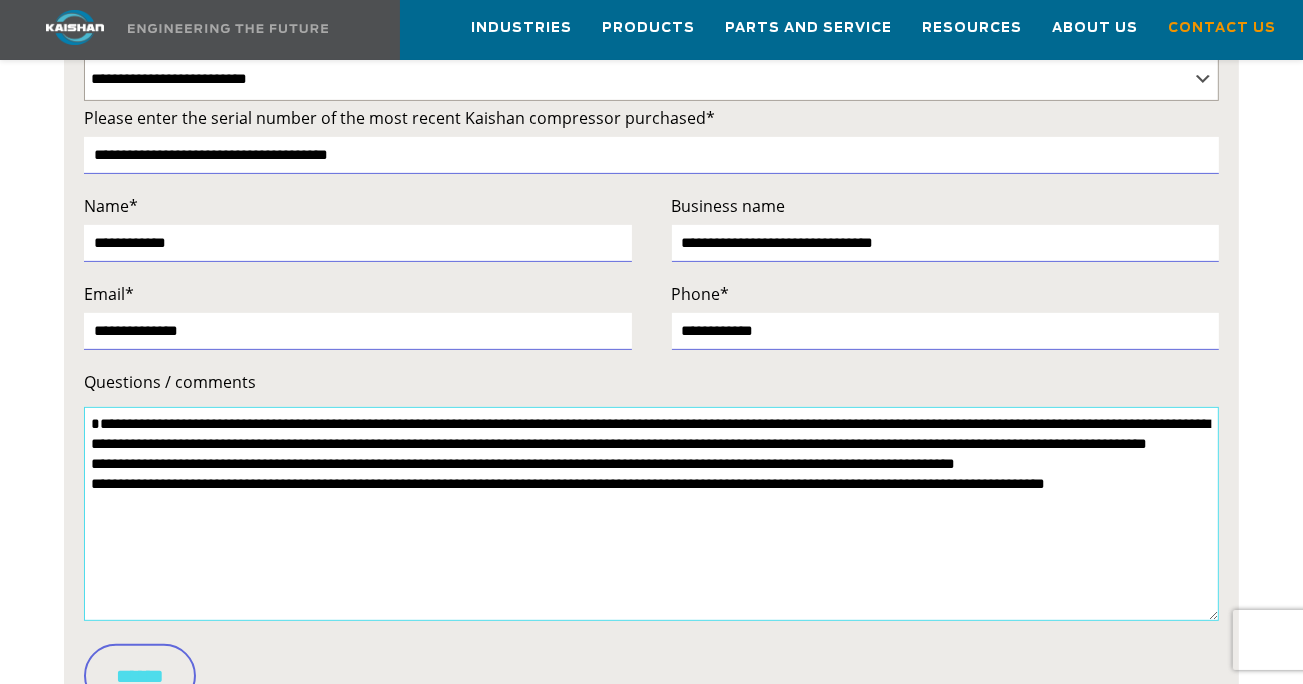 click on "**********" at bounding box center [651, 514] 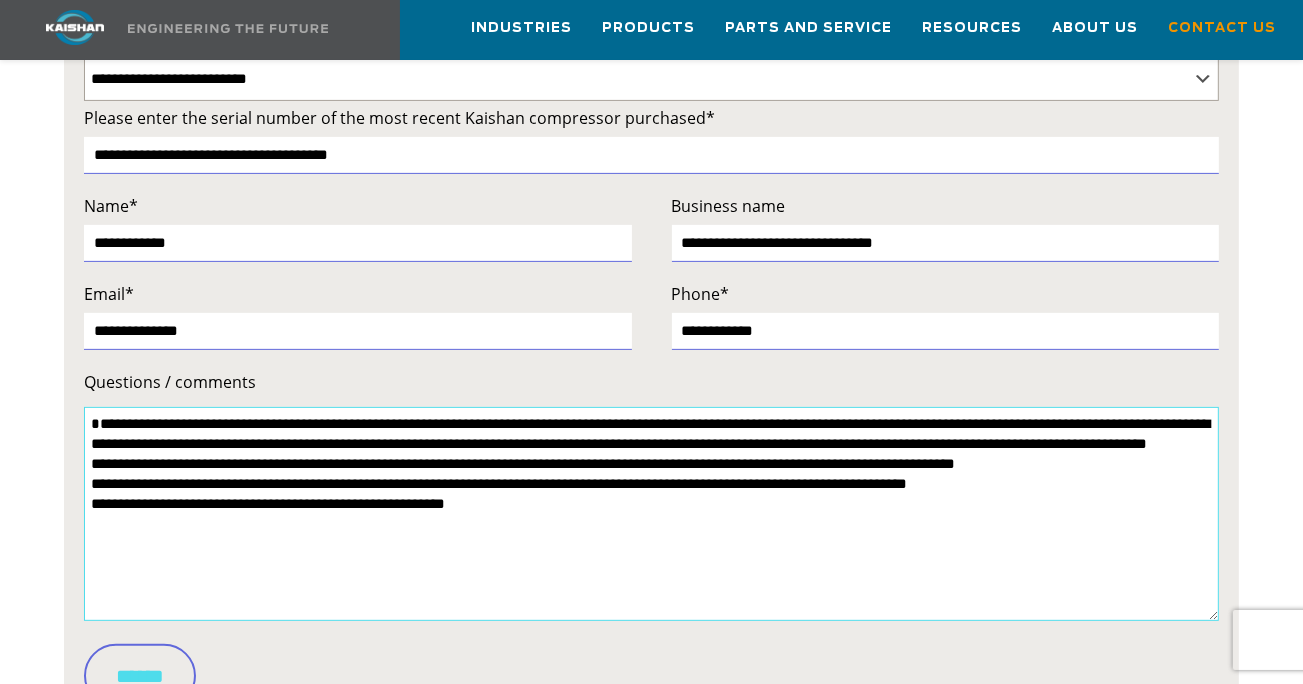 click on "**********" at bounding box center (651, 514) 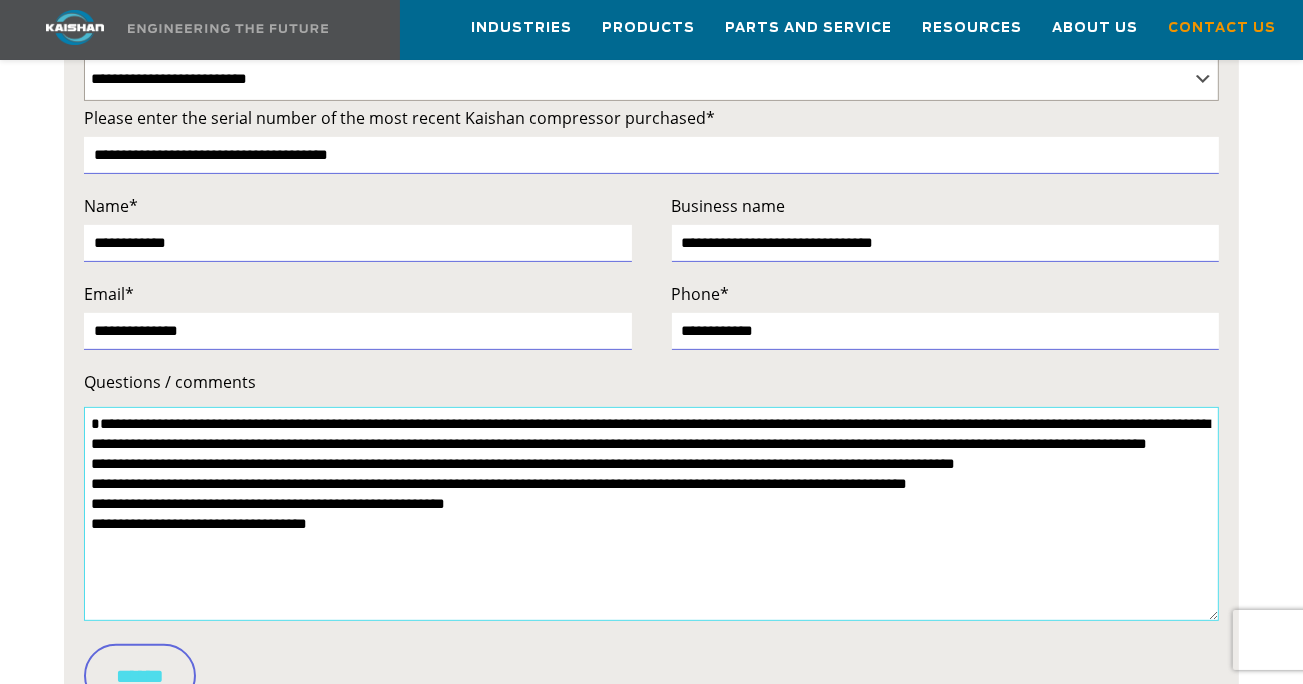 click on "**********" at bounding box center (651, 514) 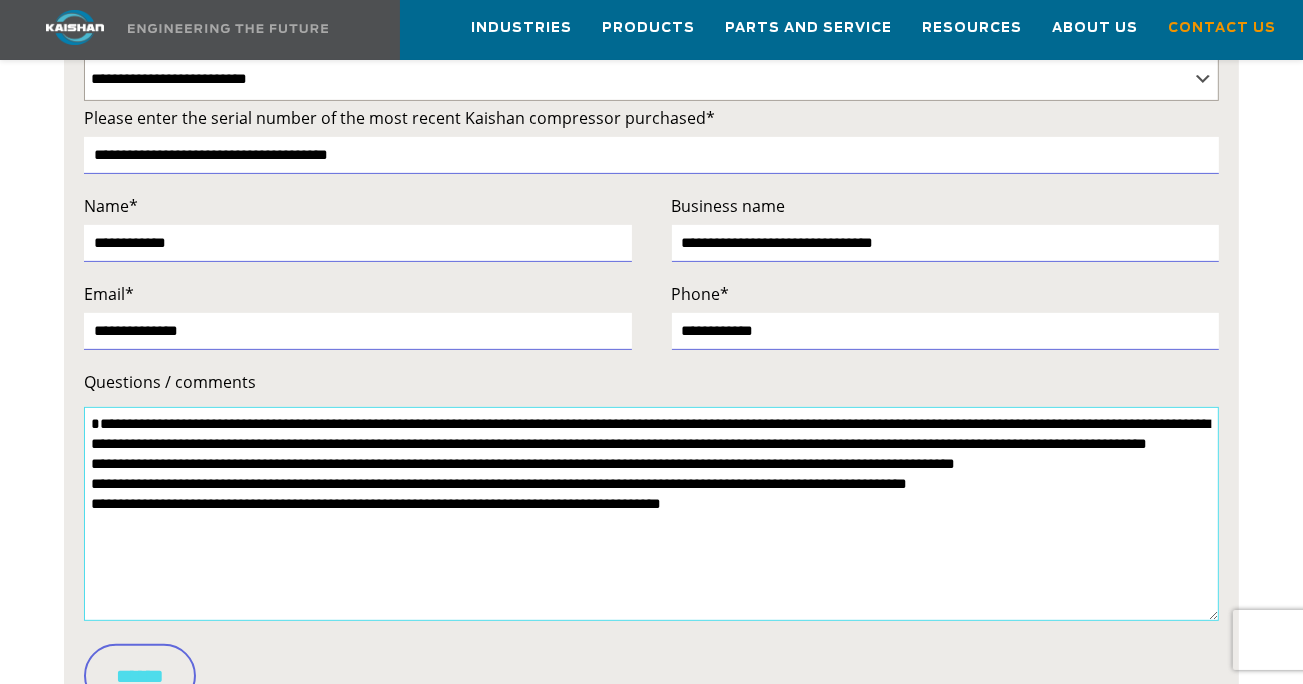 click on "**********" at bounding box center [651, 514] 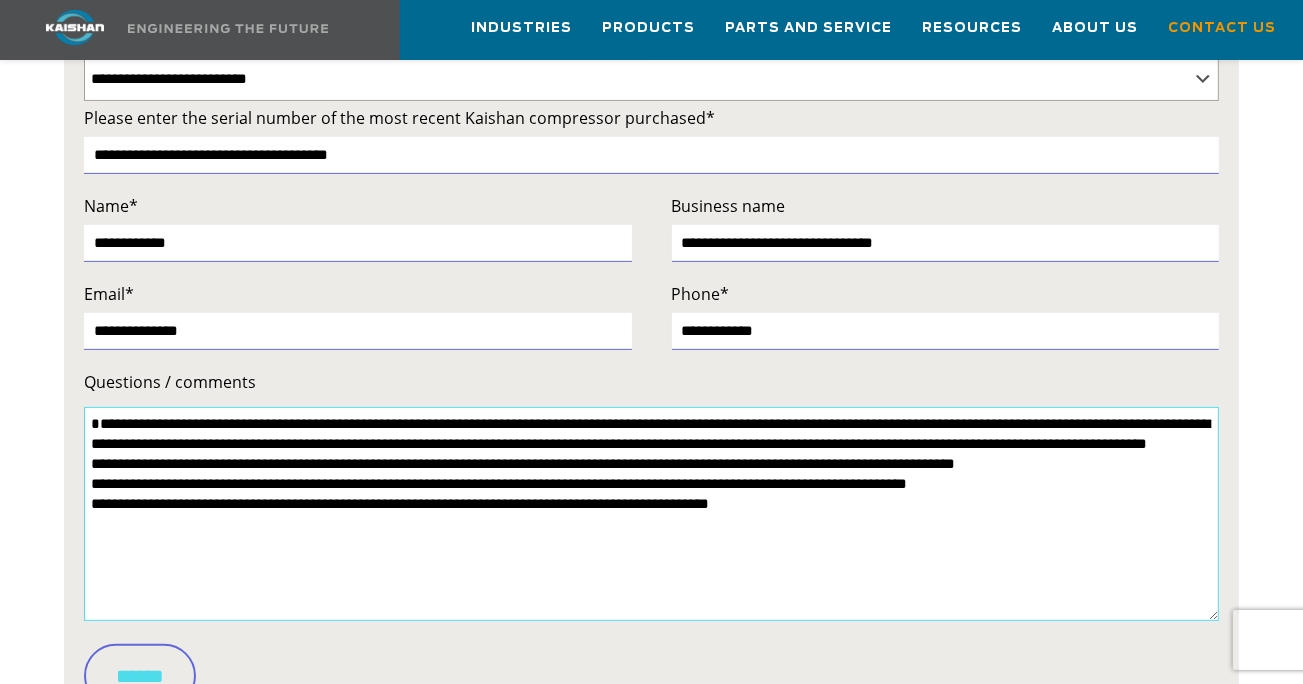 click on "**********" at bounding box center [651, 514] 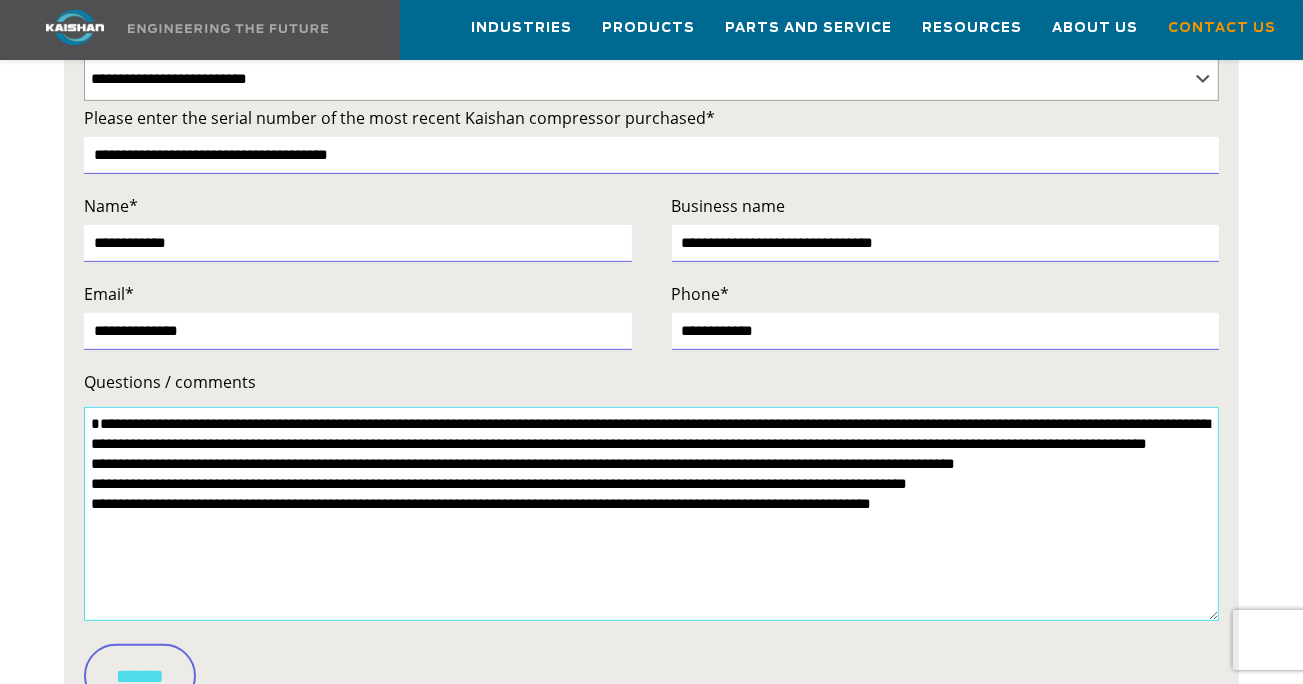 click on "**********" at bounding box center (651, 514) 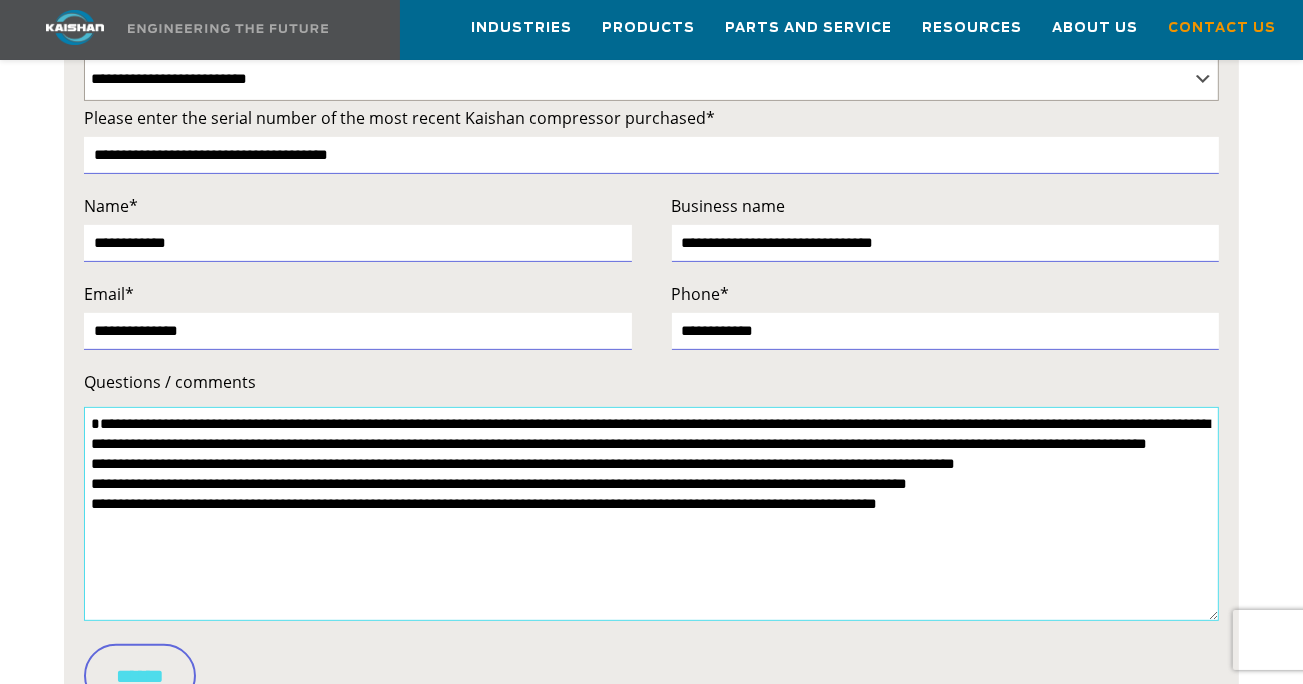 click on "**********" at bounding box center [651, 514] 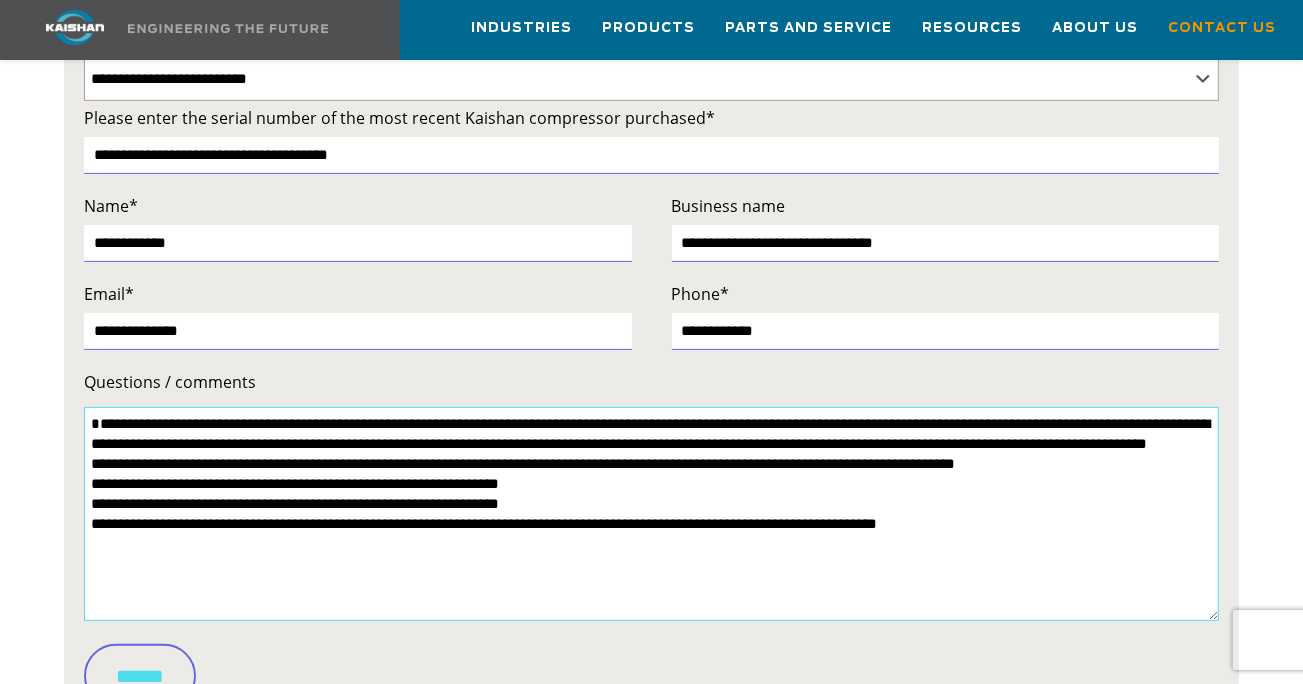 click on "**********" at bounding box center (651, 514) 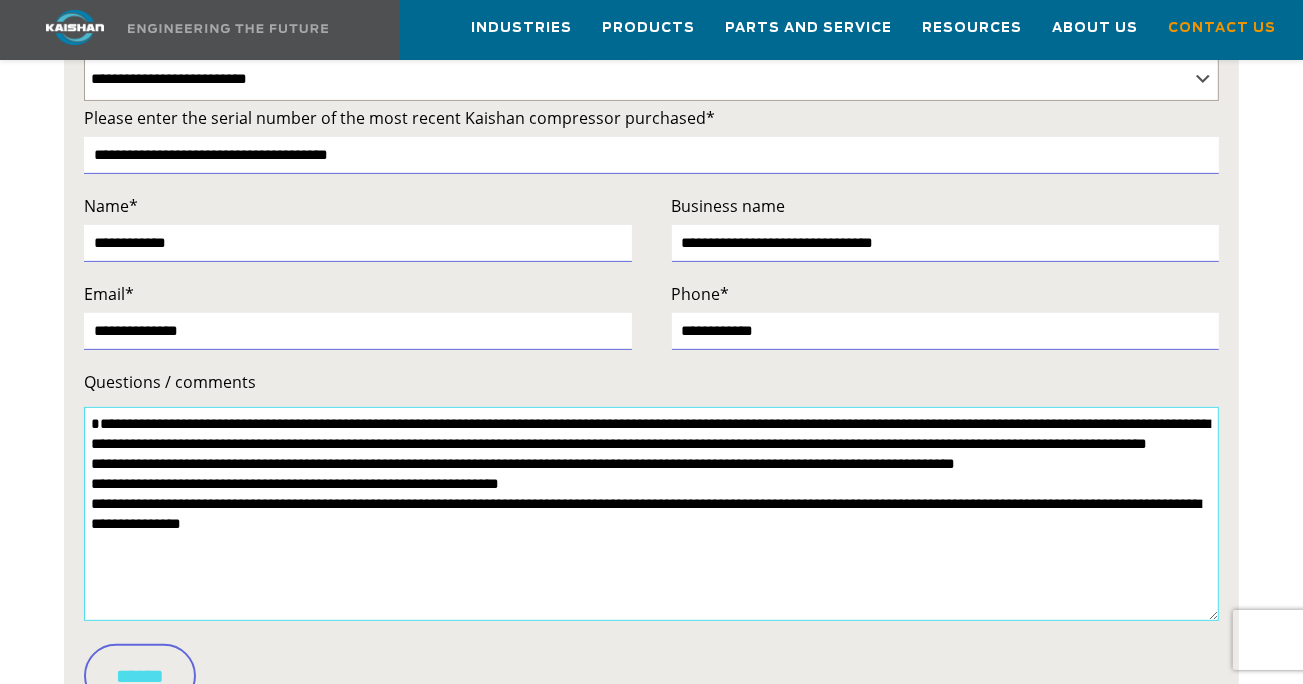 click on "**********" at bounding box center (651, 514) 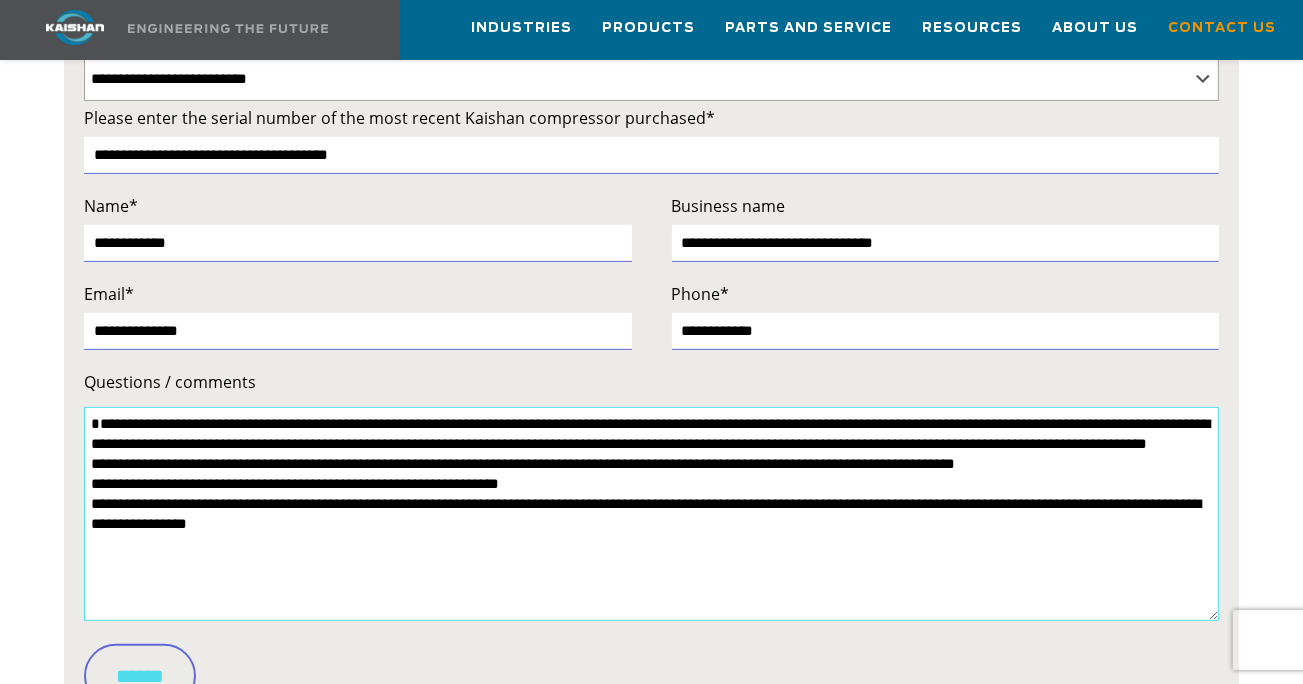 drag, startPoint x: 89, startPoint y: 518, endPoint x: 328, endPoint y: 529, distance: 239.253 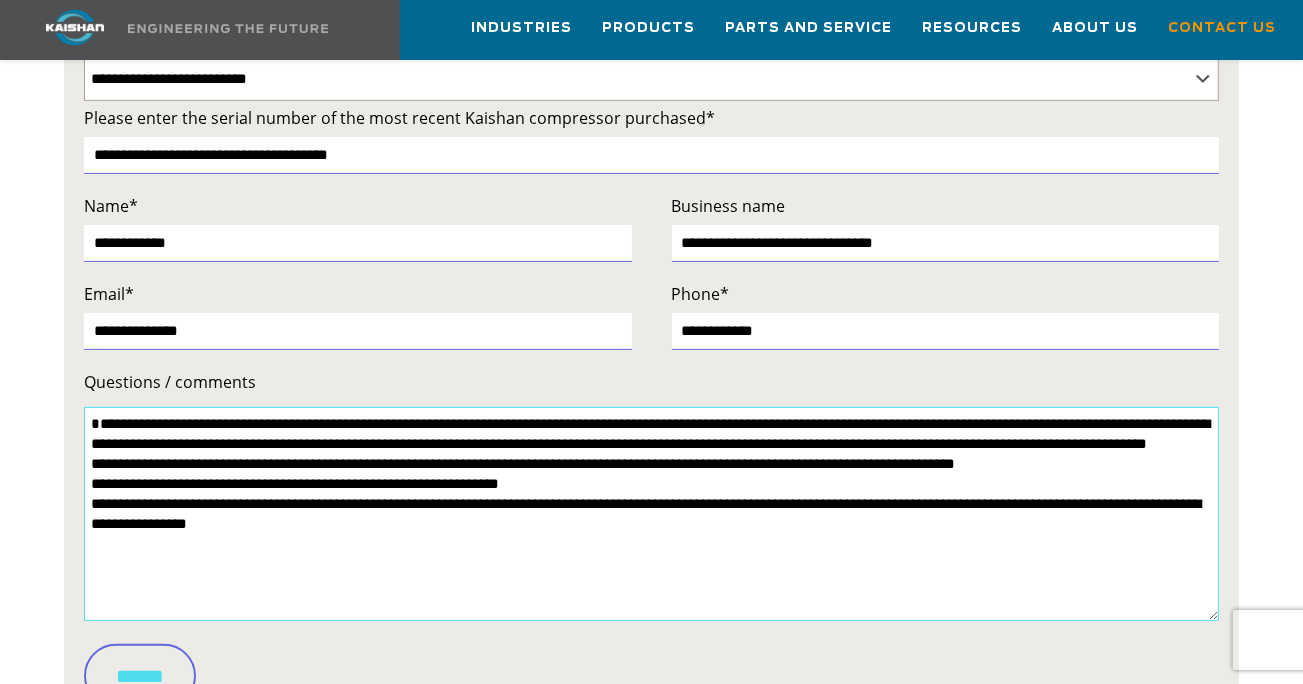 click on "**********" at bounding box center (651, 514) 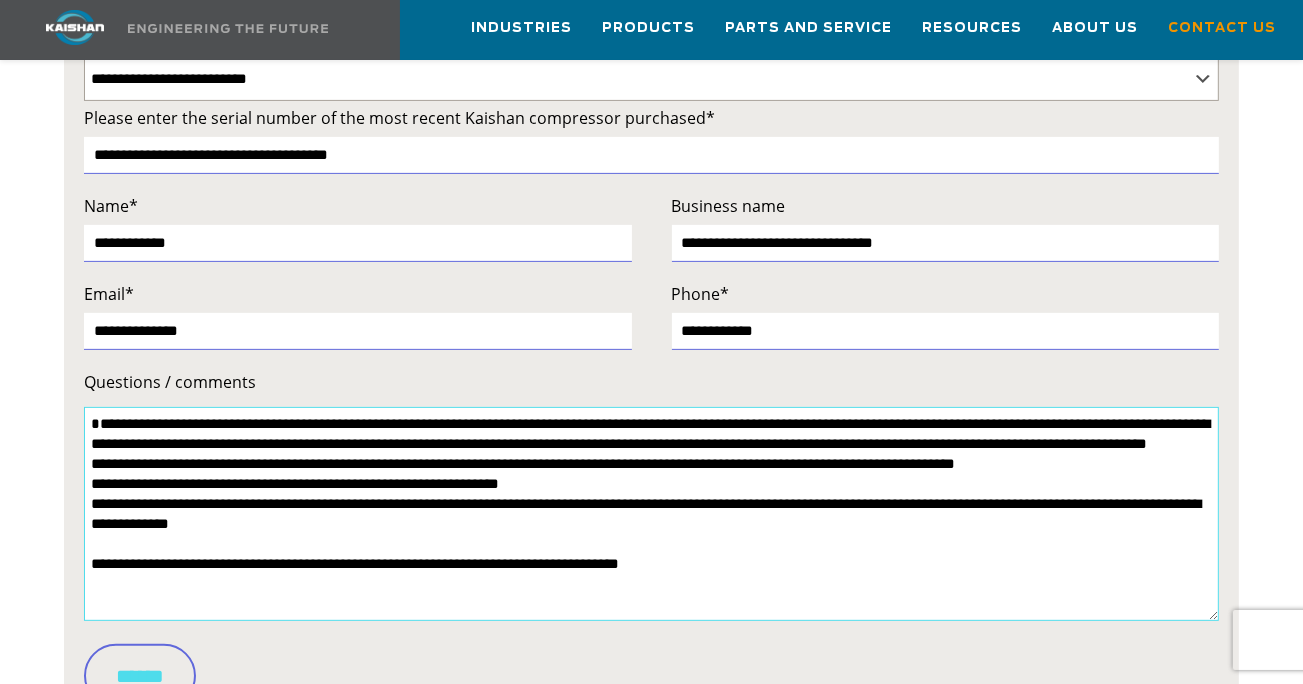 click on "**********" at bounding box center [651, 514] 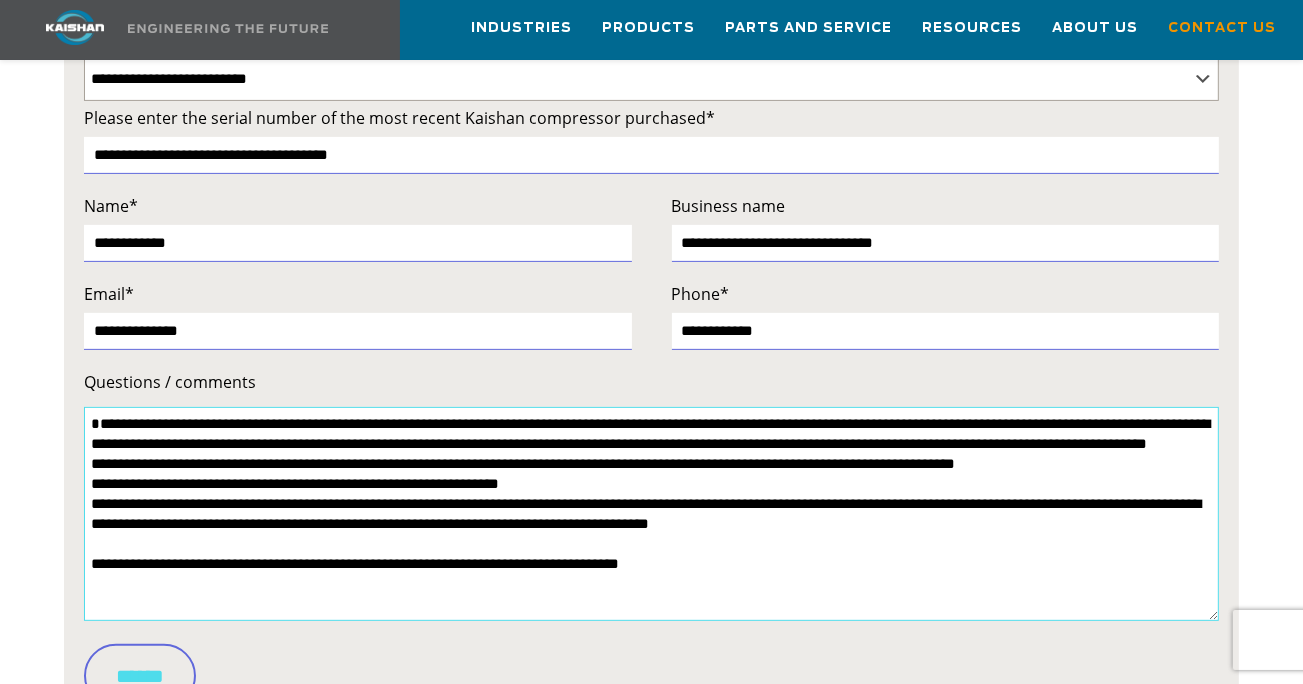 click on "**********" at bounding box center [651, 514] 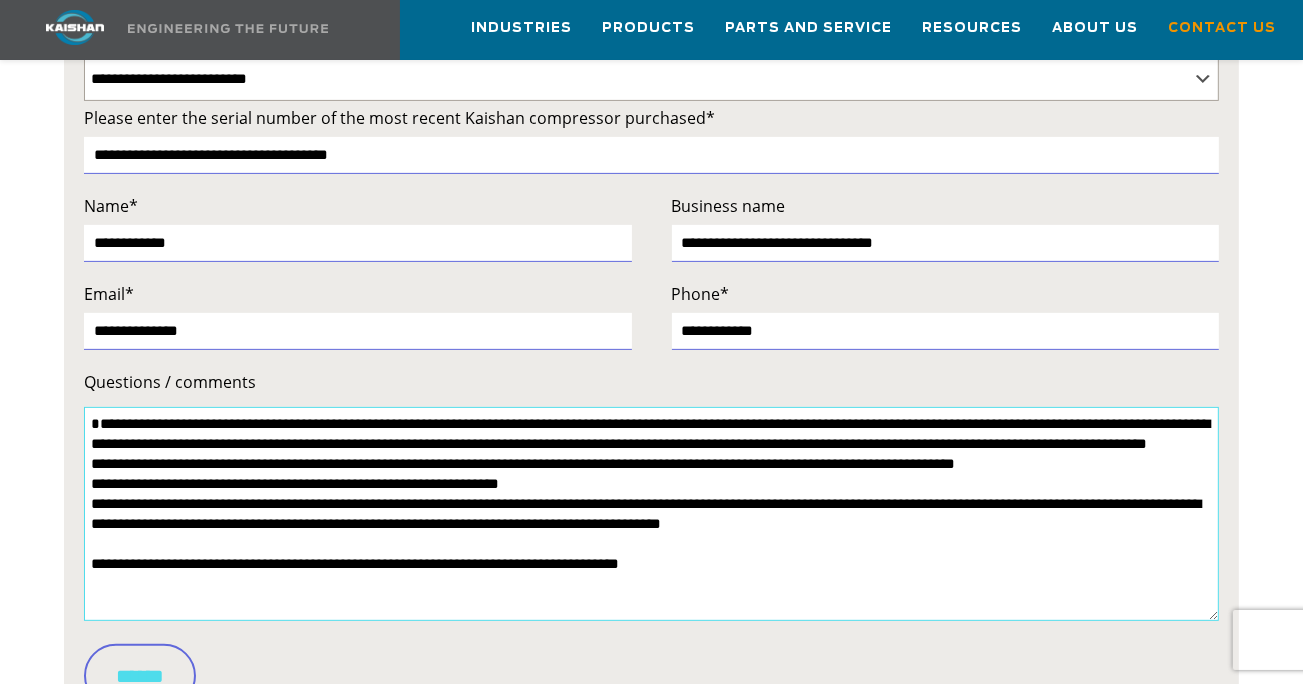 click on "**********" at bounding box center (651, 514) 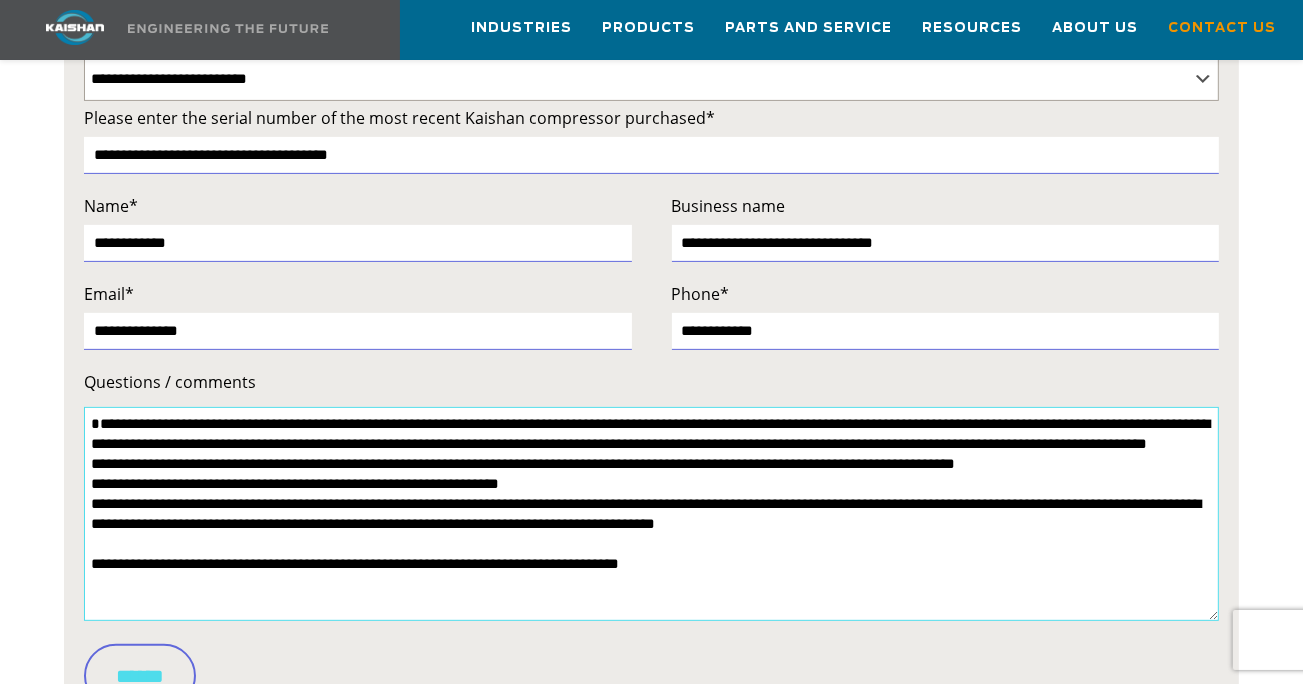 click on "**********" at bounding box center [651, 514] 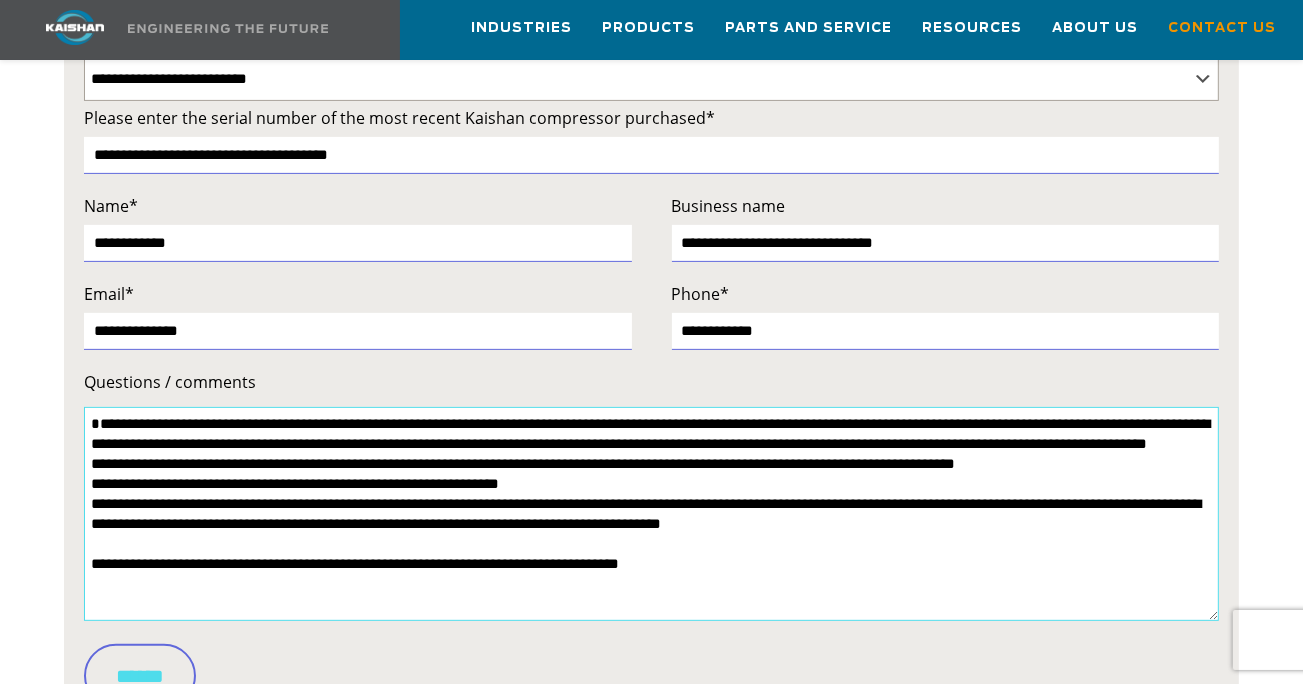 click on "**********" at bounding box center (651, 514) 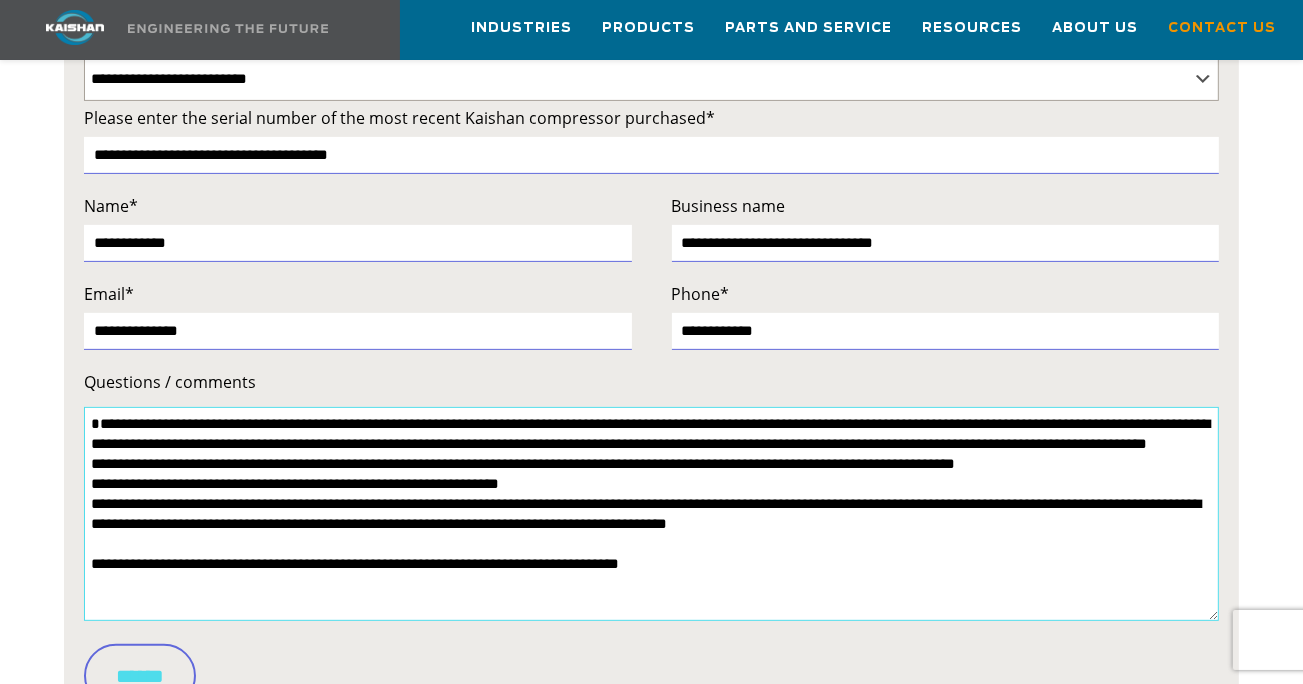 click on "**********" at bounding box center (651, 514) 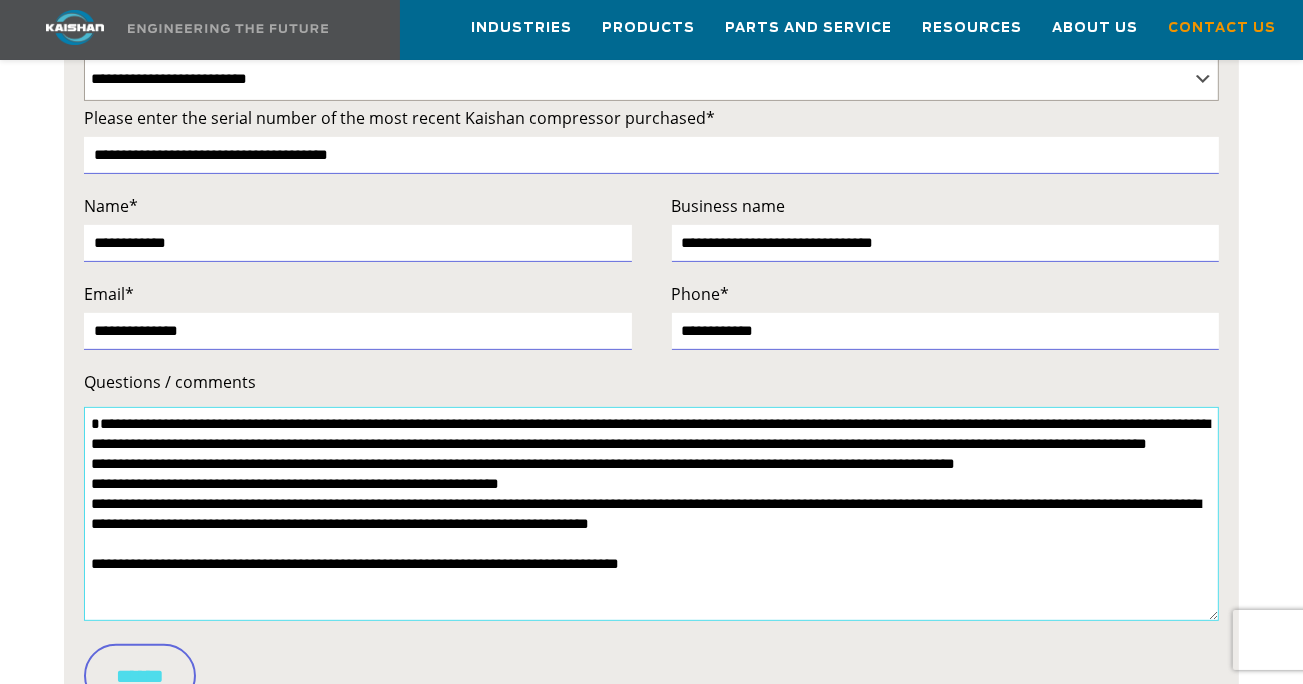 click on "**********" at bounding box center [651, 514] 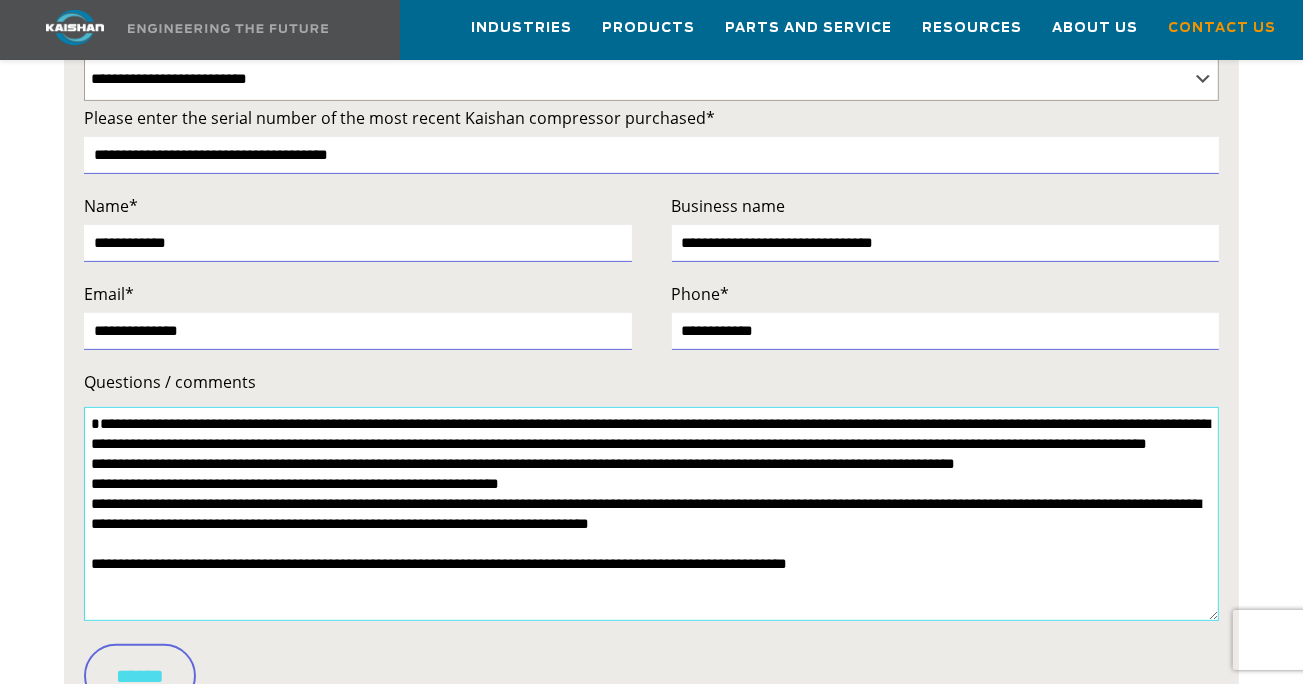 click on "**********" at bounding box center (651, 514) 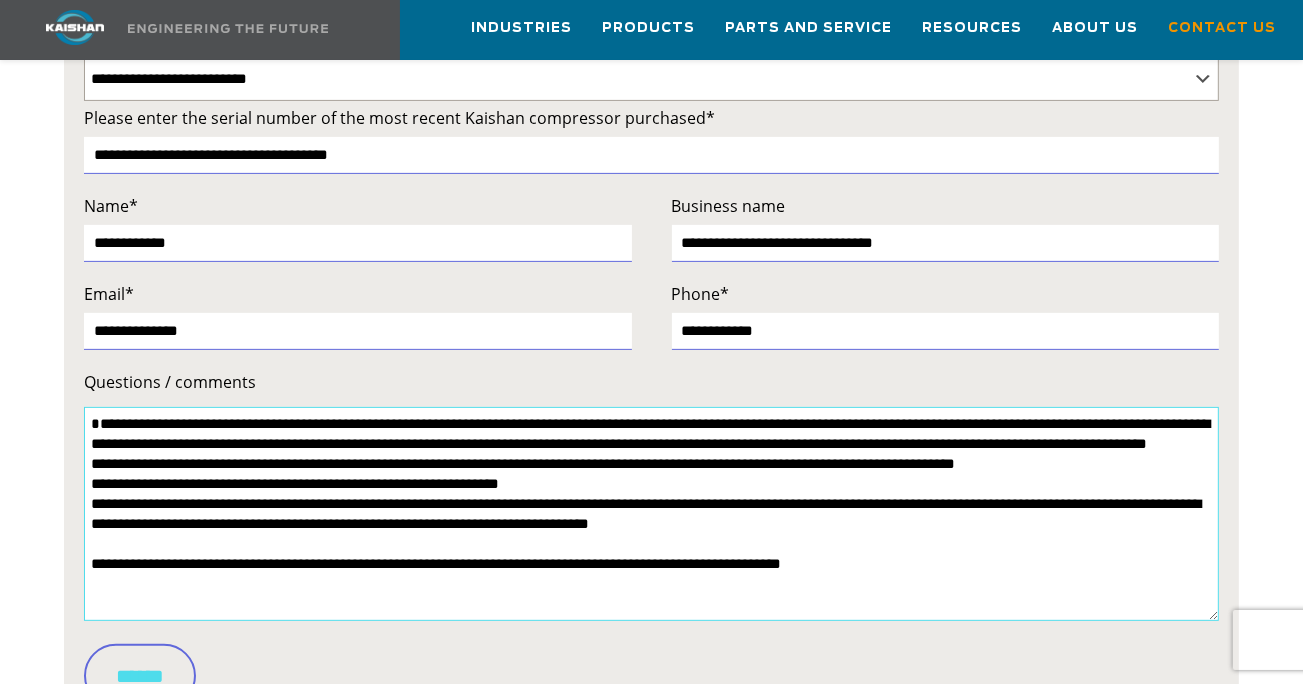 click on "**********" at bounding box center (651, 514) 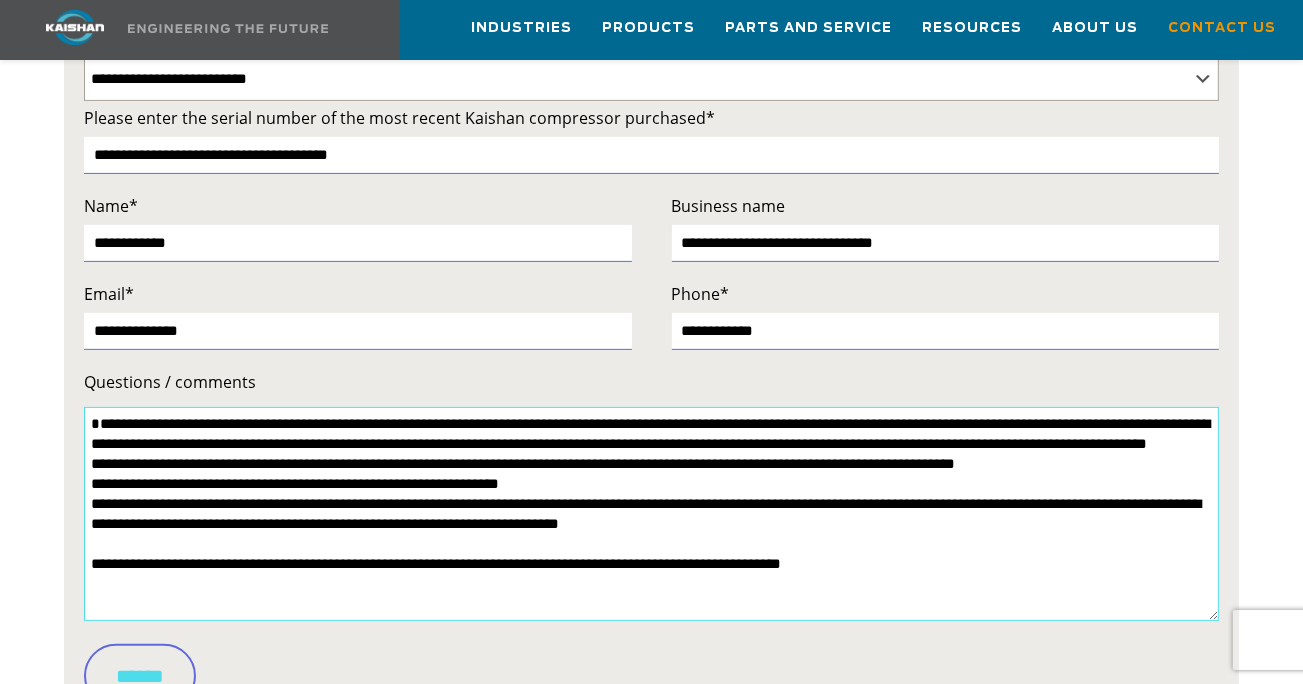 click on "**********" at bounding box center (651, 514) 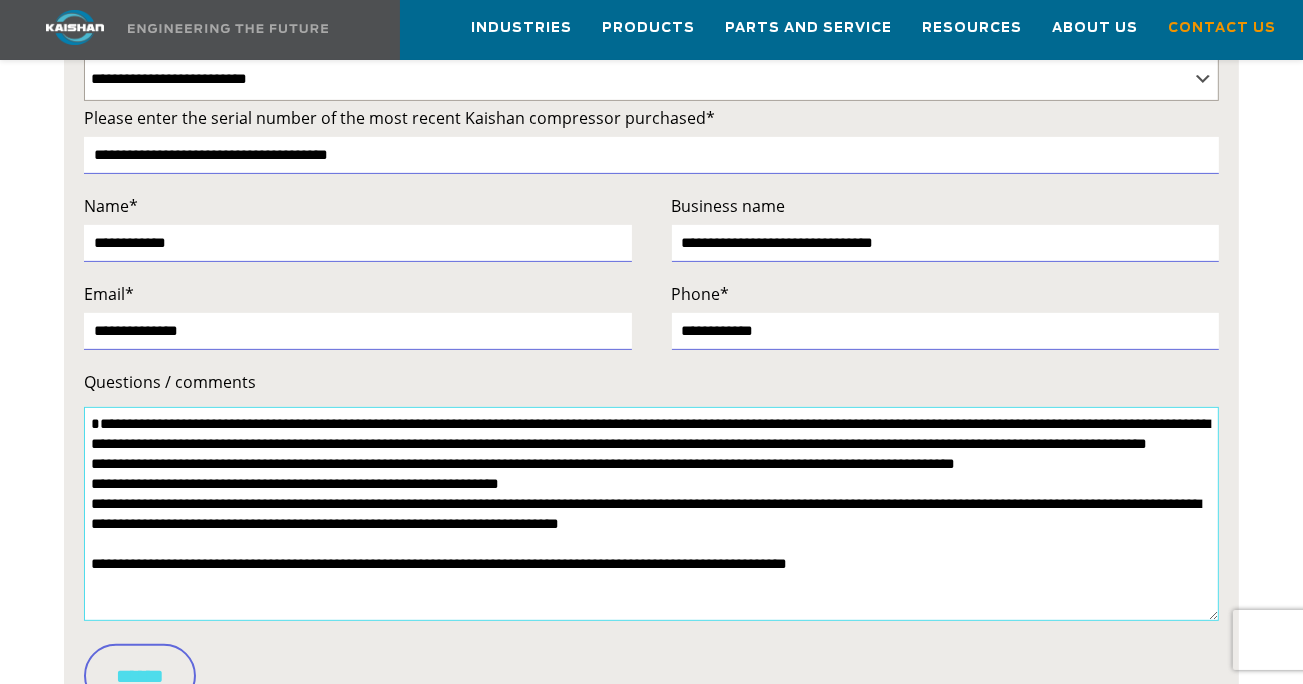 click on "**********" at bounding box center [651, 514] 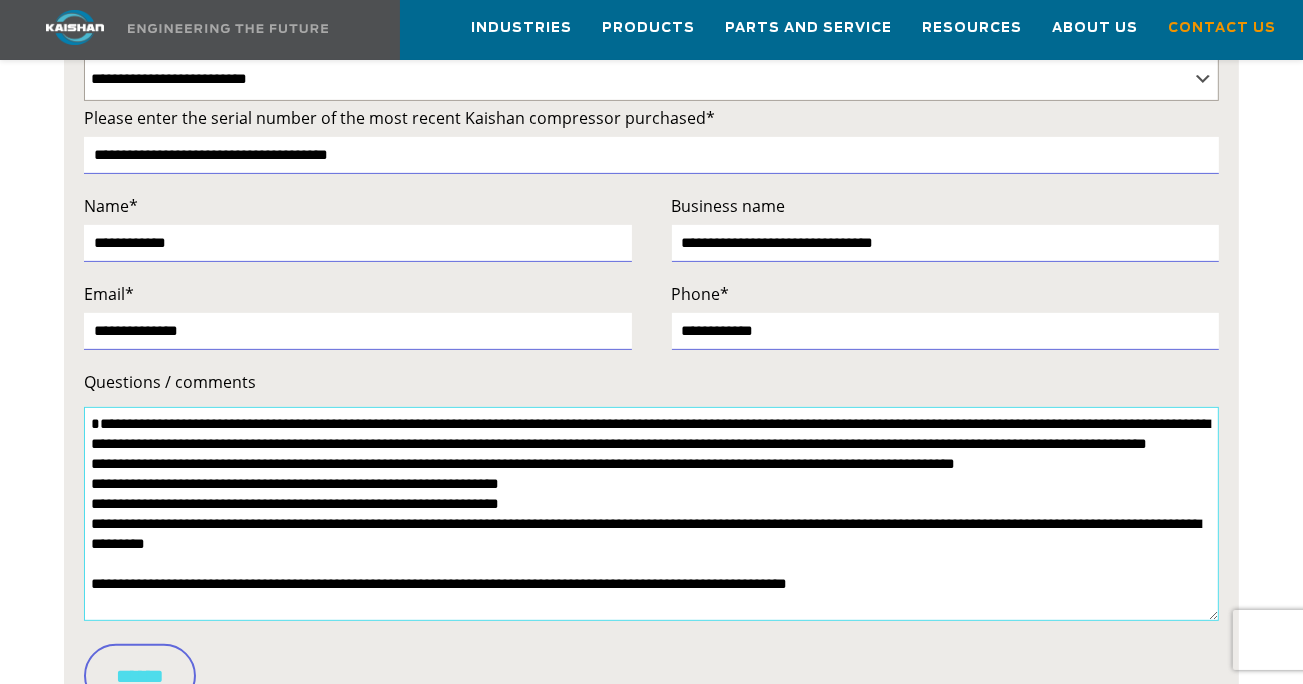 click on "**********" at bounding box center (651, 514) 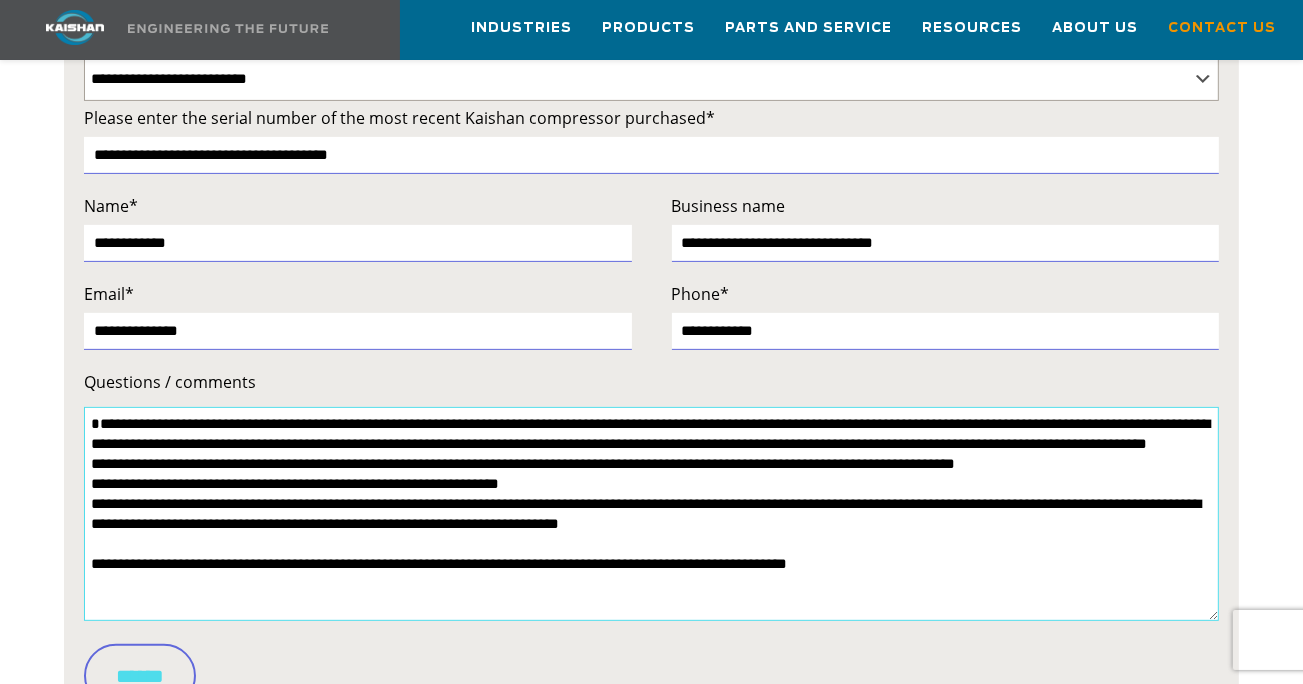 click on "**********" at bounding box center (651, 514) 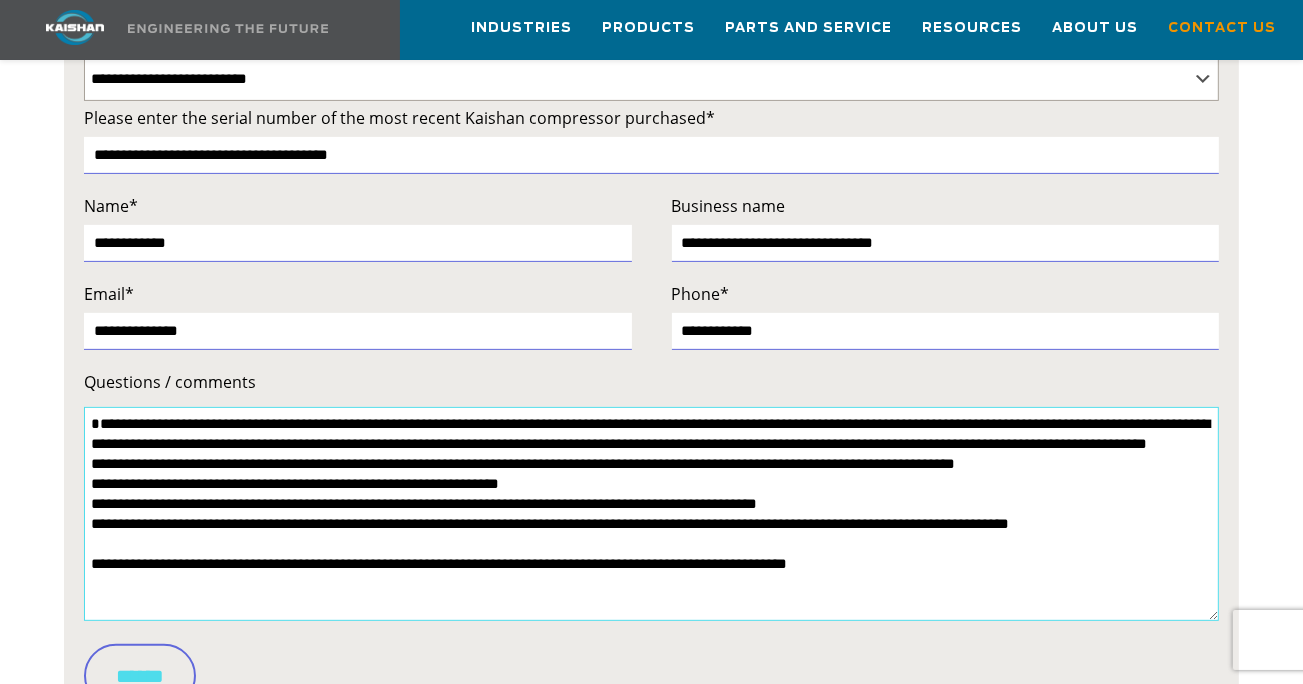 click on "**********" at bounding box center (651, 514) 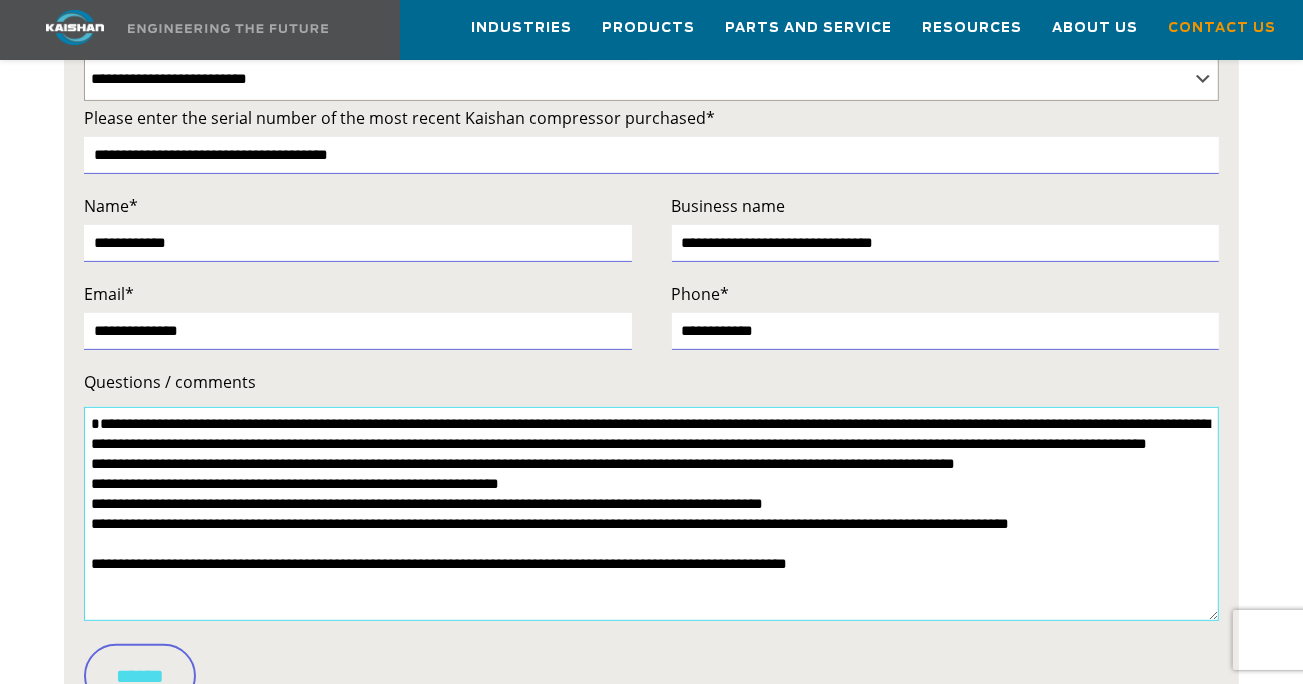 click on "**********" at bounding box center [651, 514] 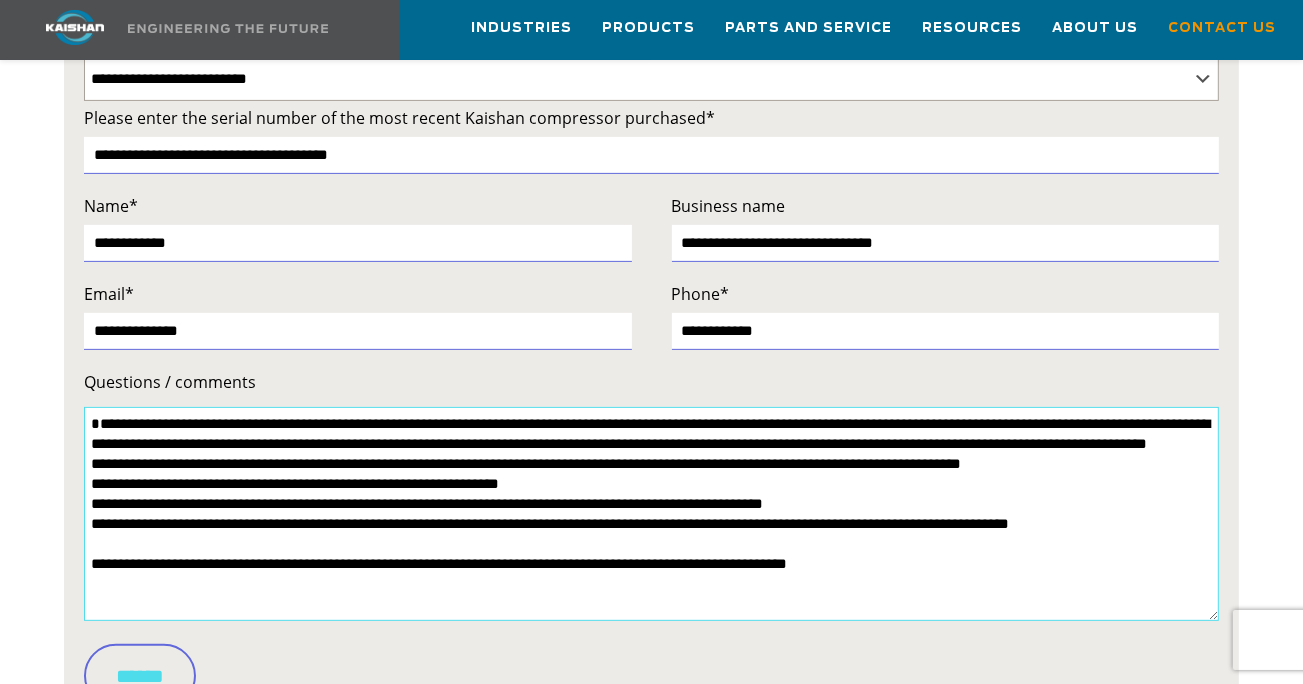 click on "**********" at bounding box center [651, 514] 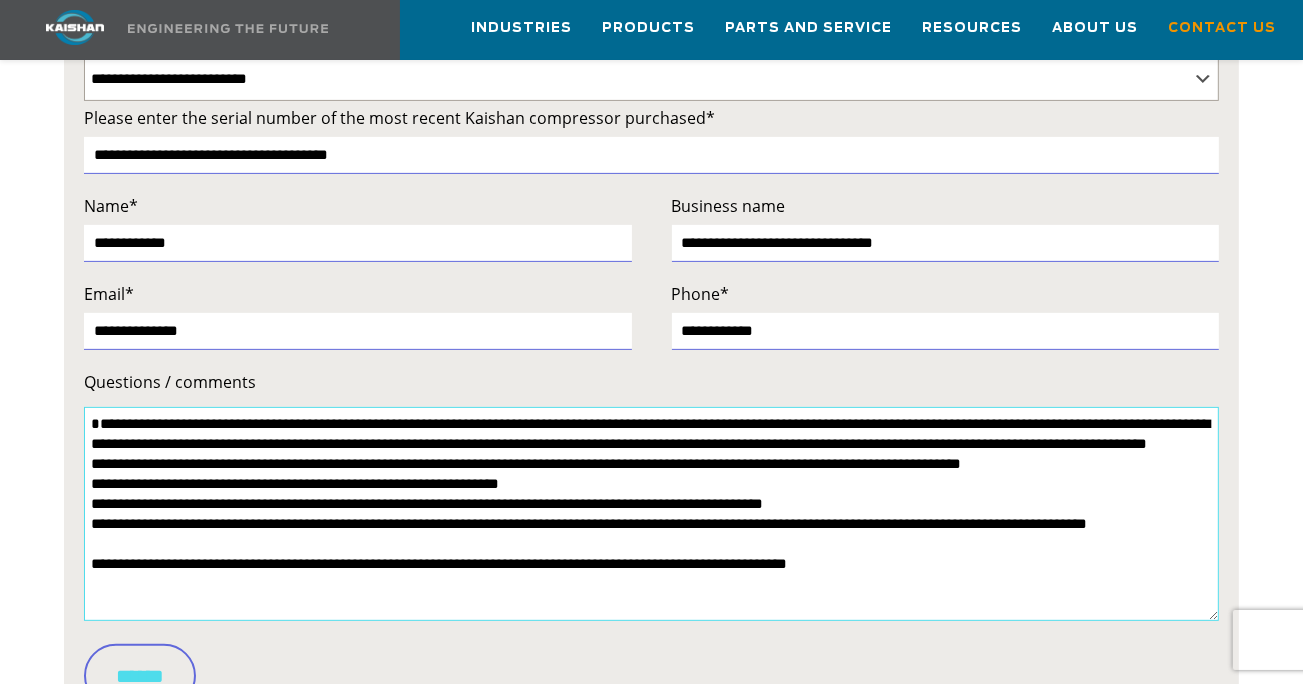click on "**********" at bounding box center (651, 514) 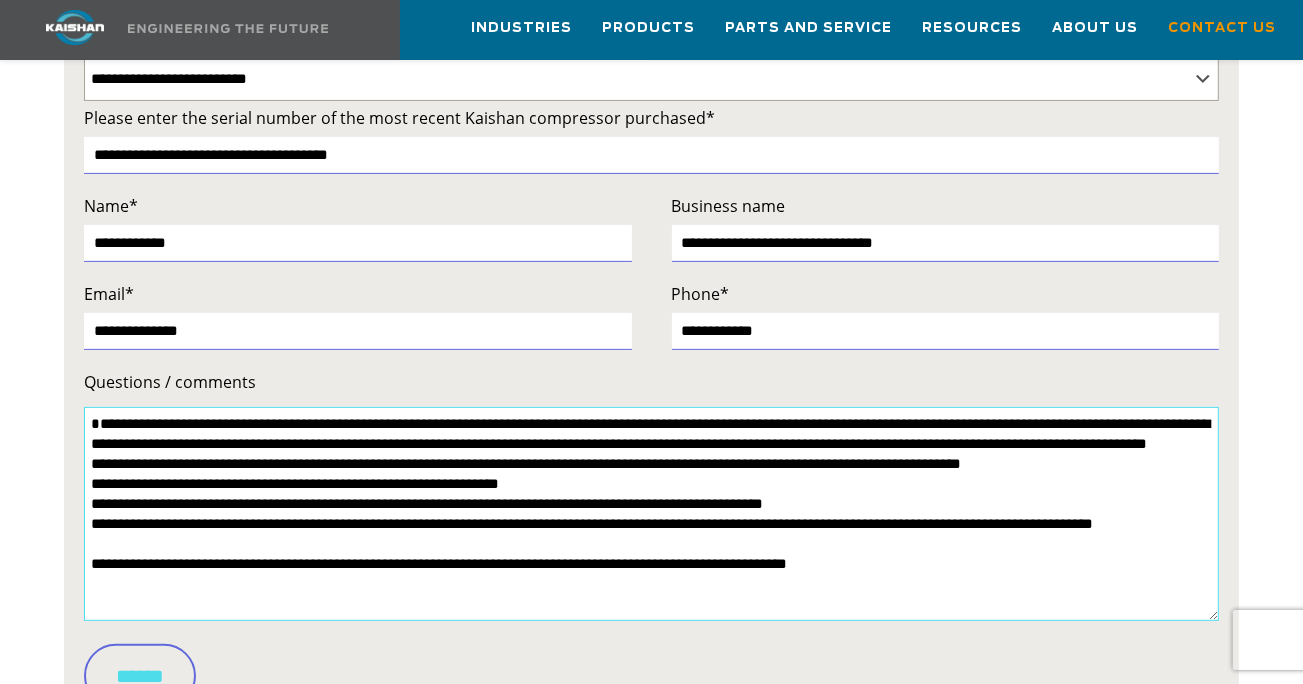 click on "**********" at bounding box center (651, 514) 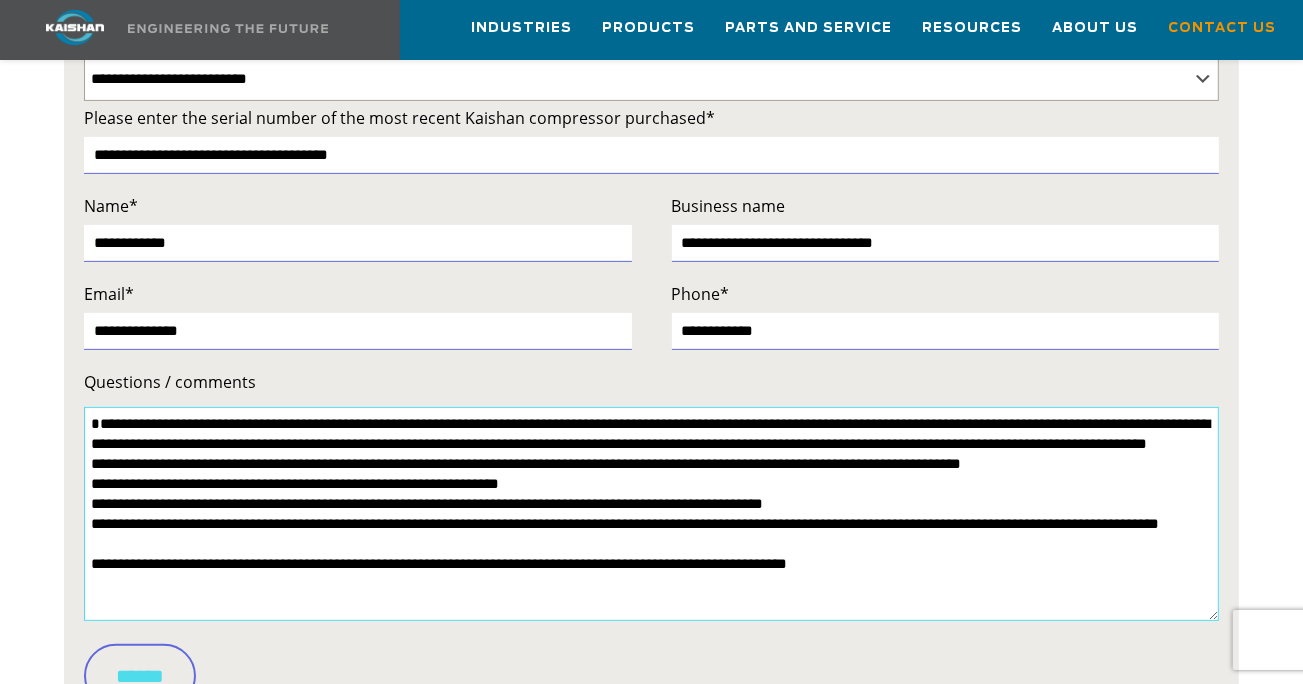 drag, startPoint x: 912, startPoint y: 582, endPoint x: 924, endPoint y: 582, distance: 12 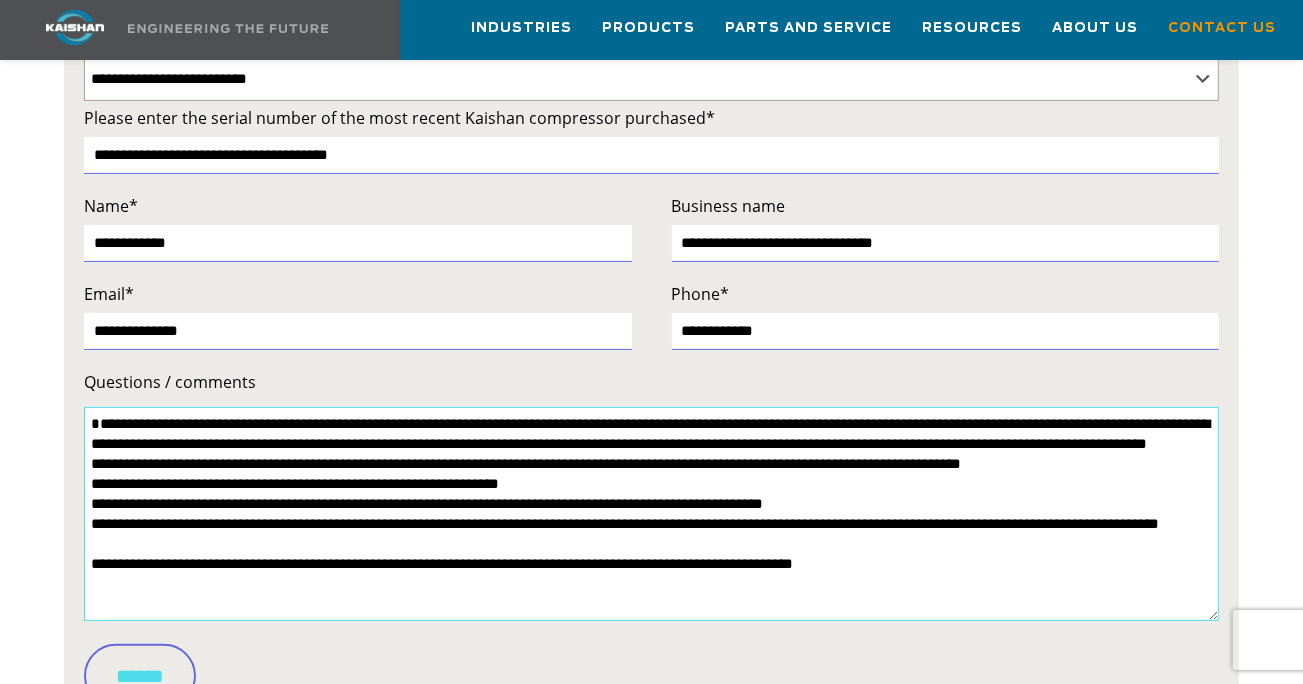 click on "**********" at bounding box center [651, 514] 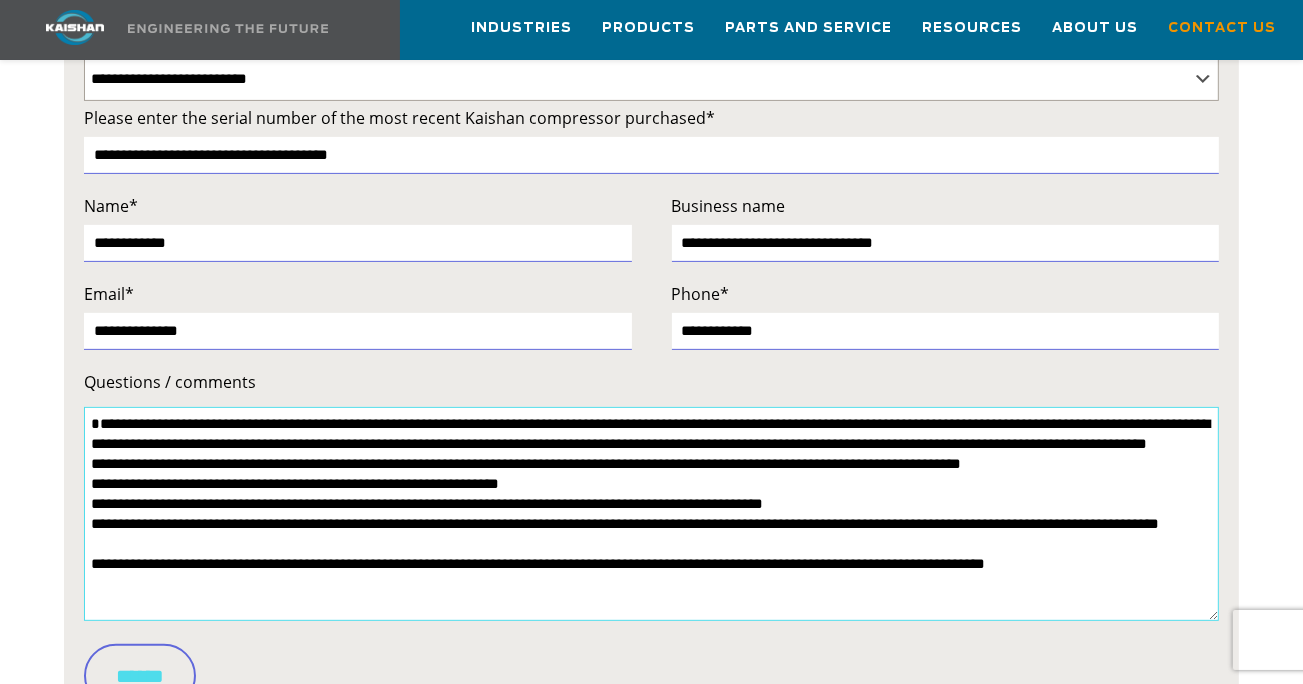 click on "**********" at bounding box center [651, 514] 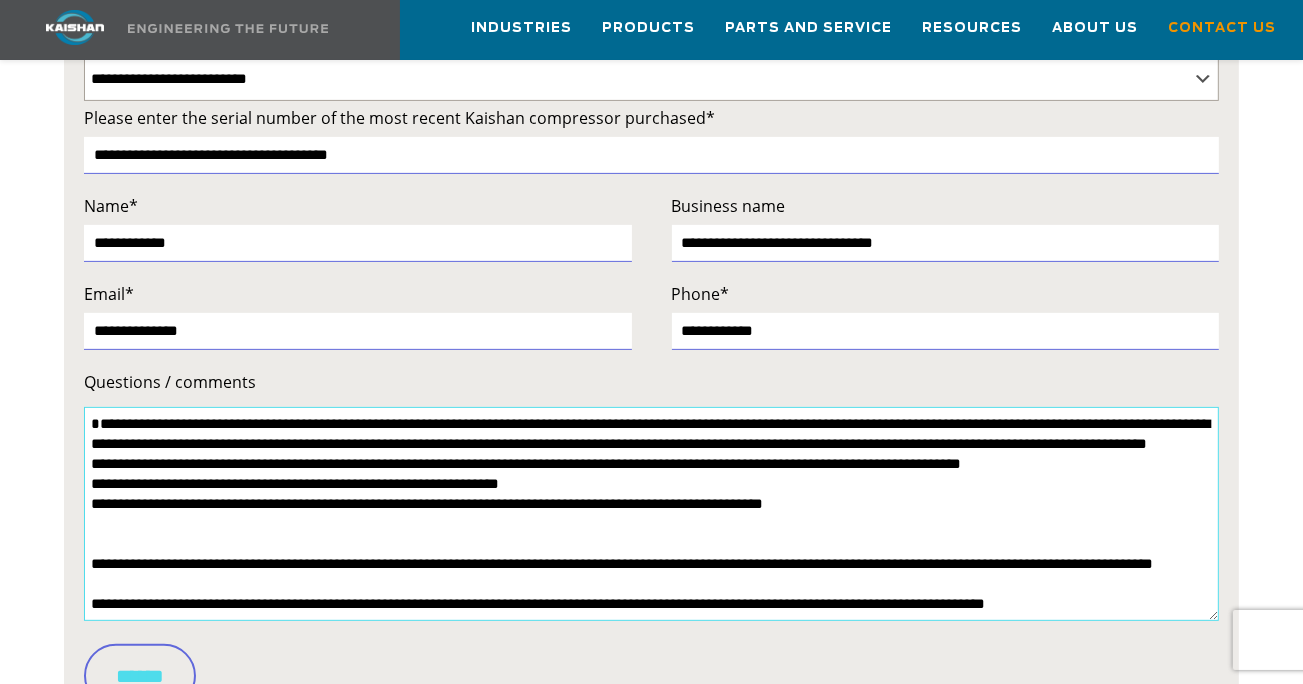 click on "**********" at bounding box center [651, 514] 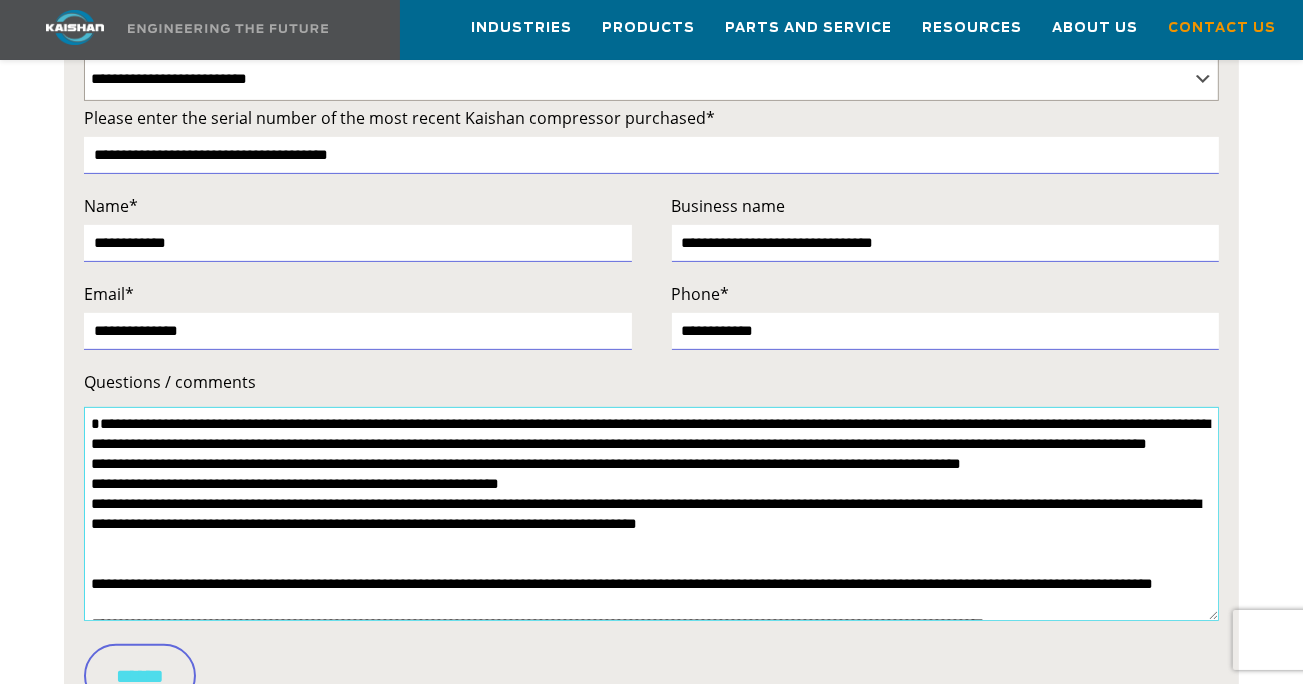 click on "Questions / comments" at bounding box center [651, 514] 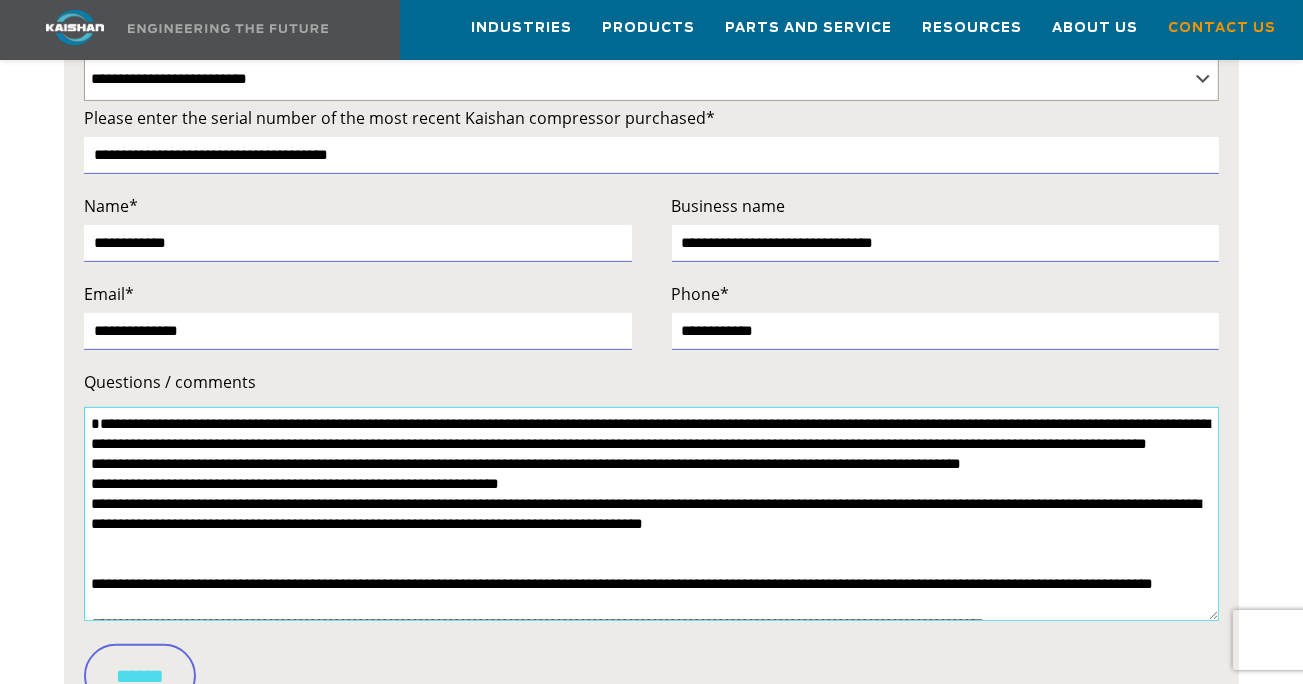 click on "Questions / comments" at bounding box center [651, 514] 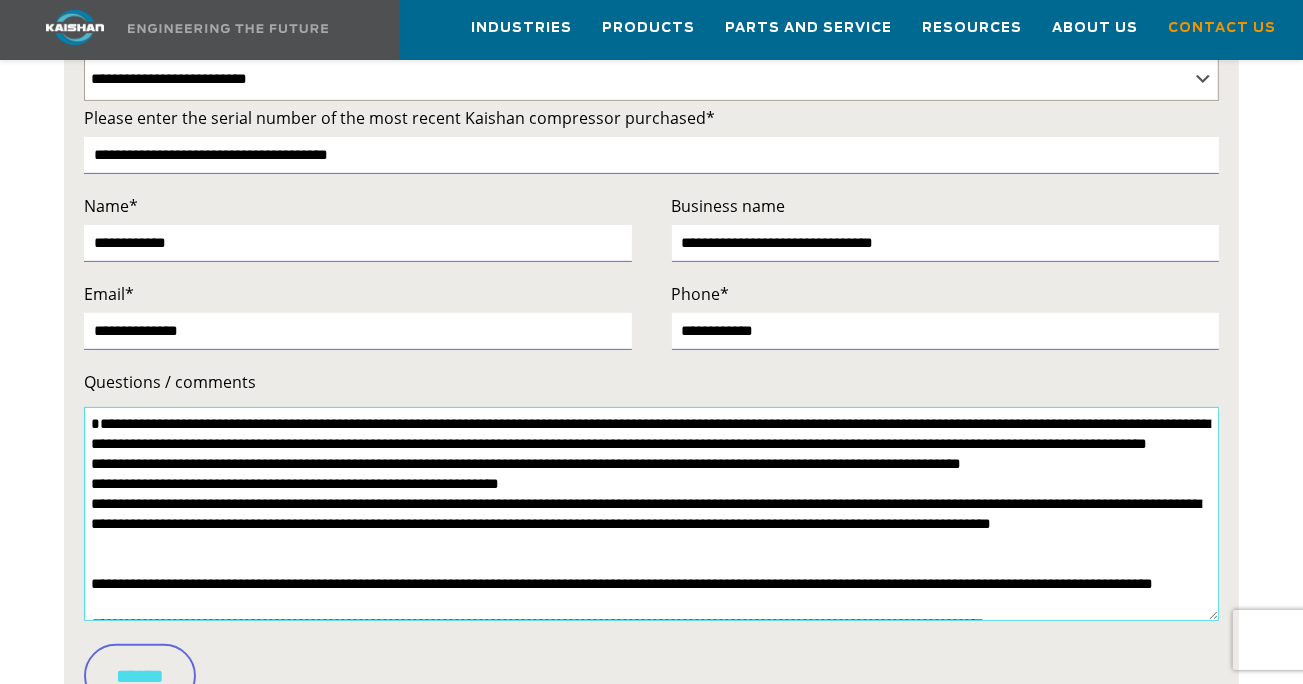 click on "Questions / comments" at bounding box center (651, 514) 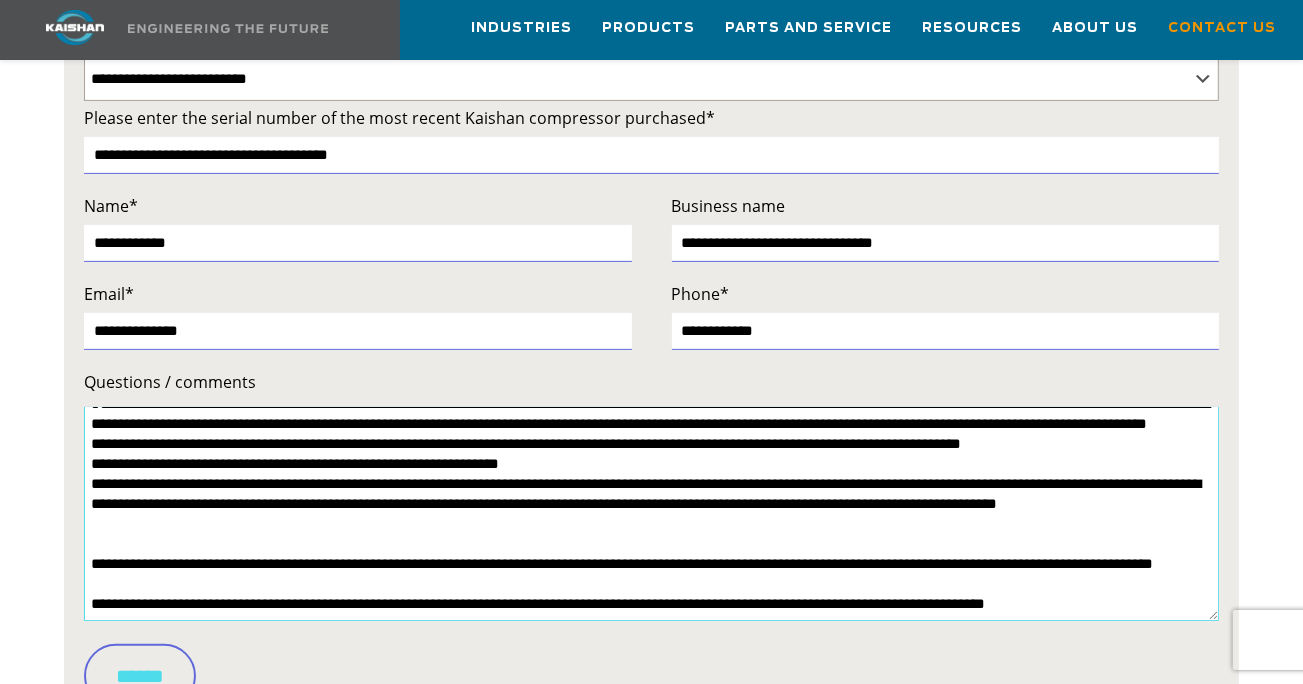 scroll, scrollTop: 100, scrollLeft: 0, axis: vertical 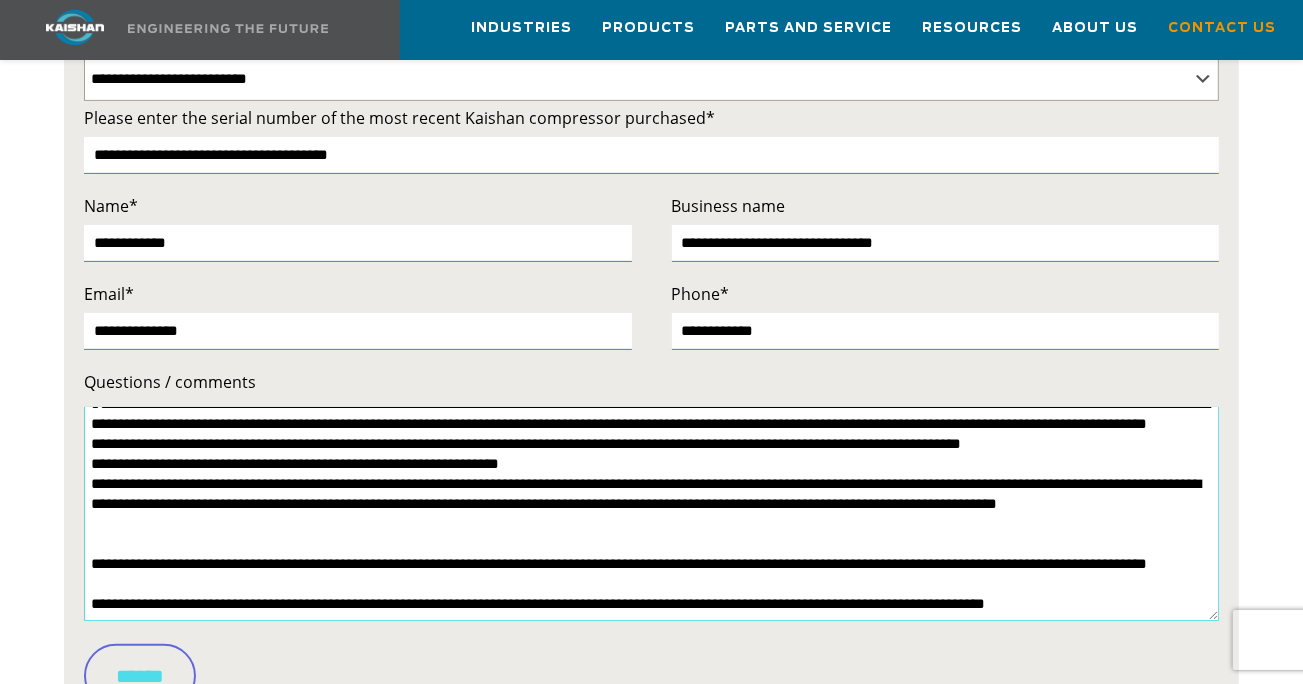 drag, startPoint x: 86, startPoint y: 560, endPoint x: 1167, endPoint y: 564, distance: 1081.0074 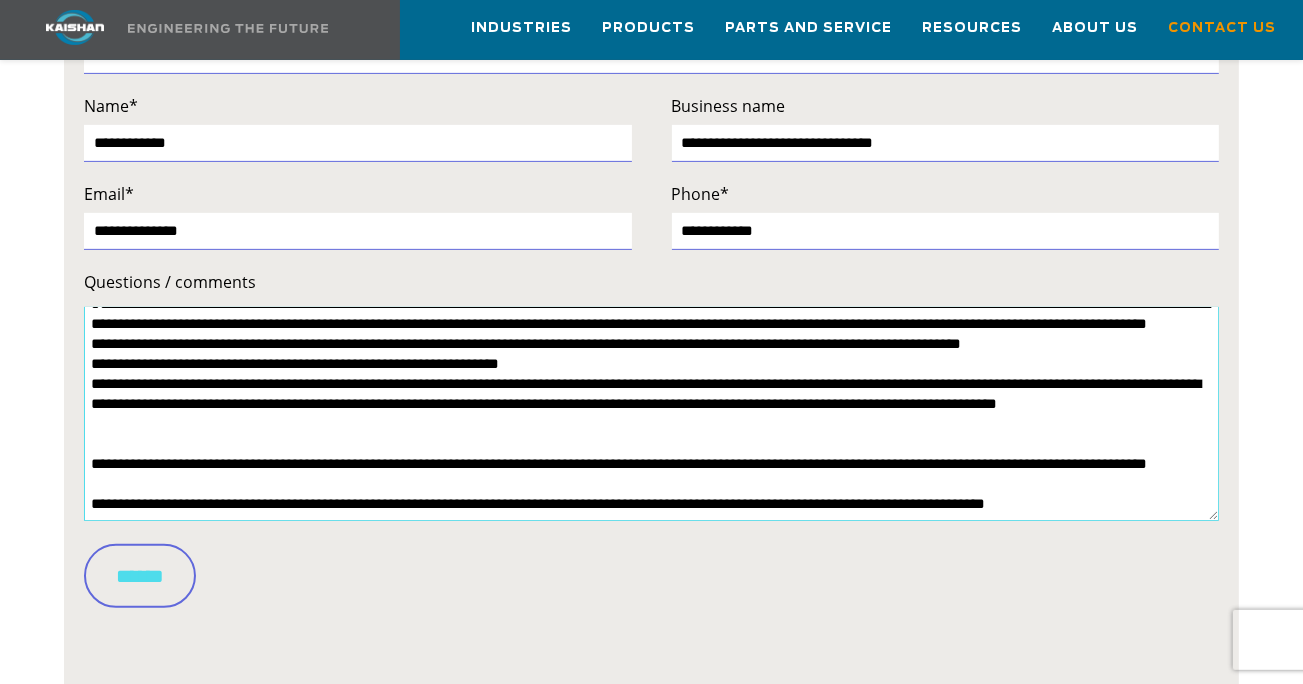 scroll, scrollTop: 528, scrollLeft: 0, axis: vertical 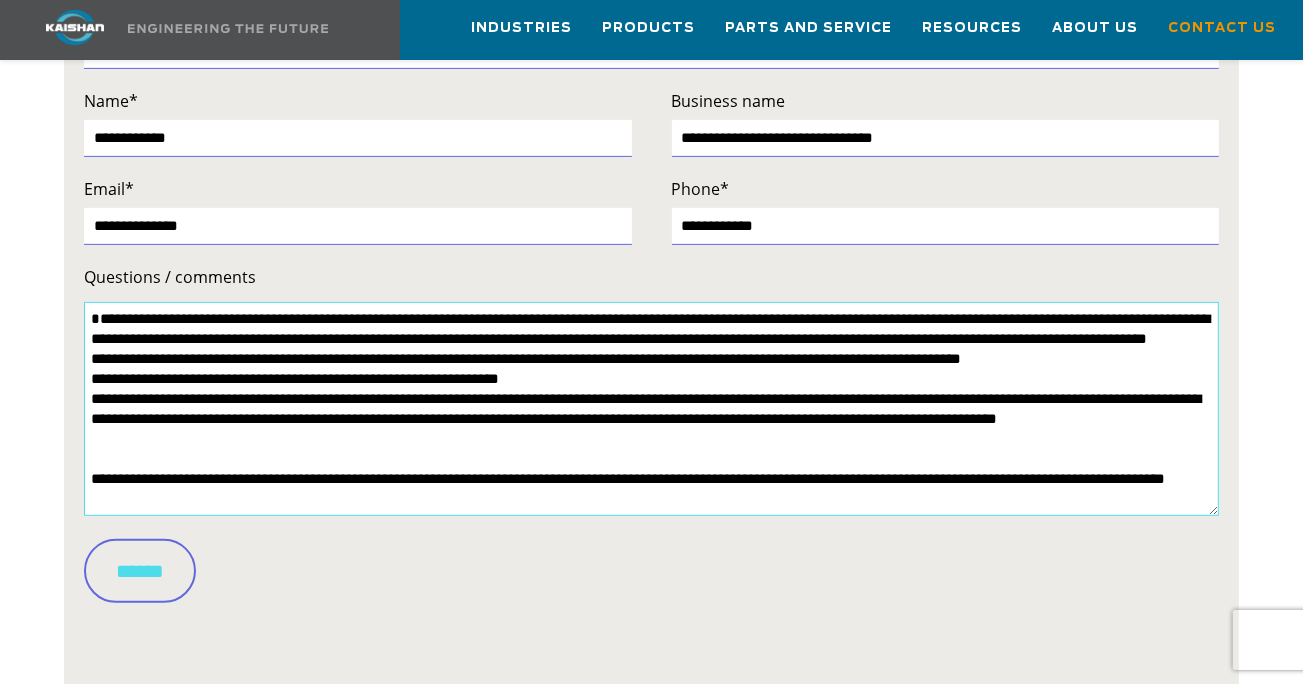 click on "Questions / comments" at bounding box center (651, 409) 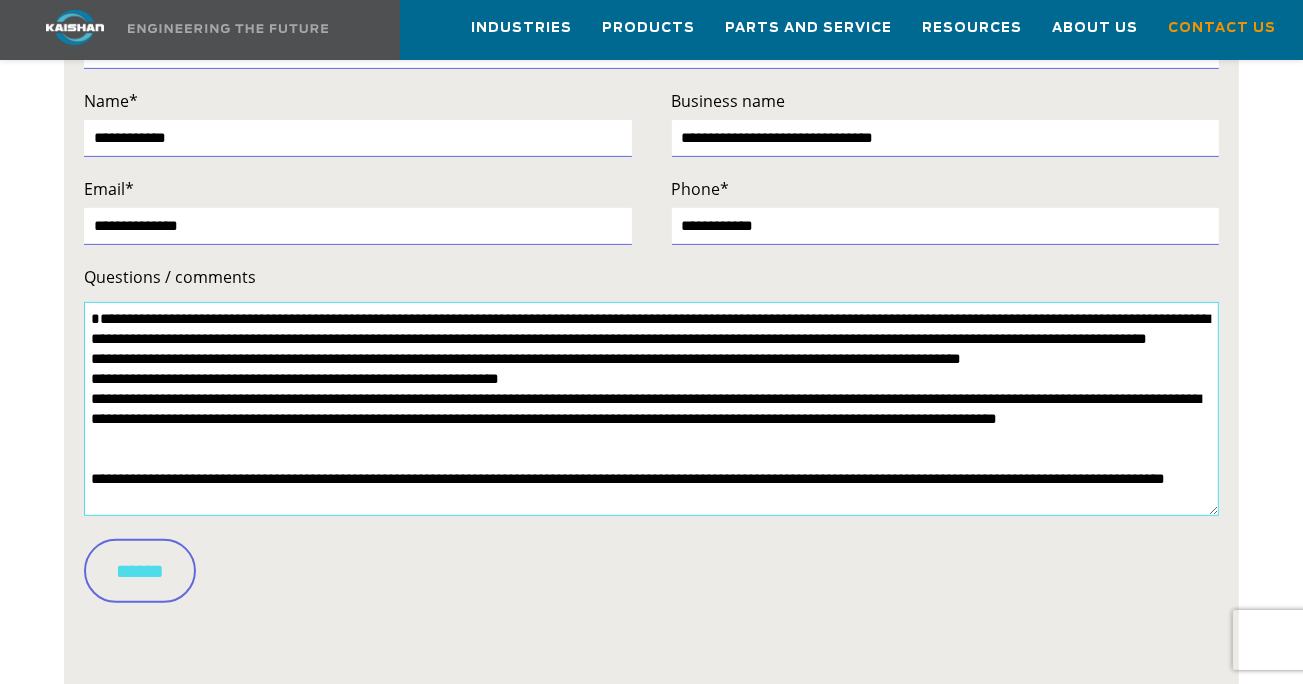 paste on "**********" 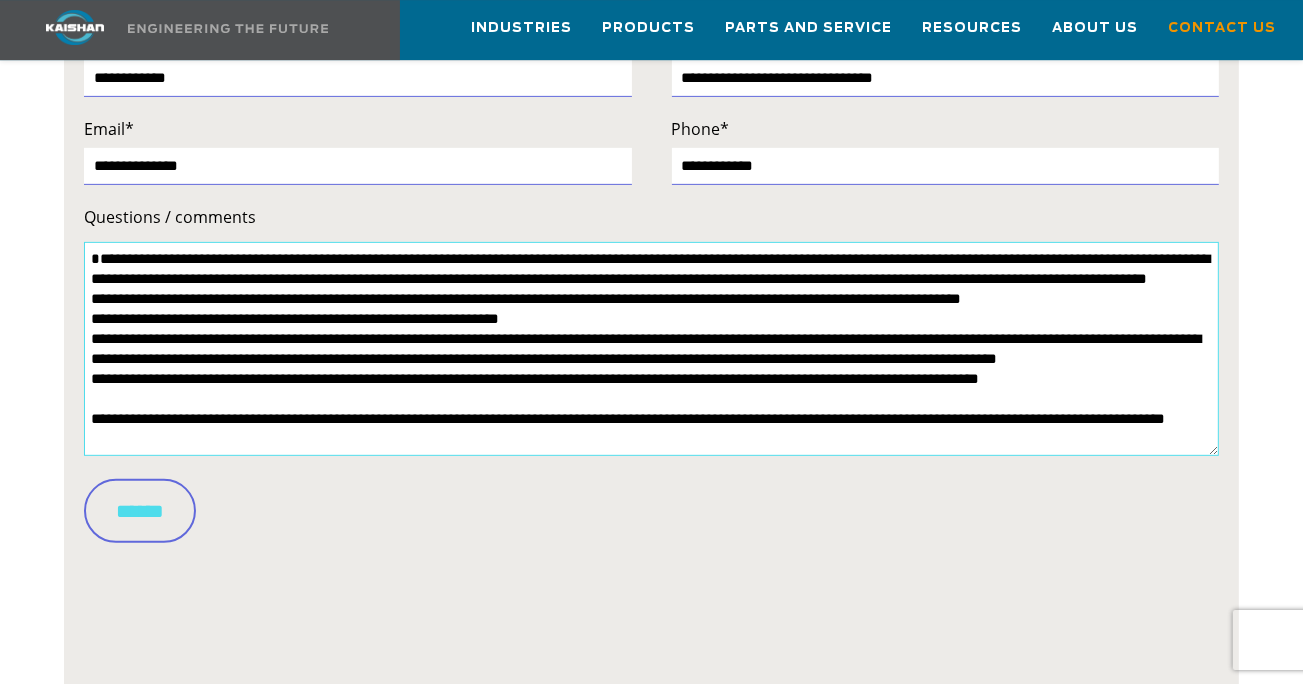 scroll, scrollTop: 528, scrollLeft: 0, axis: vertical 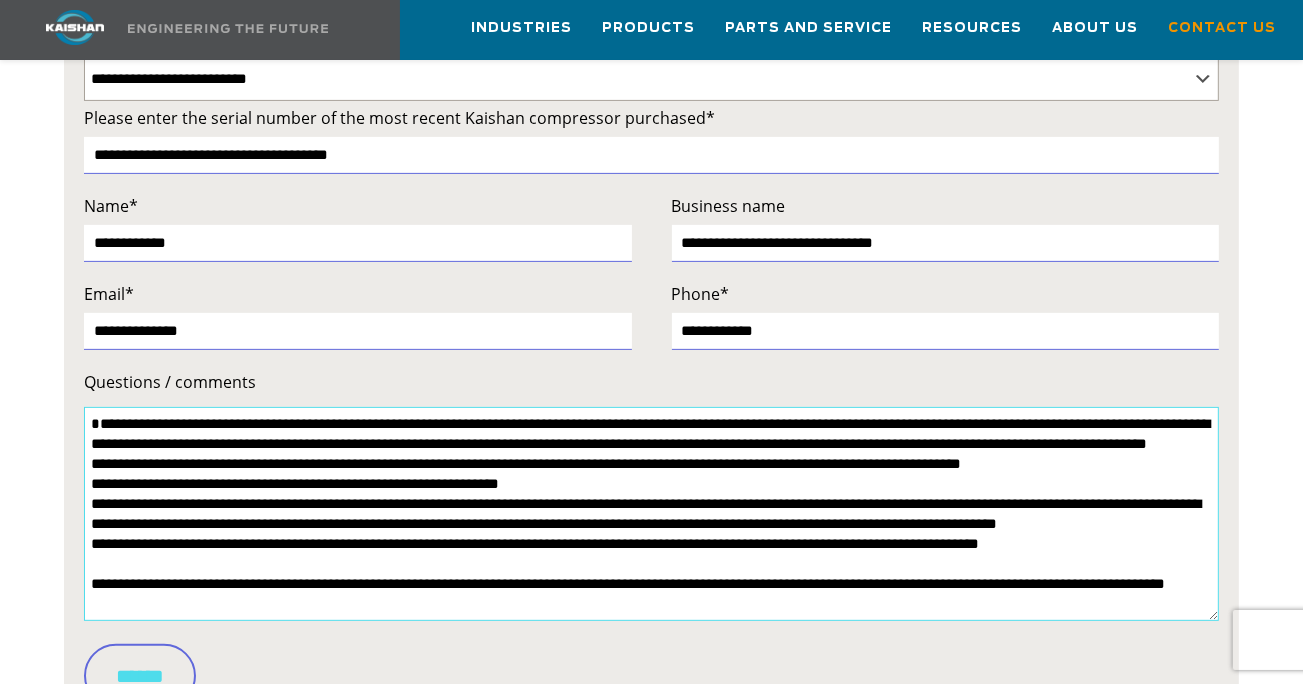click on "Questions / comments" at bounding box center [651, 514] 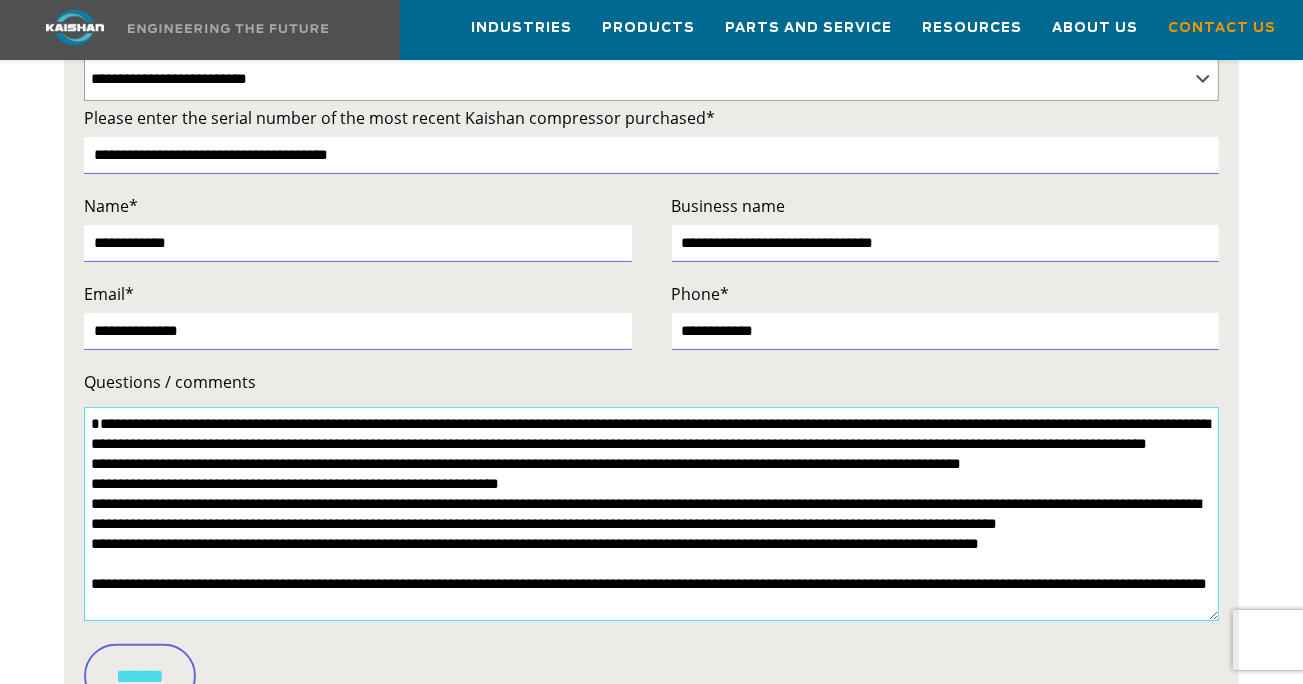 click on "Questions / comments" at bounding box center [651, 514] 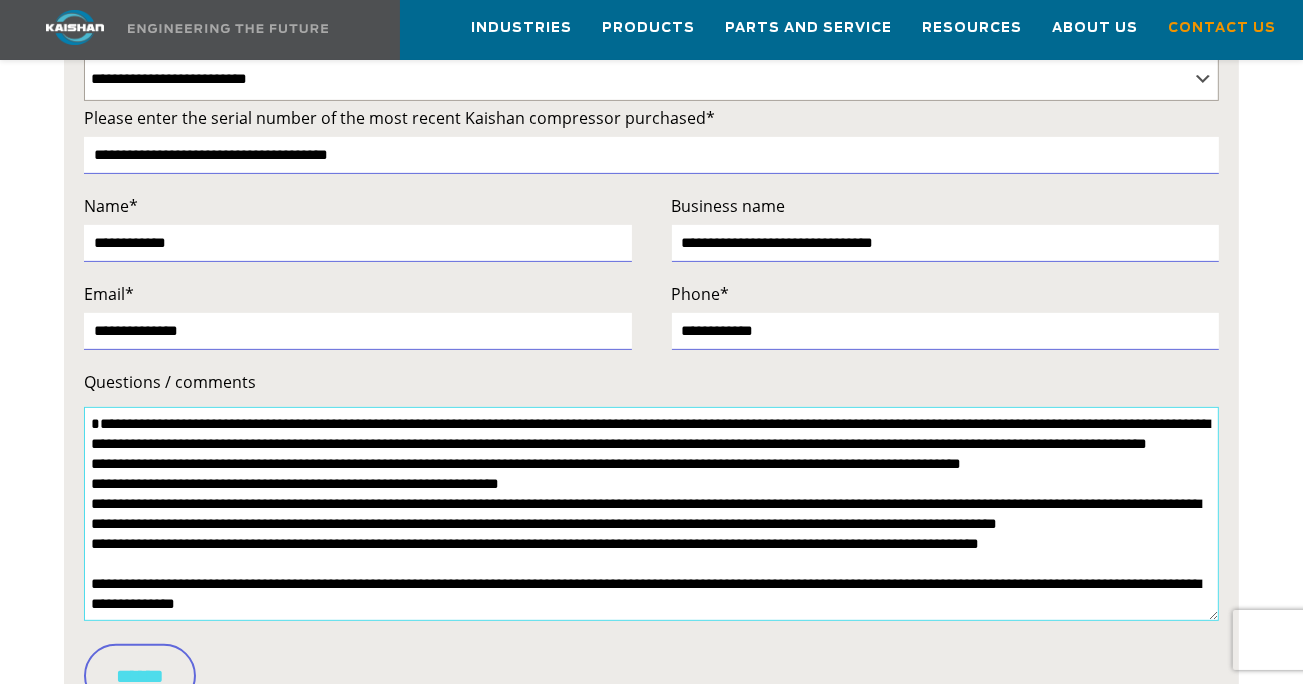 click on "Questions / comments" at bounding box center (651, 514) 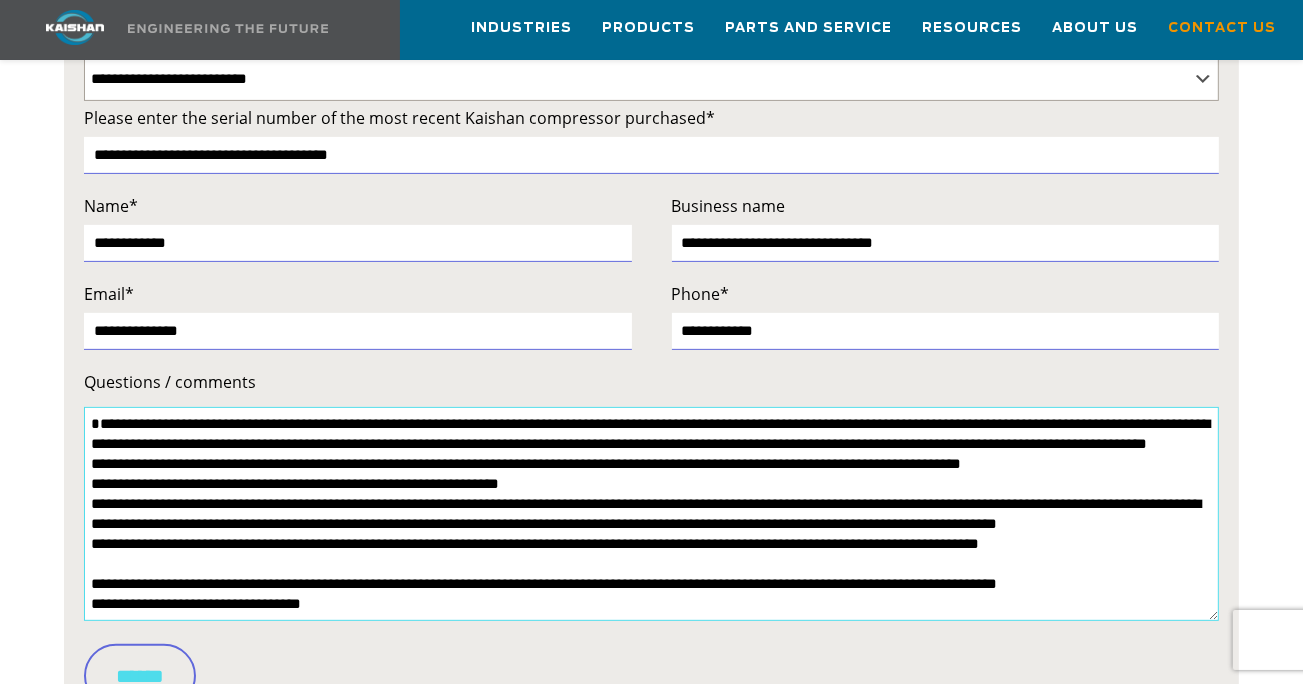 drag, startPoint x: 302, startPoint y: 521, endPoint x: 340, endPoint y: 528, distance: 38.63936 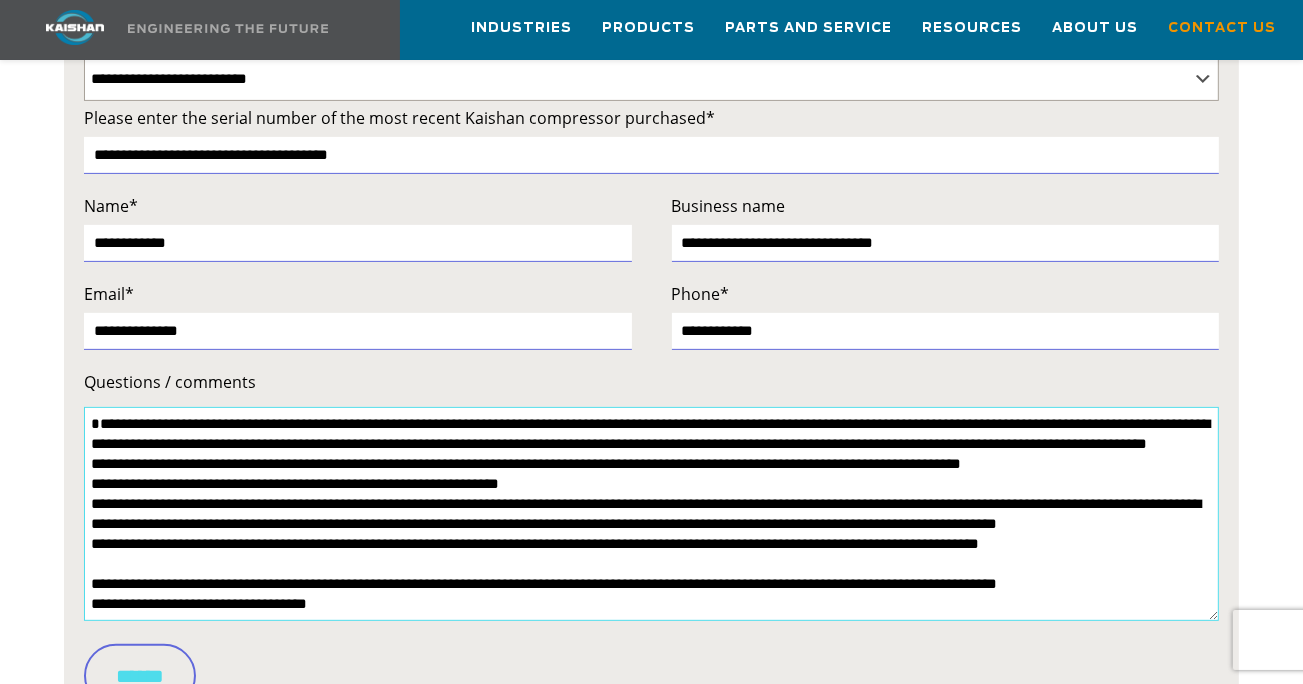 scroll, scrollTop: 0, scrollLeft: 0, axis: both 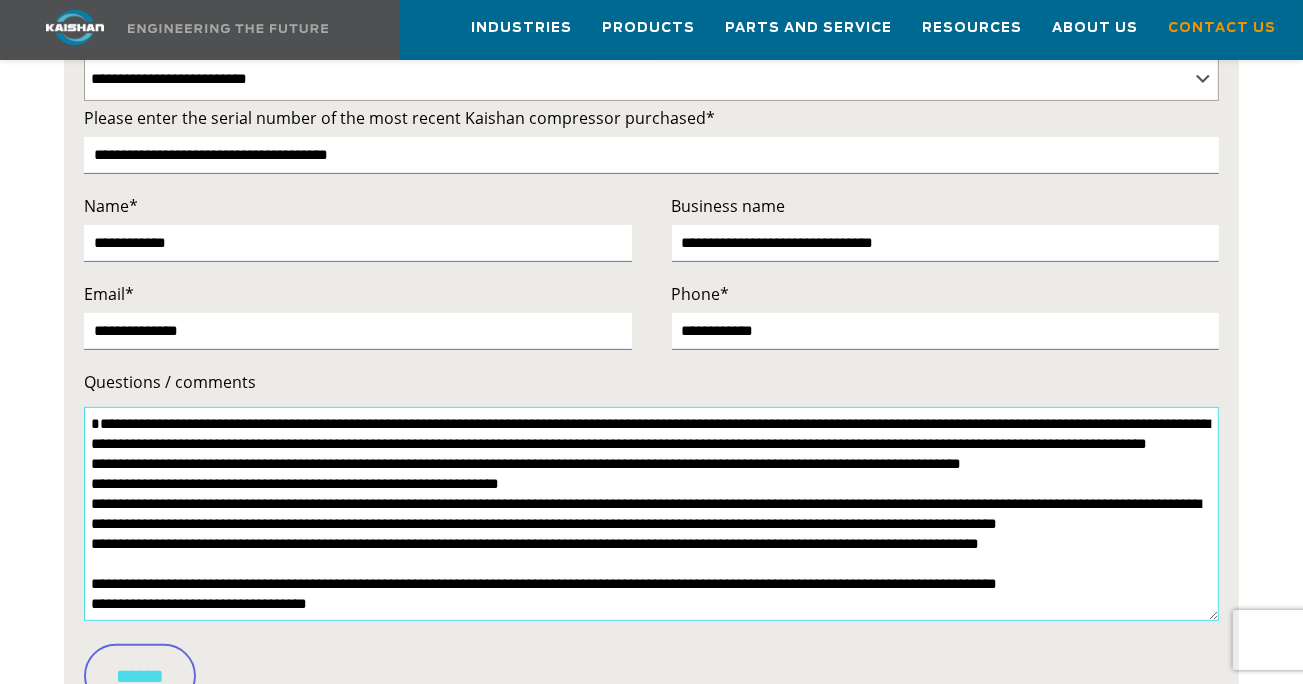 click on "Questions / comments" at bounding box center (651, 514) 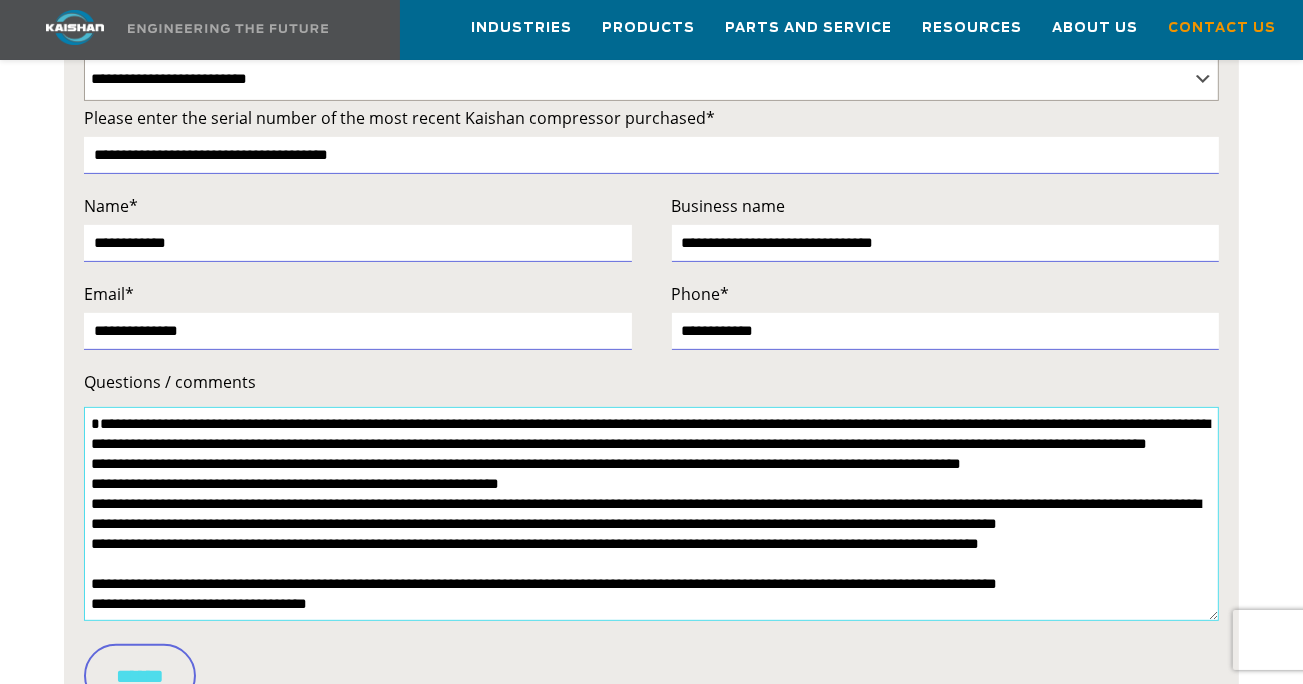 scroll, scrollTop: 120, scrollLeft: 0, axis: vertical 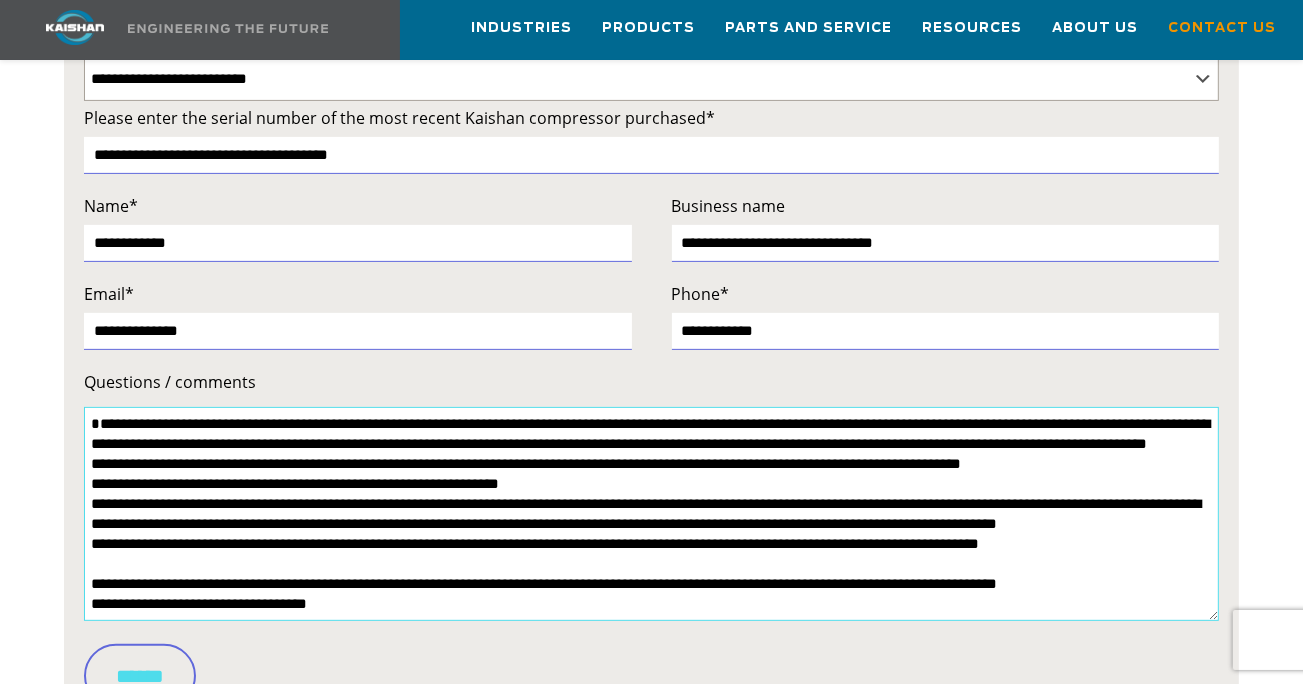 click on "Questions / comments" at bounding box center [651, 514] 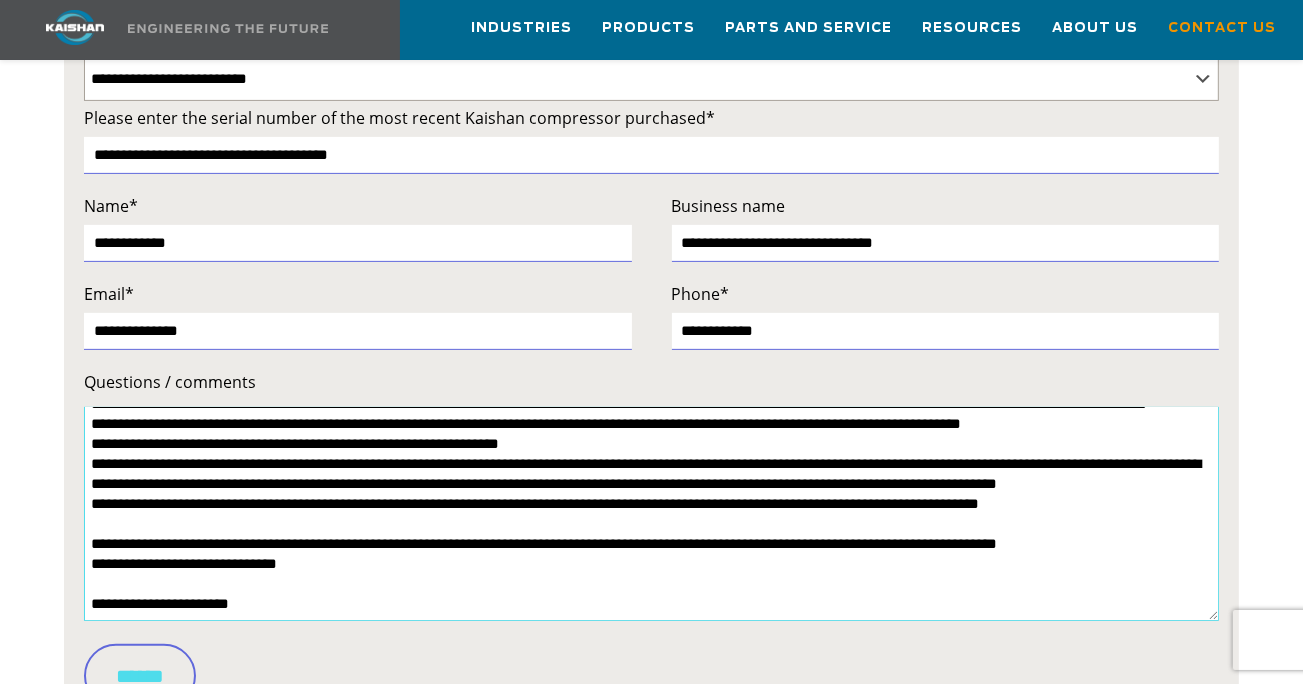 scroll, scrollTop: 0, scrollLeft: 0, axis: both 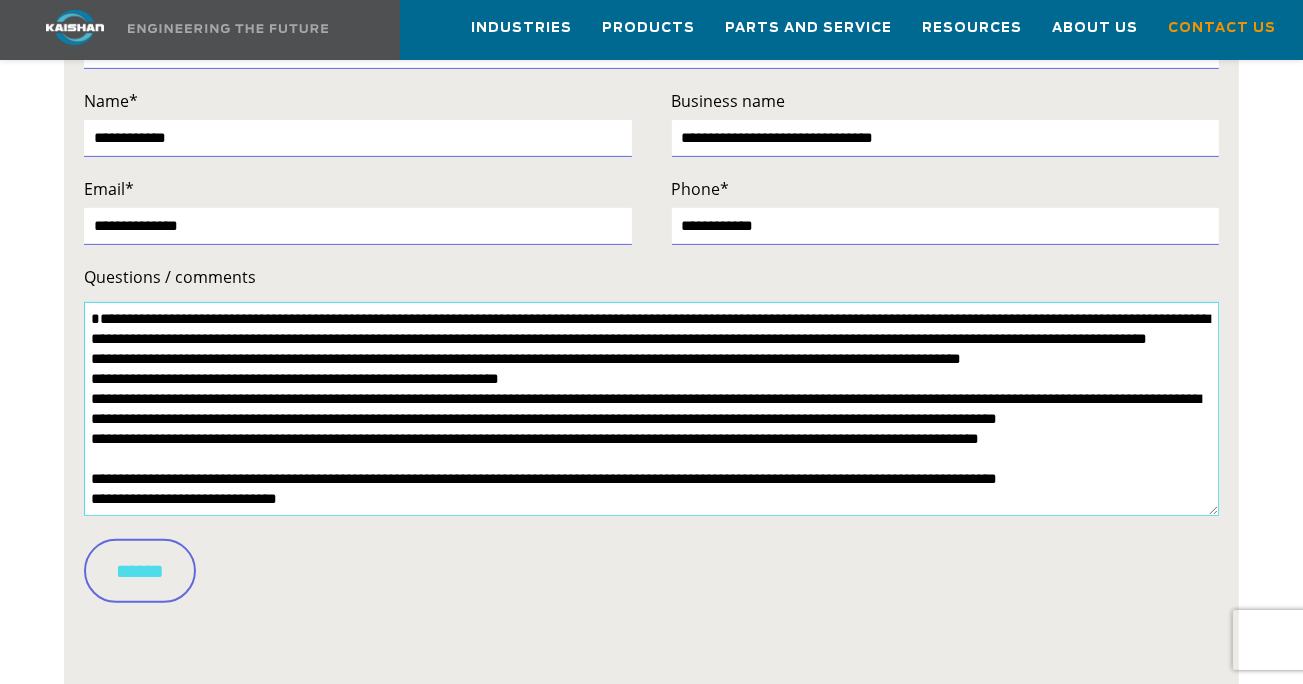click on "Questions / comments" at bounding box center (651, 409) 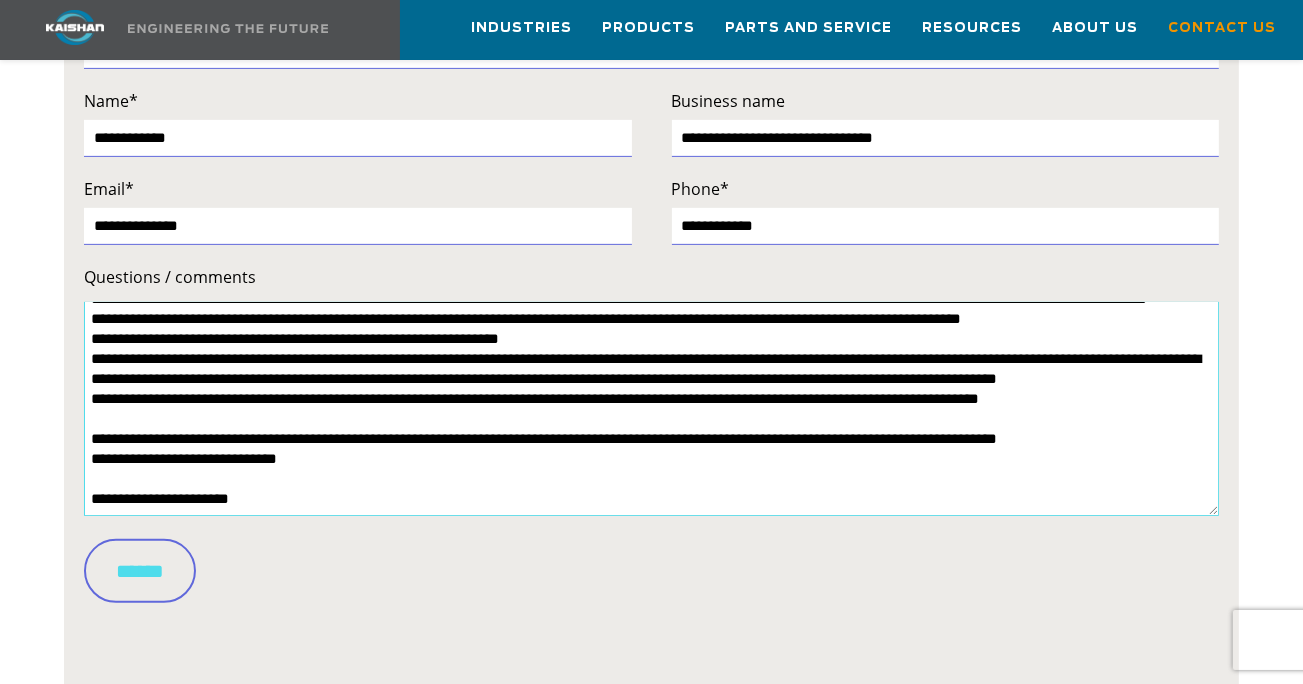 scroll, scrollTop: 0, scrollLeft: 0, axis: both 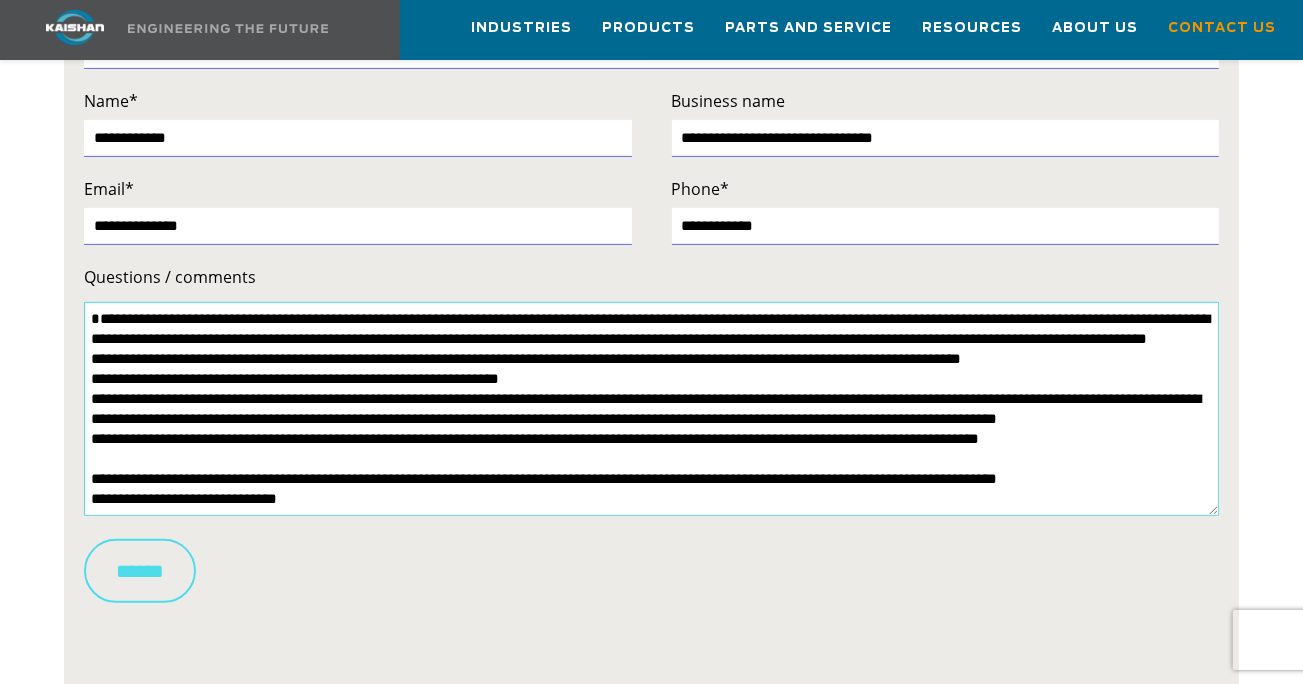 type on "**********" 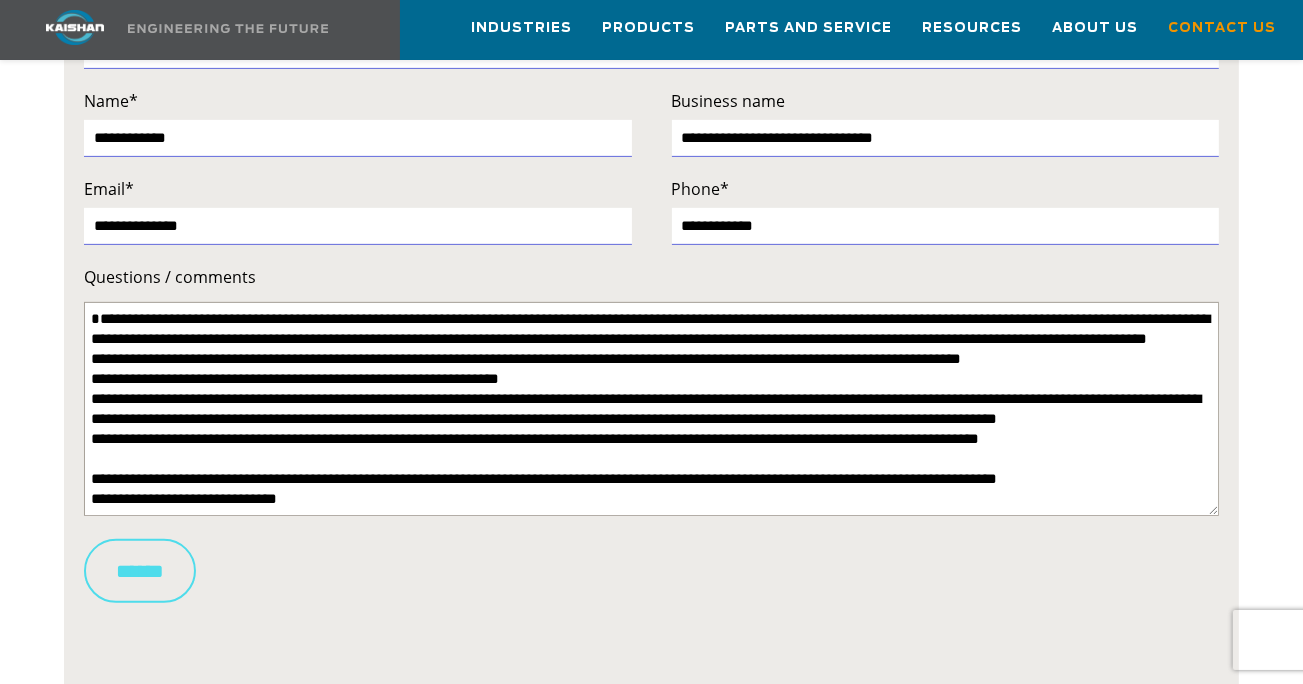 click on "******" at bounding box center [140, 571] 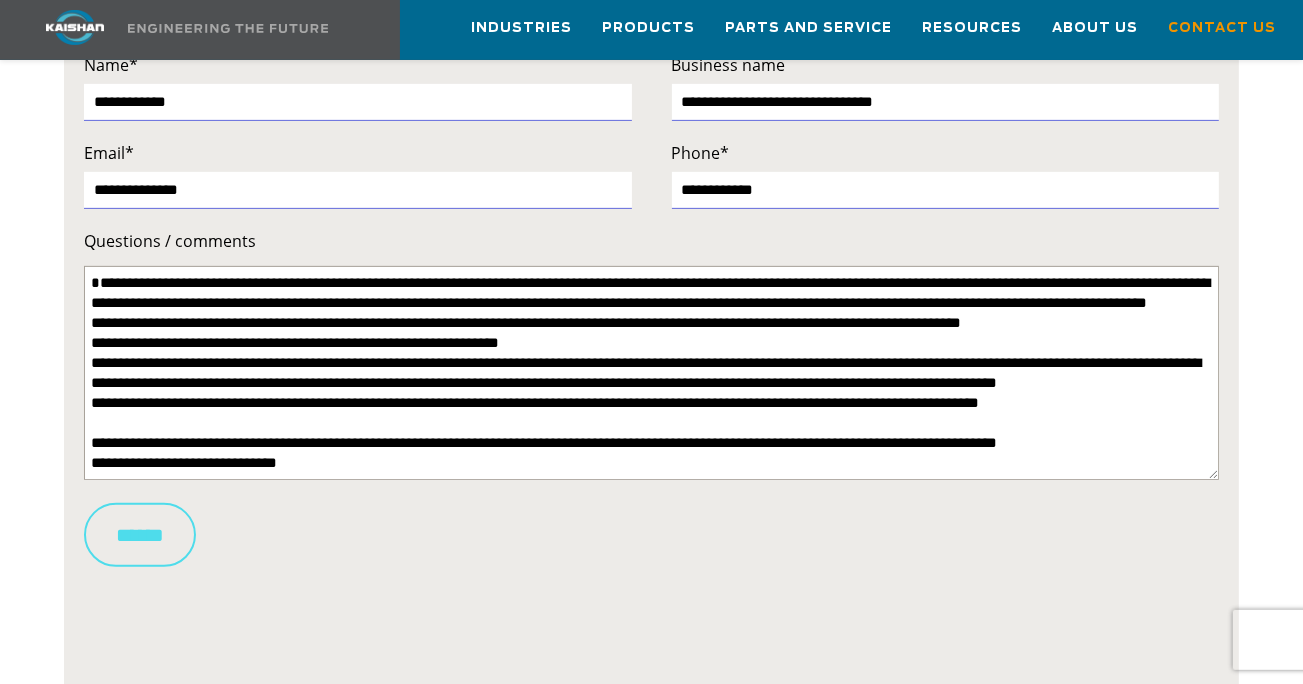 scroll, scrollTop: 687, scrollLeft: 0, axis: vertical 